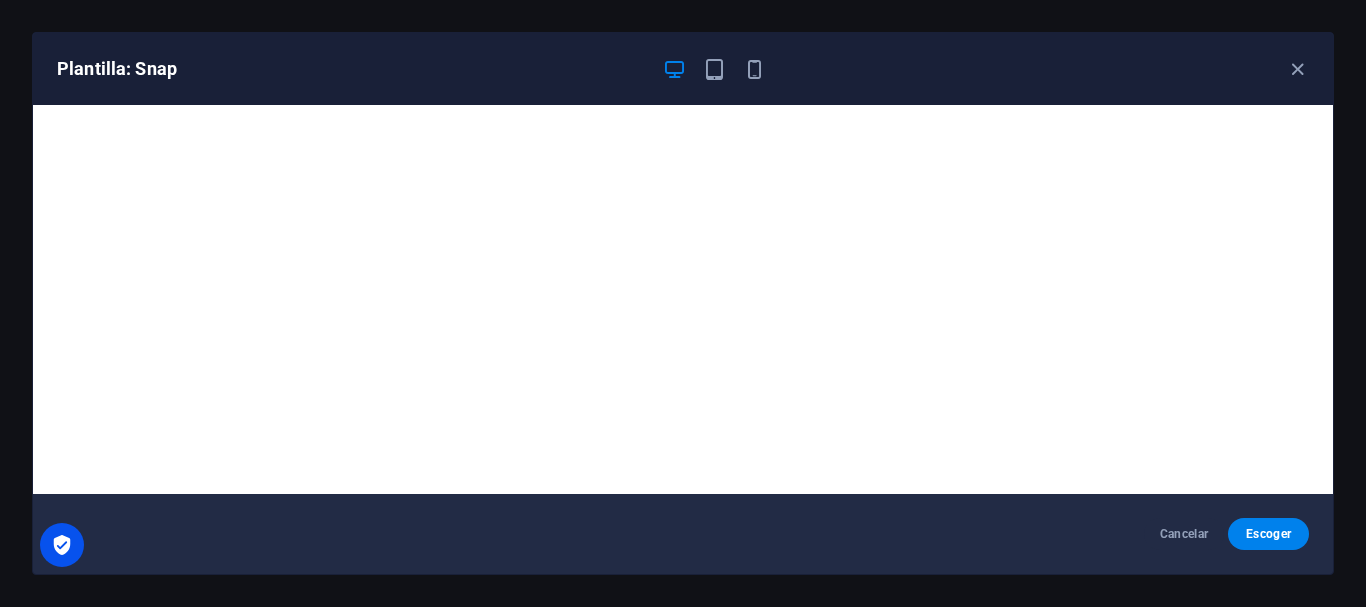 scroll, scrollTop: 0, scrollLeft: 0, axis: both 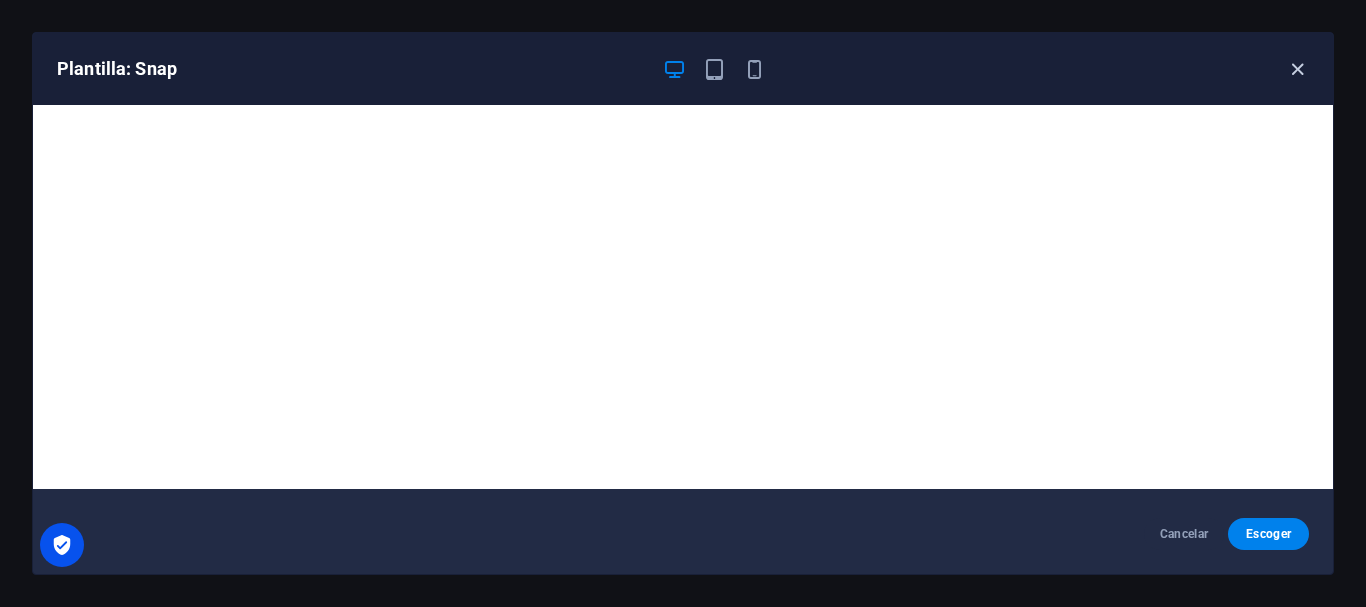 click at bounding box center [1297, 69] 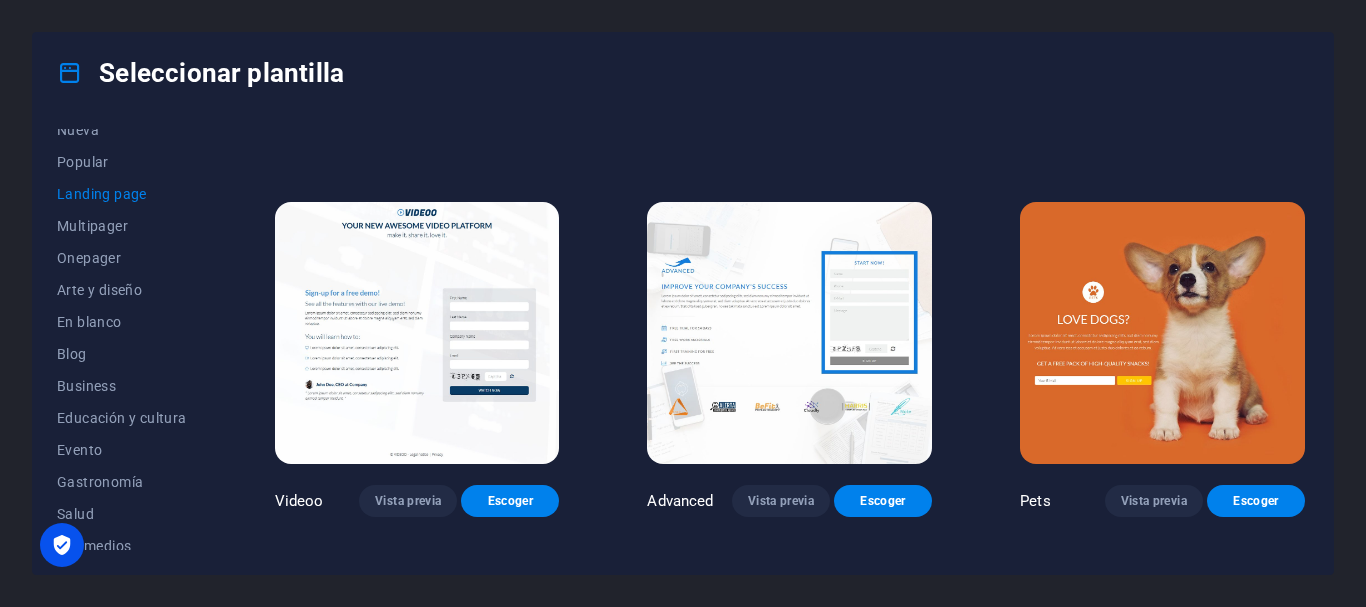 scroll, scrollTop: 690, scrollLeft: 0, axis: vertical 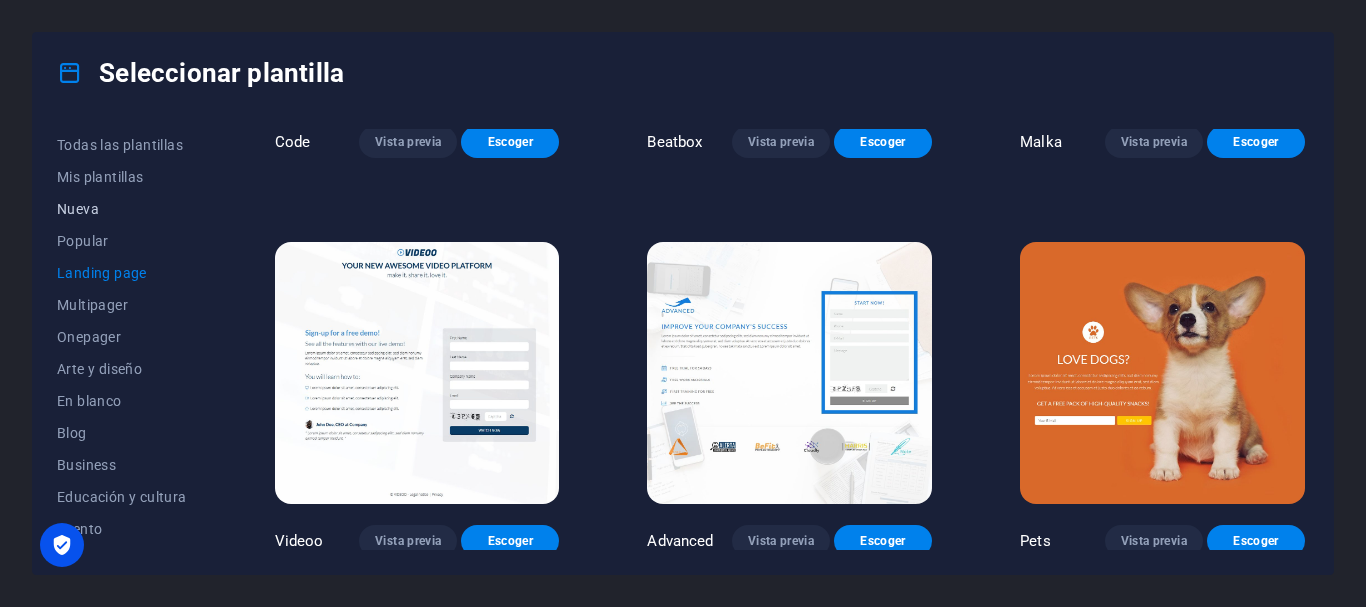 click on "Nueva" at bounding box center [122, 209] 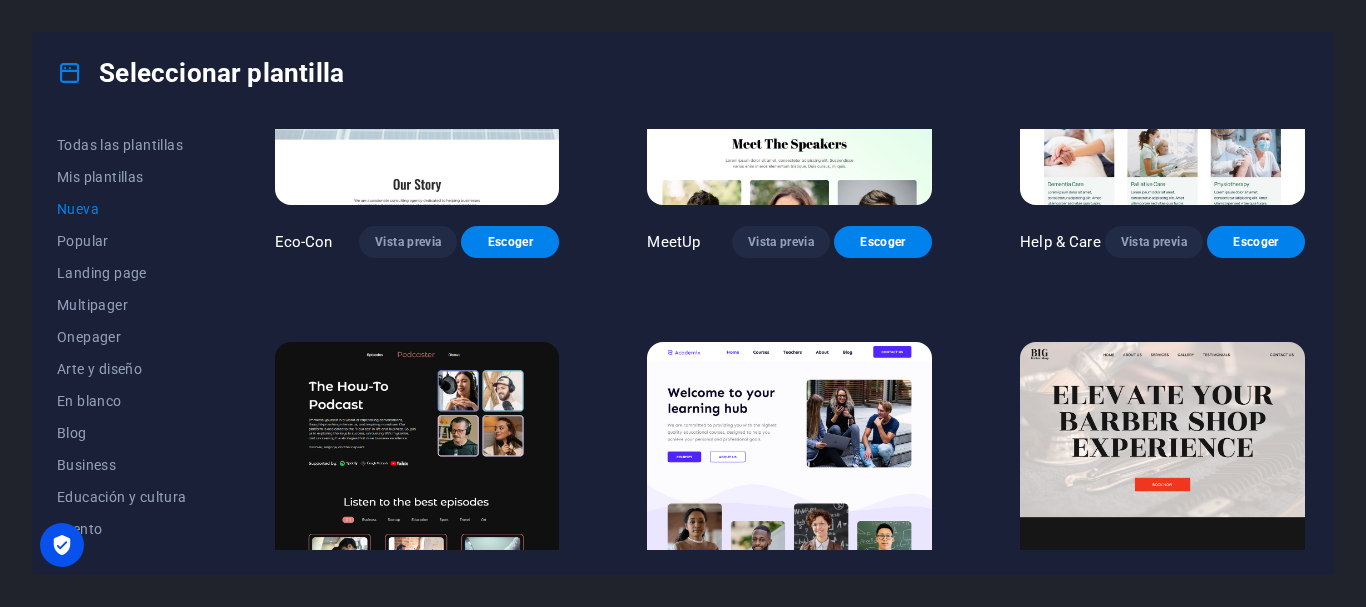 scroll, scrollTop: 690, scrollLeft: 0, axis: vertical 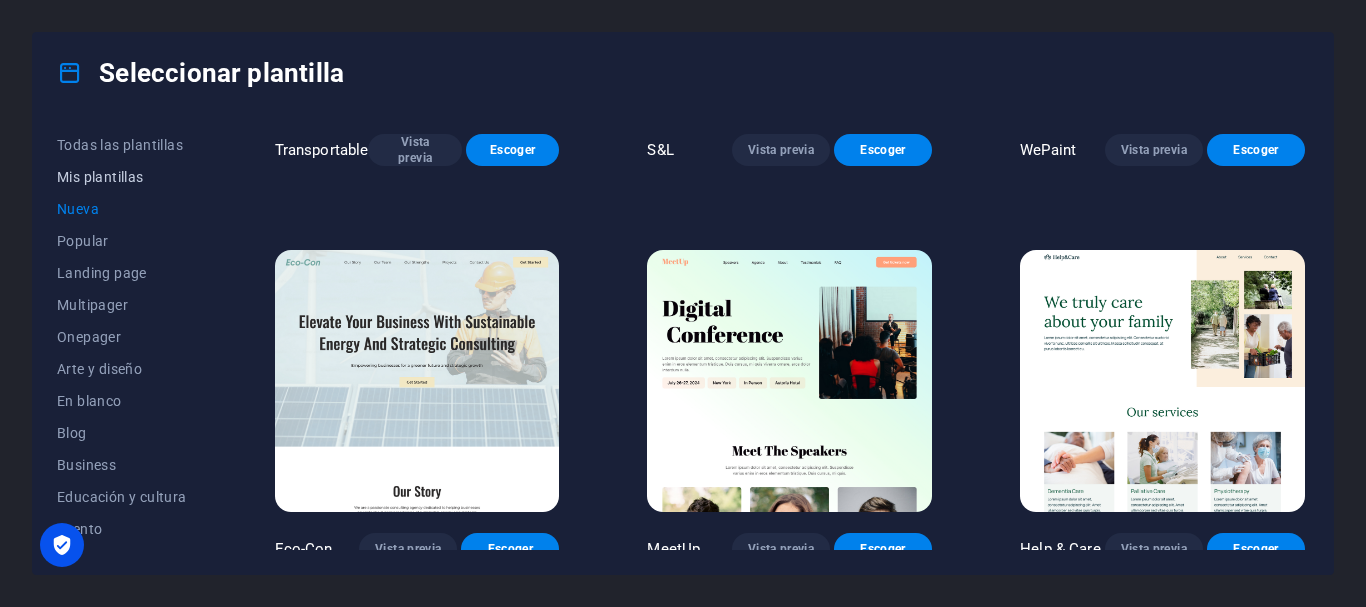 click on "Mis plantillas" at bounding box center [122, 177] 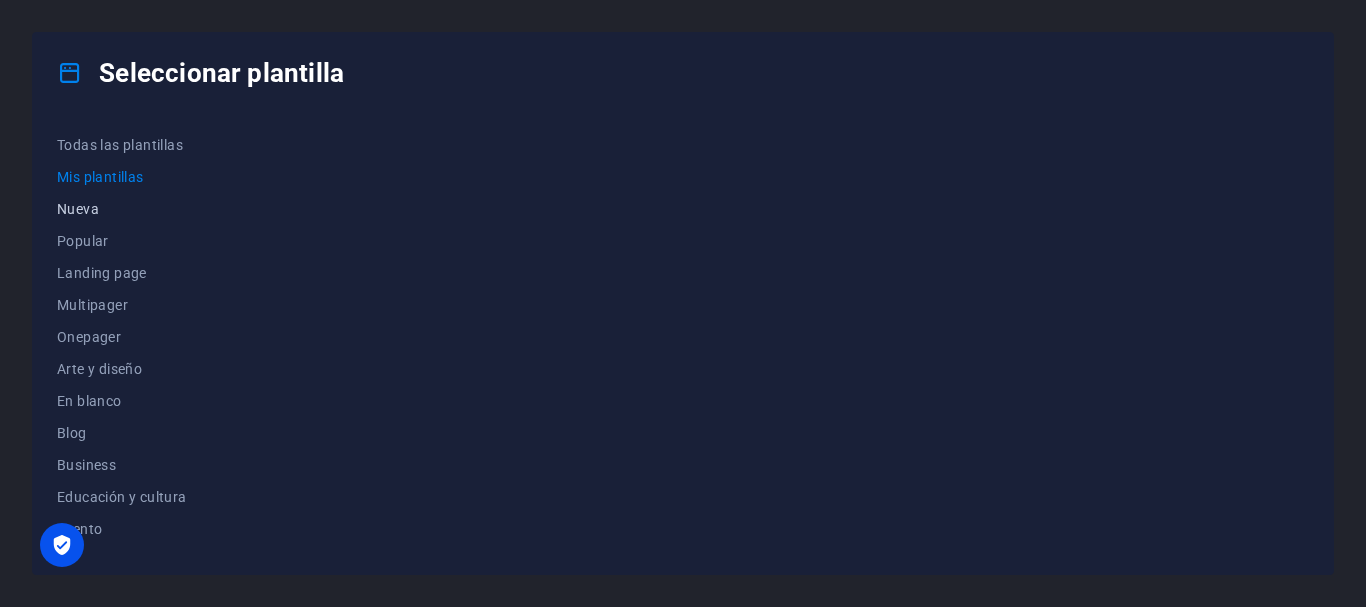 click on "Nueva" at bounding box center [122, 209] 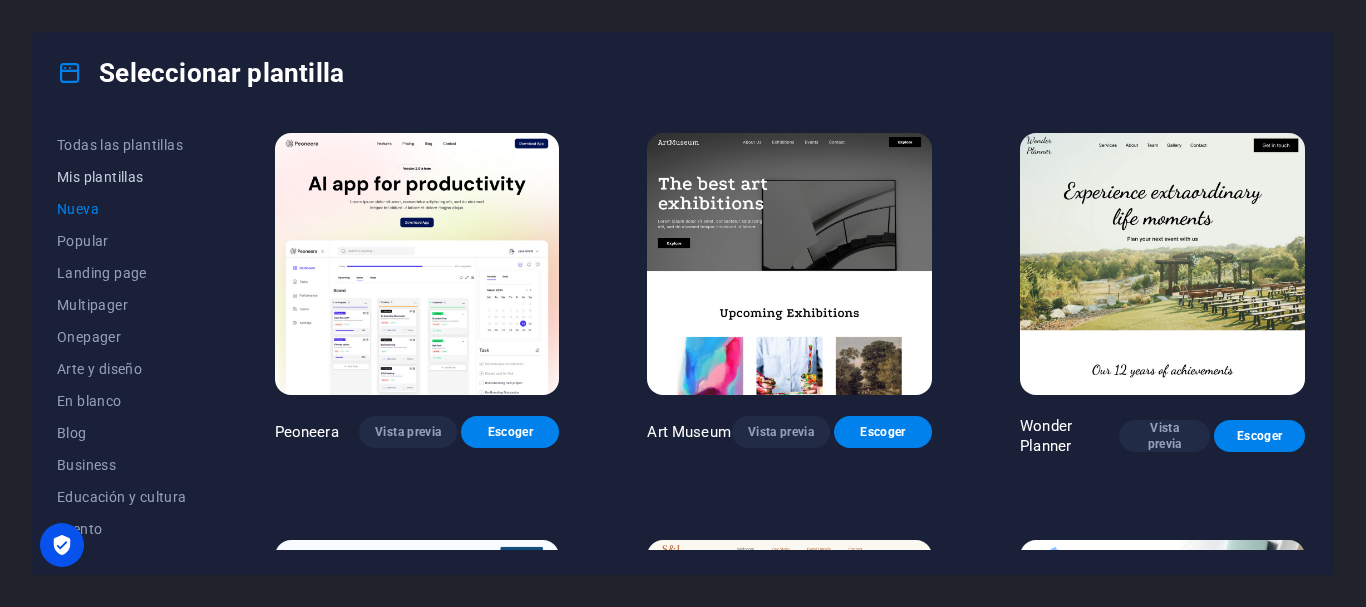 click on "Mis plantillas" at bounding box center [122, 177] 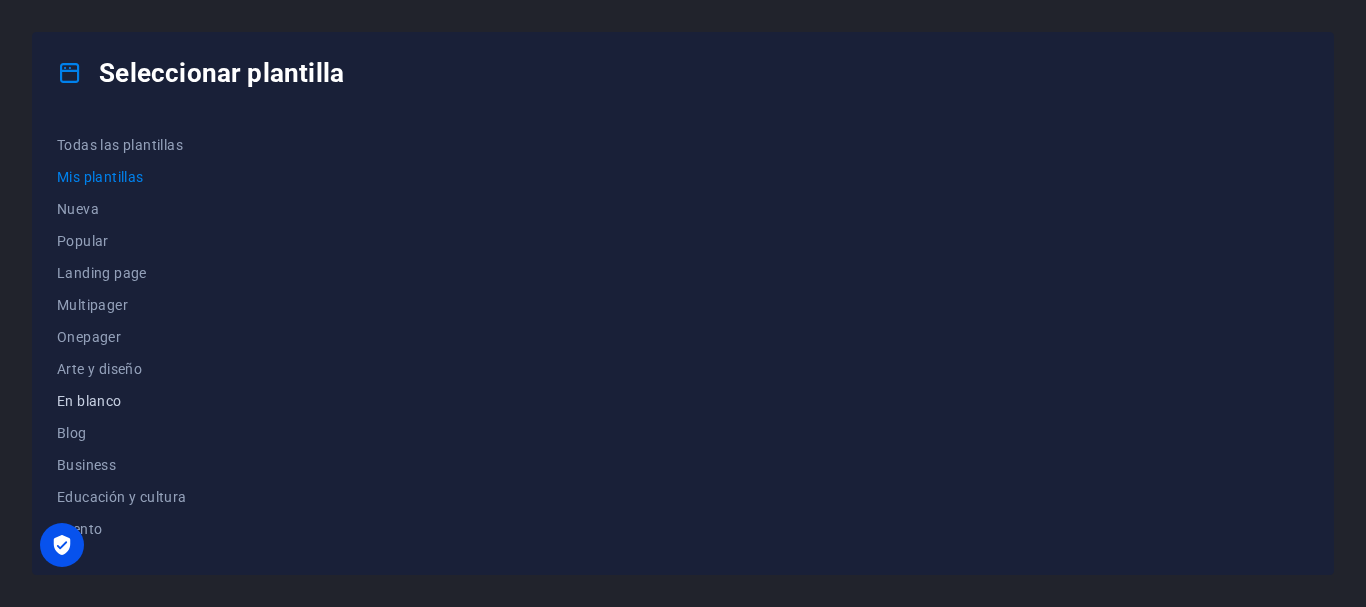 click on "En blanco" at bounding box center [122, 401] 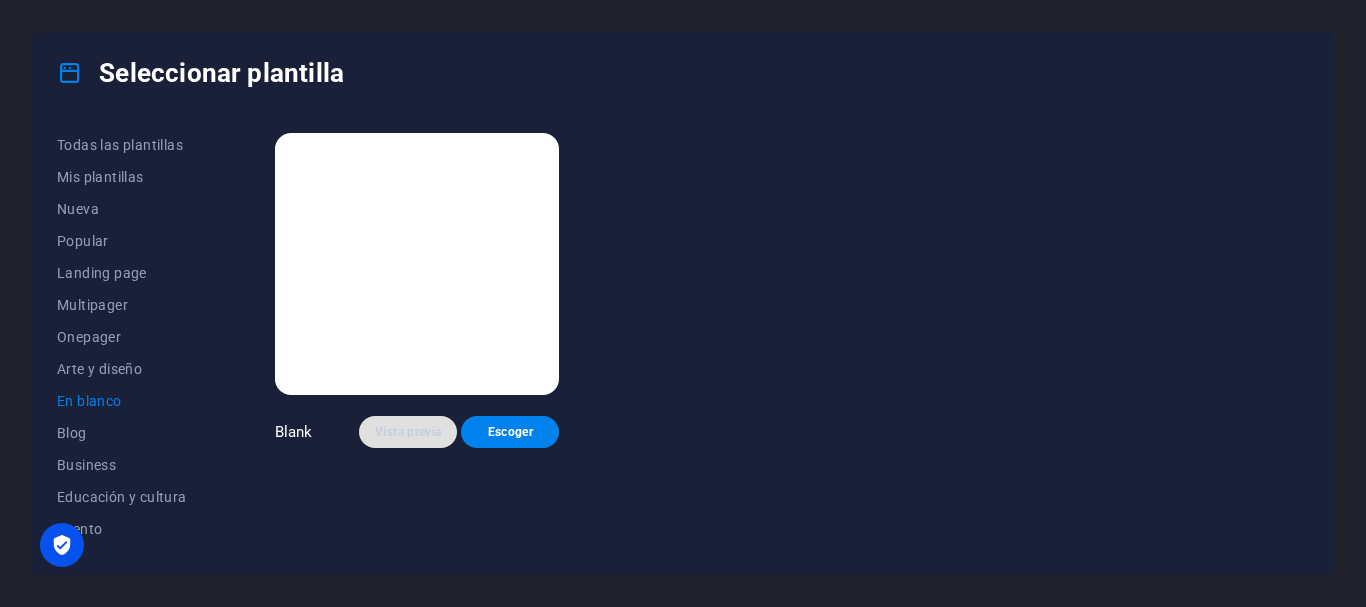 click on "Vista previa" at bounding box center [408, 432] 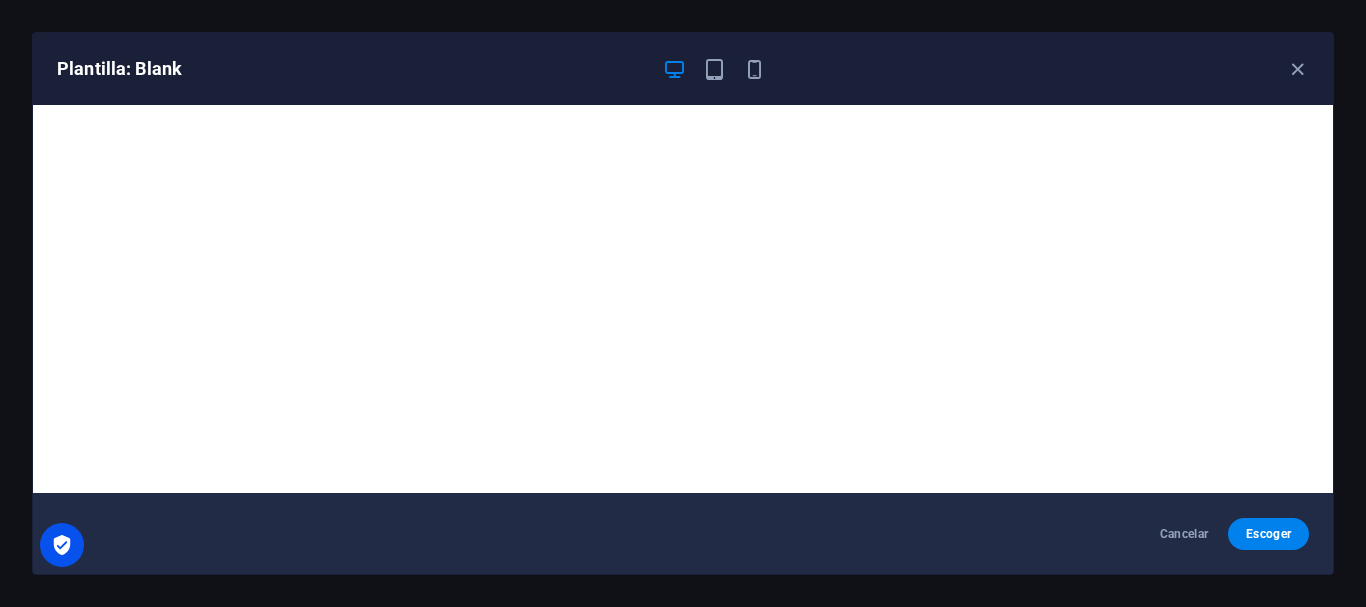 scroll, scrollTop: 0, scrollLeft: 0, axis: both 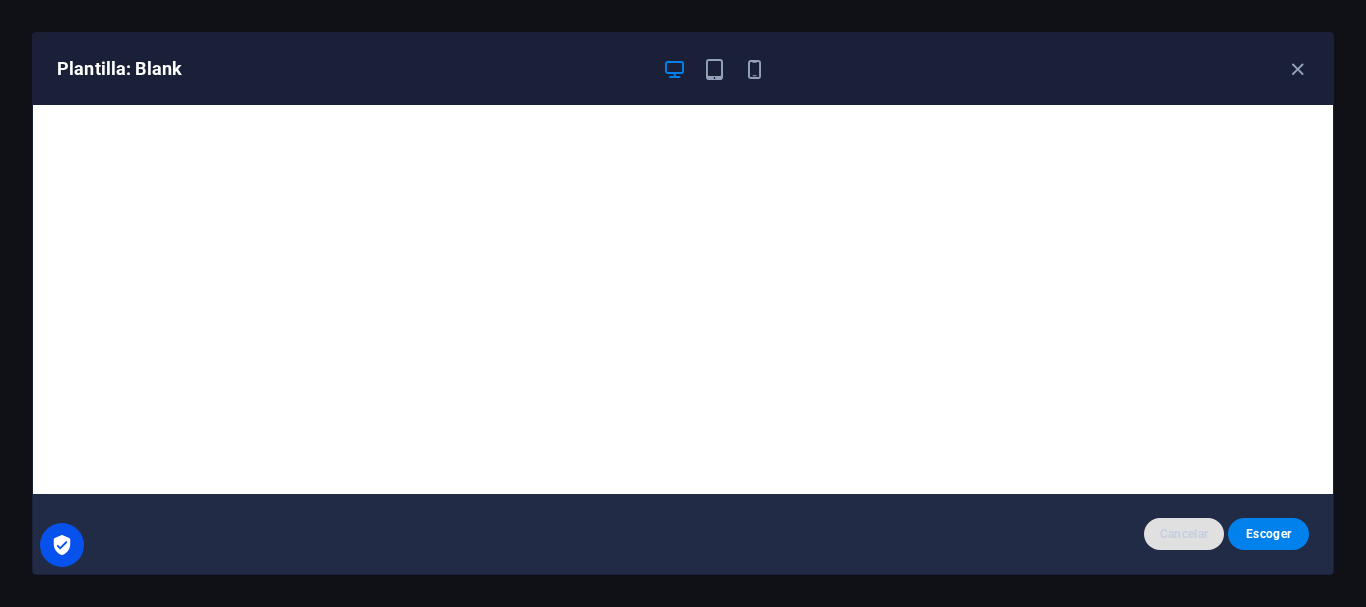 click on "Cancelar" at bounding box center (1184, 534) 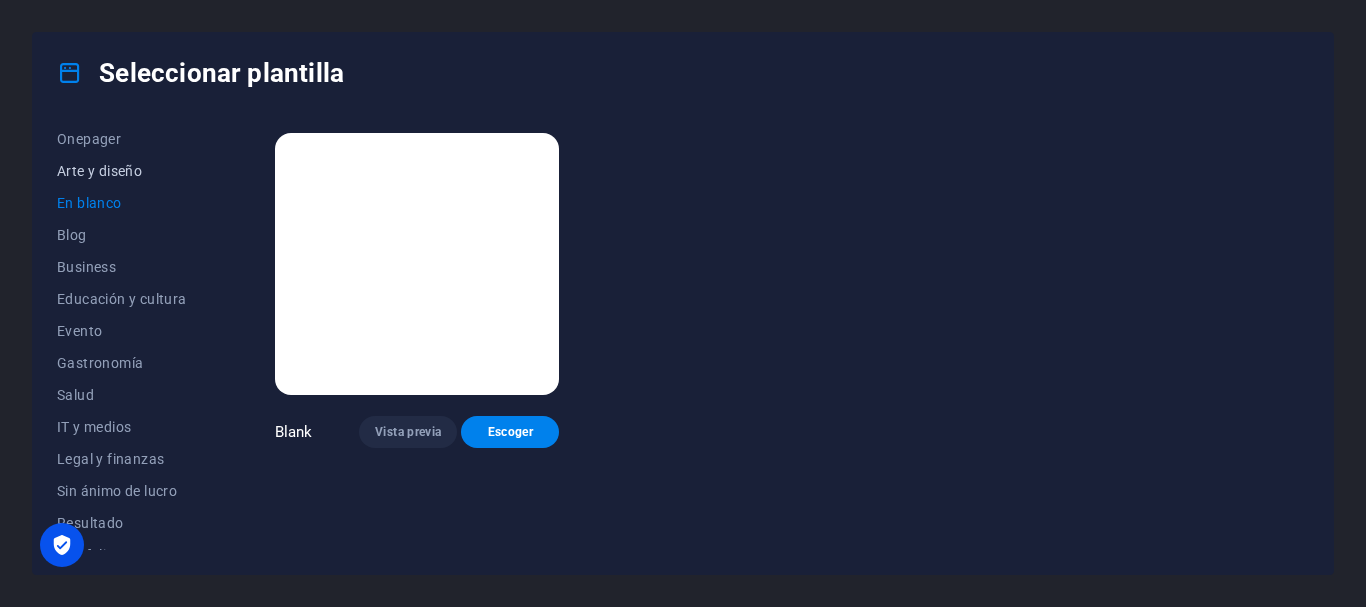 scroll, scrollTop: 200, scrollLeft: 0, axis: vertical 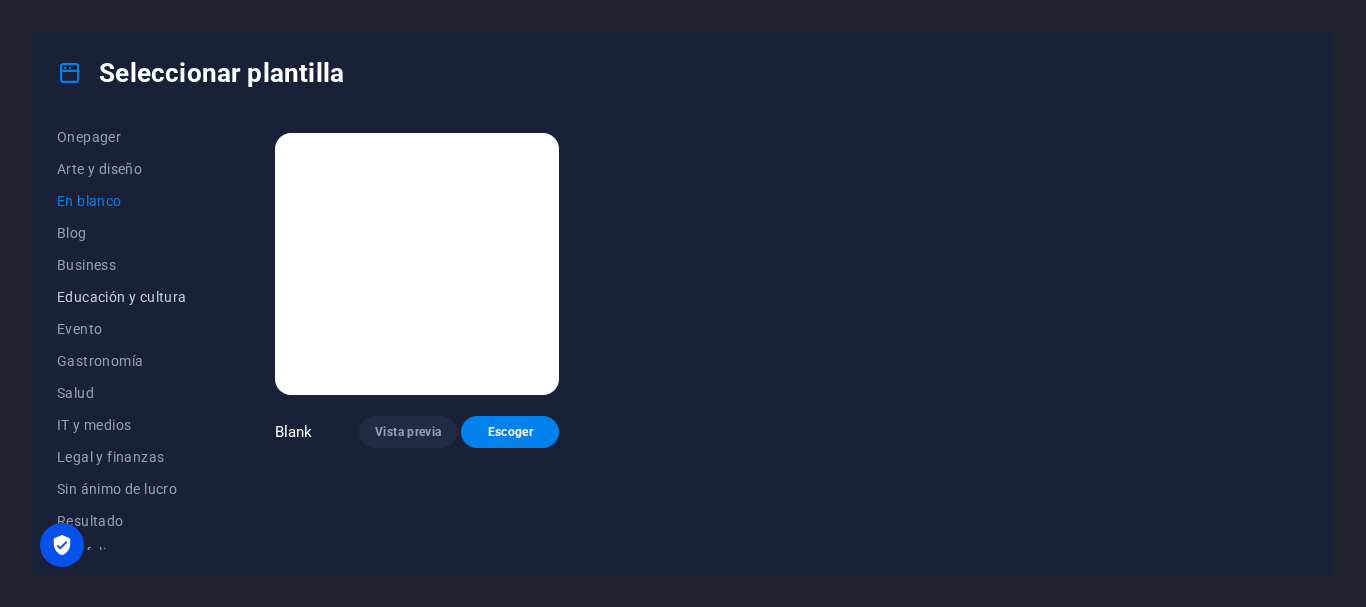 click on "Educación y cultura" at bounding box center [122, 297] 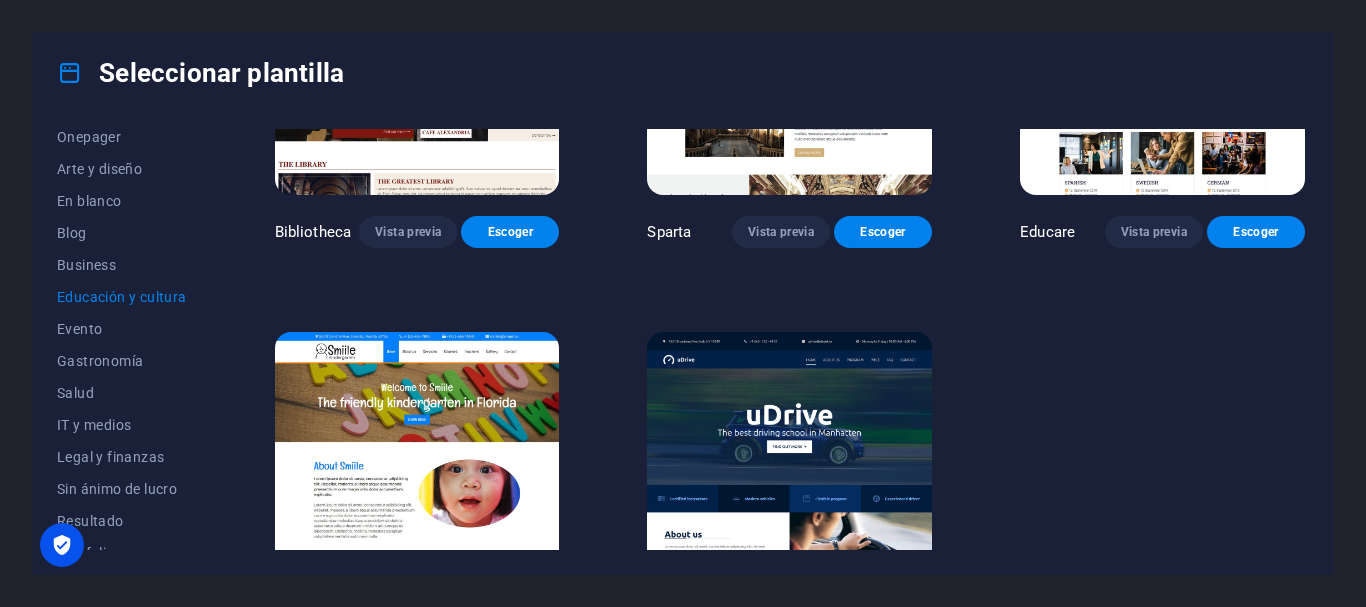 scroll, scrollTop: 699, scrollLeft: 0, axis: vertical 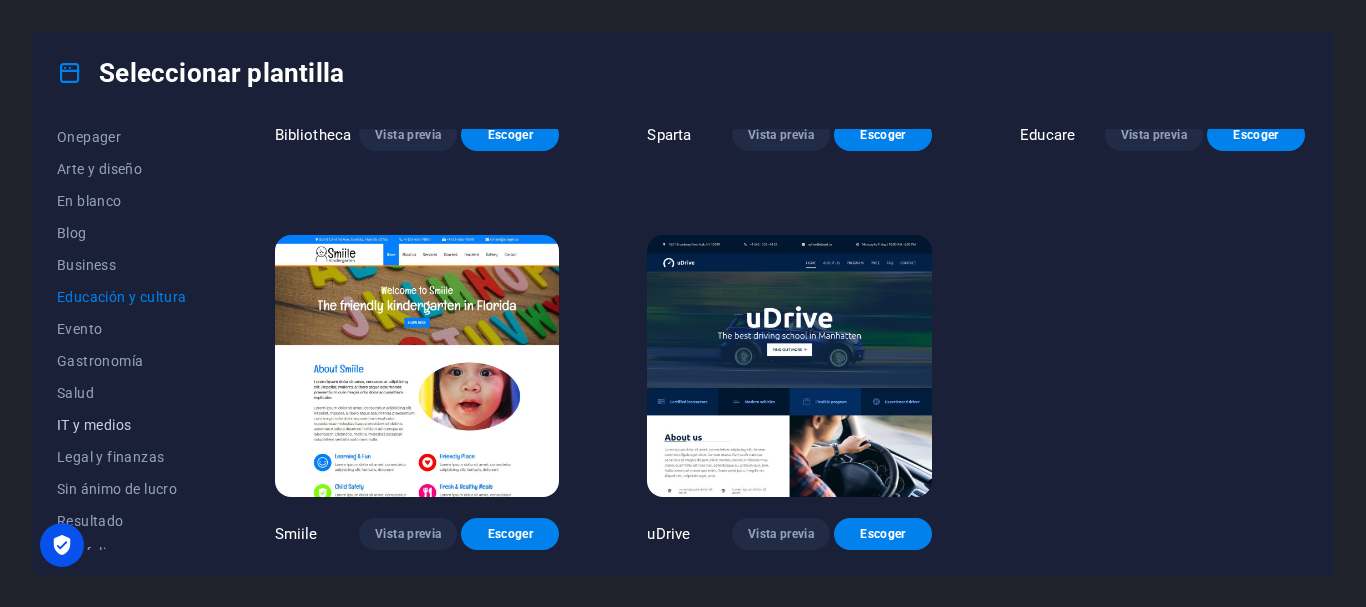 click on "IT y medios" at bounding box center [122, 425] 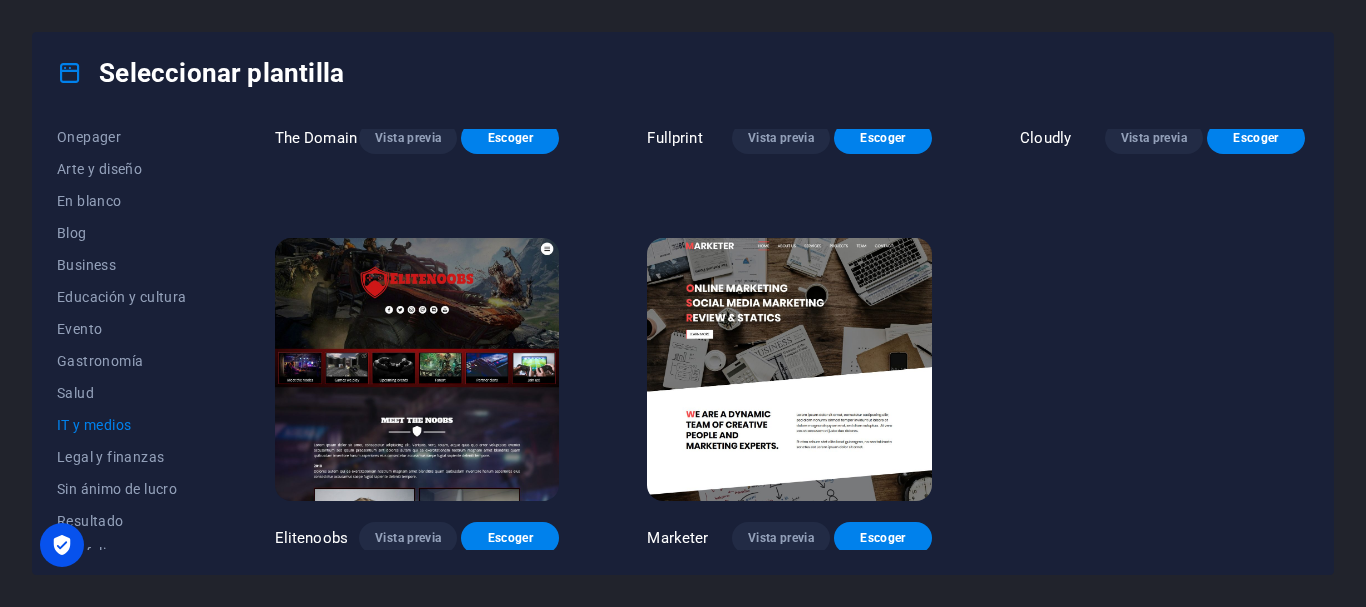 scroll, scrollTop: 1112, scrollLeft: 0, axis: vertical 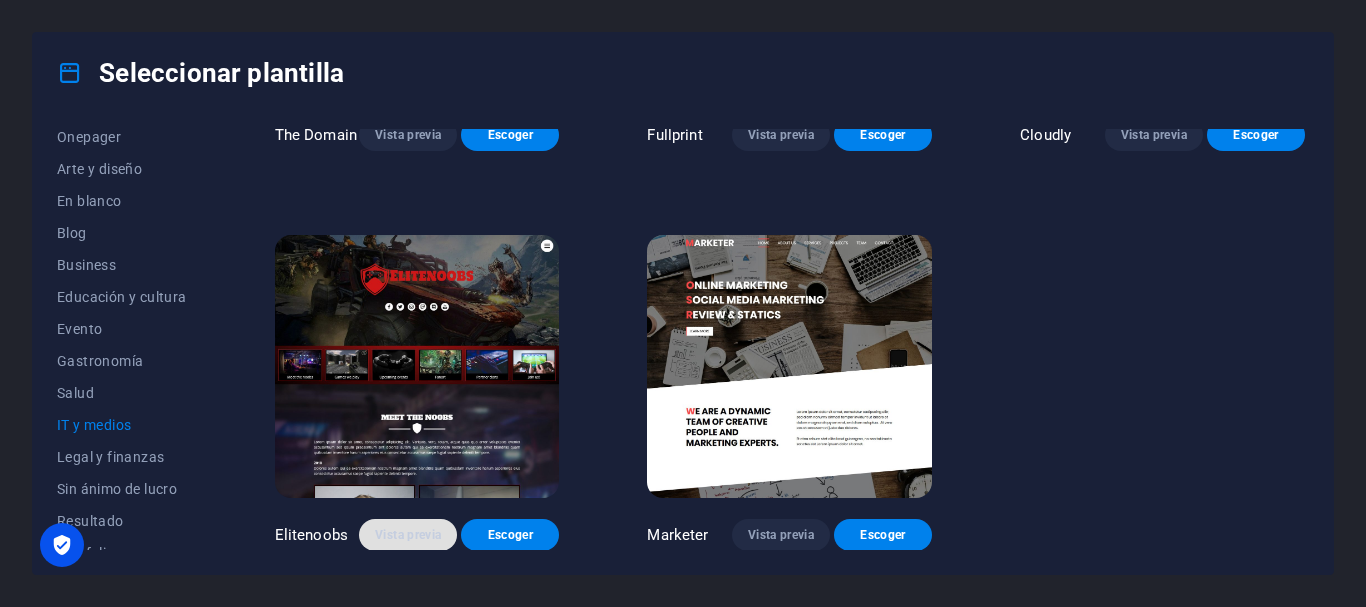 click on "Vista previa" at bounding box center (408, 535) 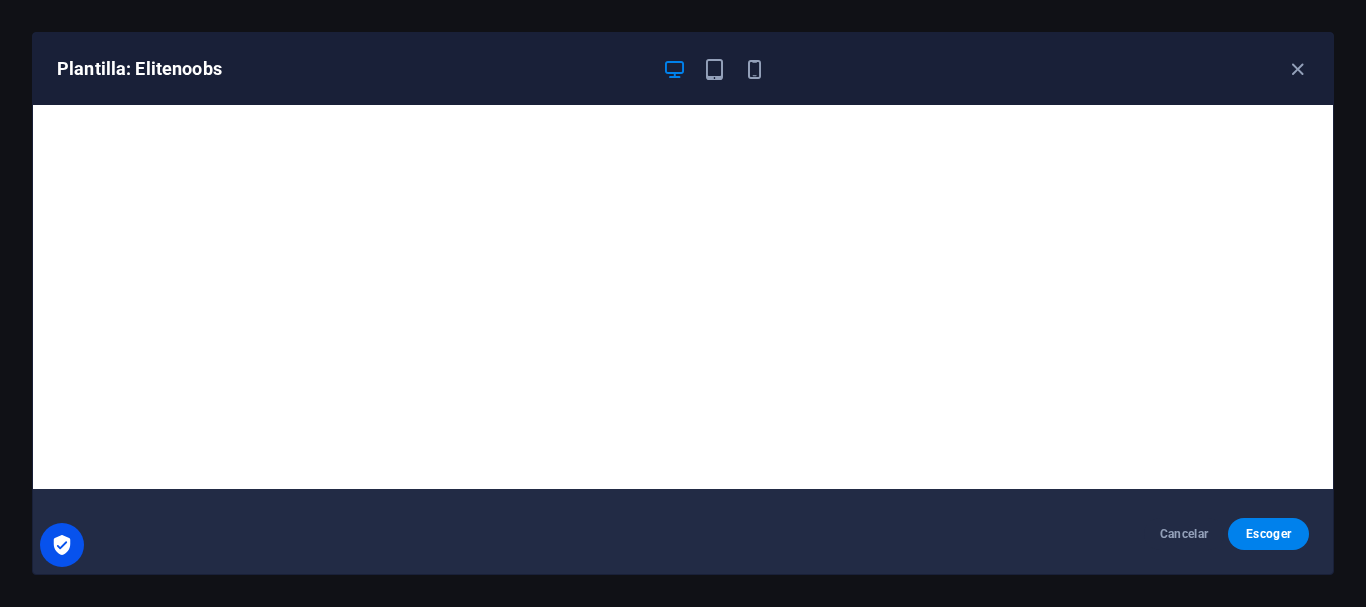 scroll, scrollTop: 0, scrollLeft: 0, axis: both 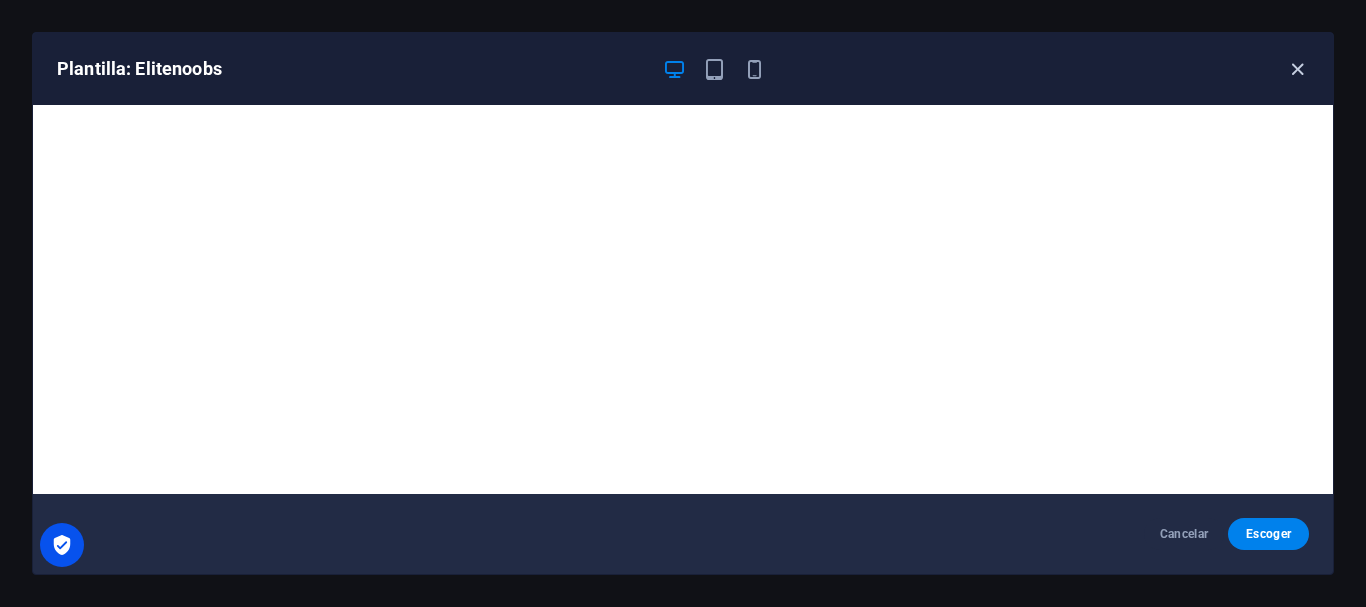 click at bounding box center (1297, 69) 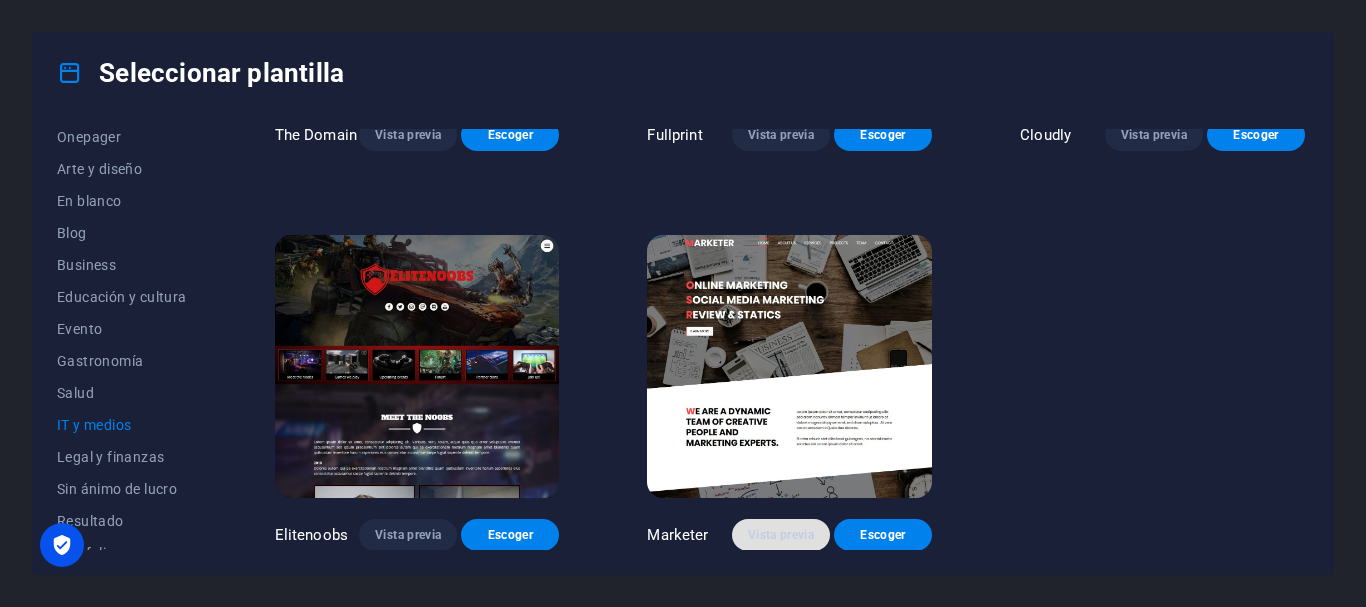 click on "Vista previa" at bounding box center (781, 535) 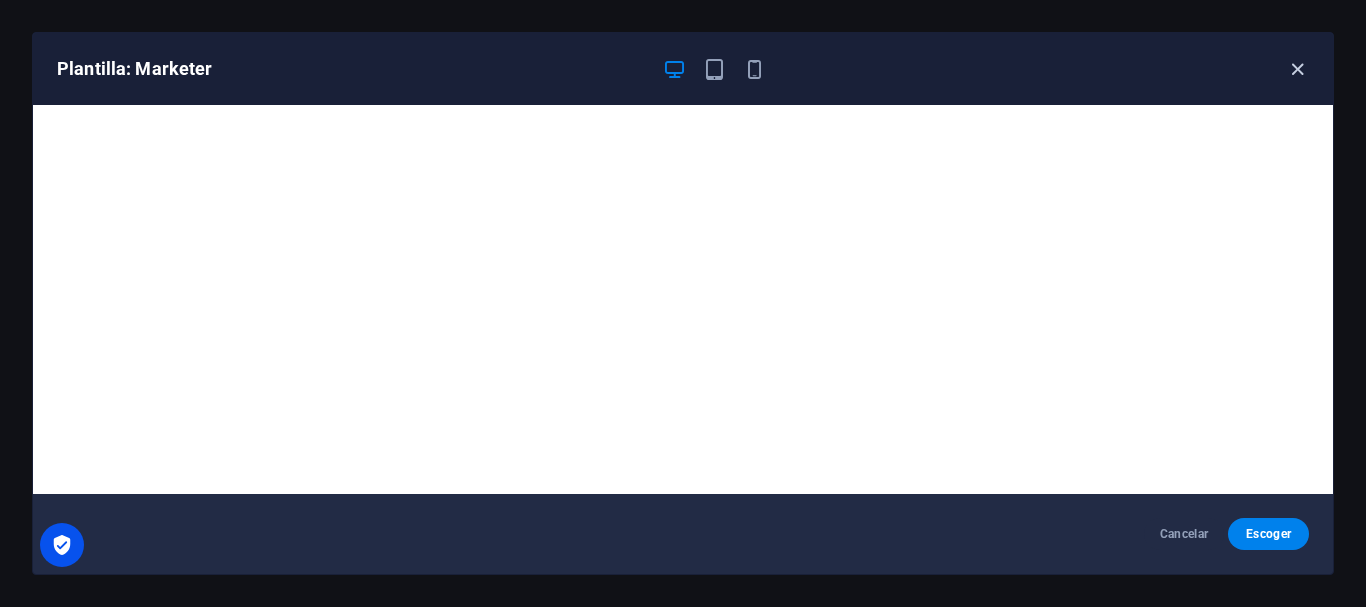 click at bounding box center [1297, 69] 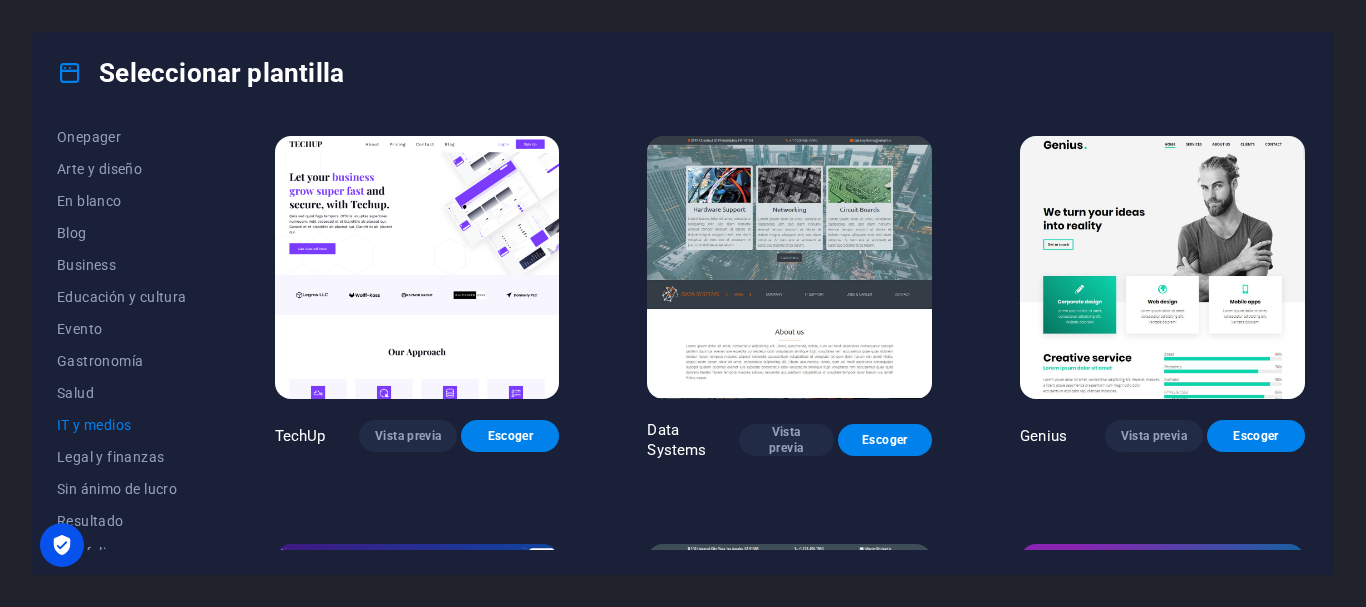 scroll, scrollTop: 412, scrollLeft: 0, axis: vertical 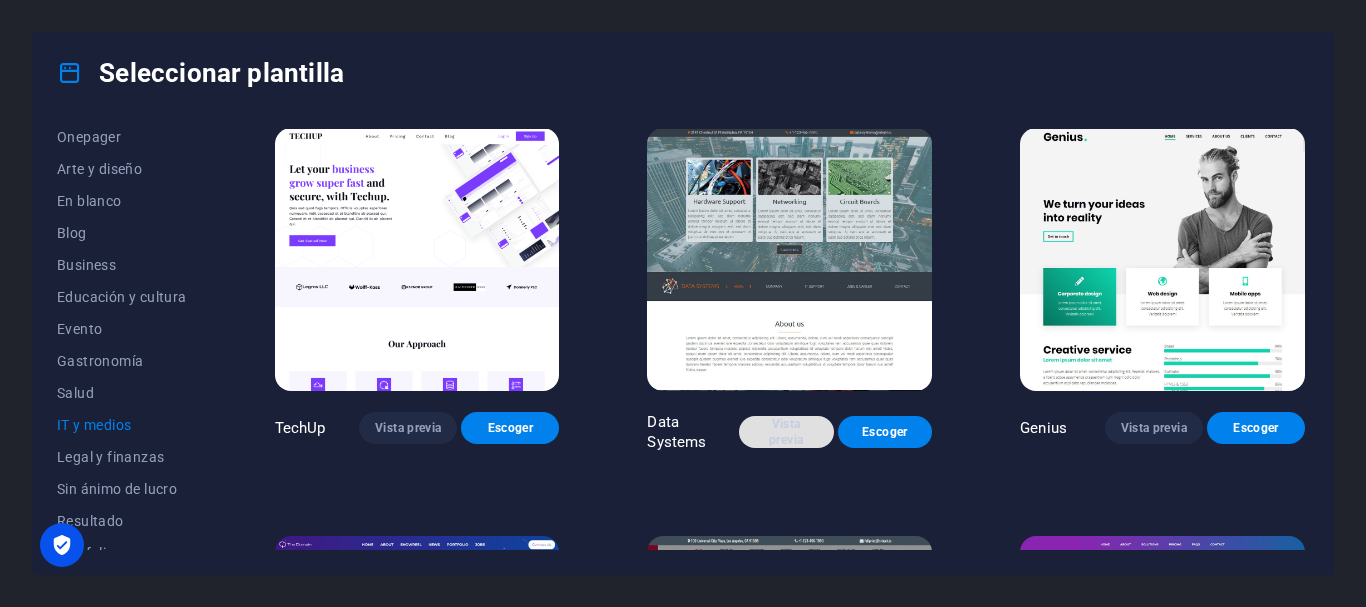 click on "Vista previa" at bounding box center (786, 432) 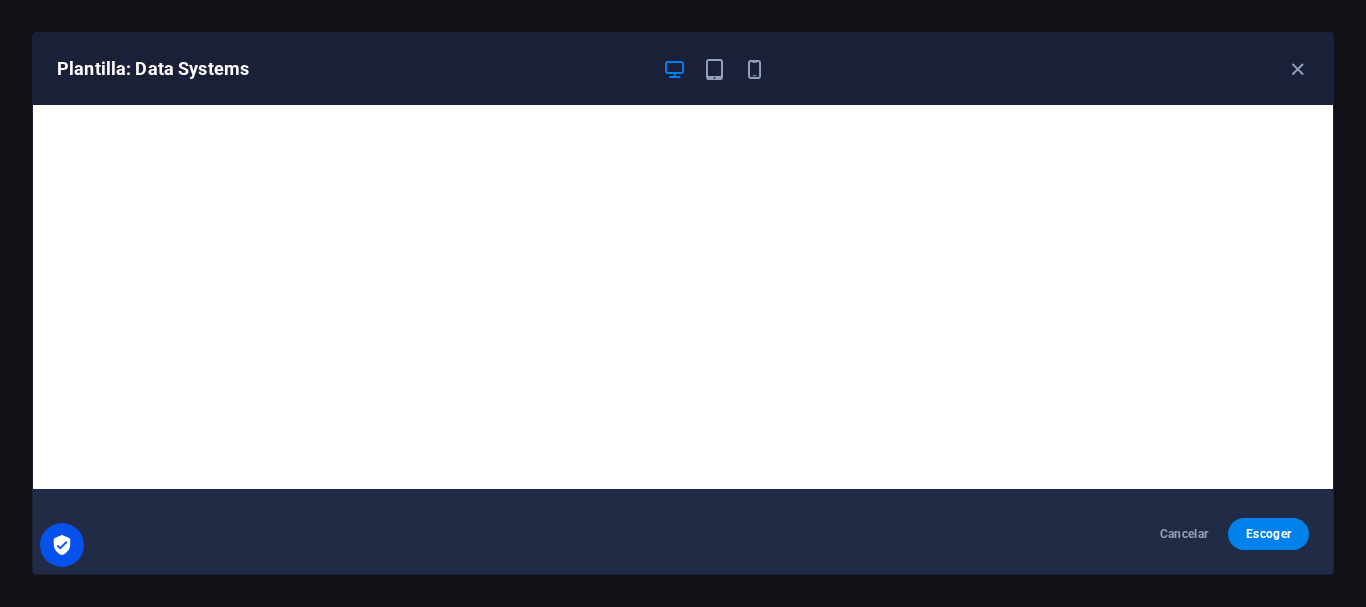 scroll, scrollTop: 0, scrollLeft: 0, axis: both 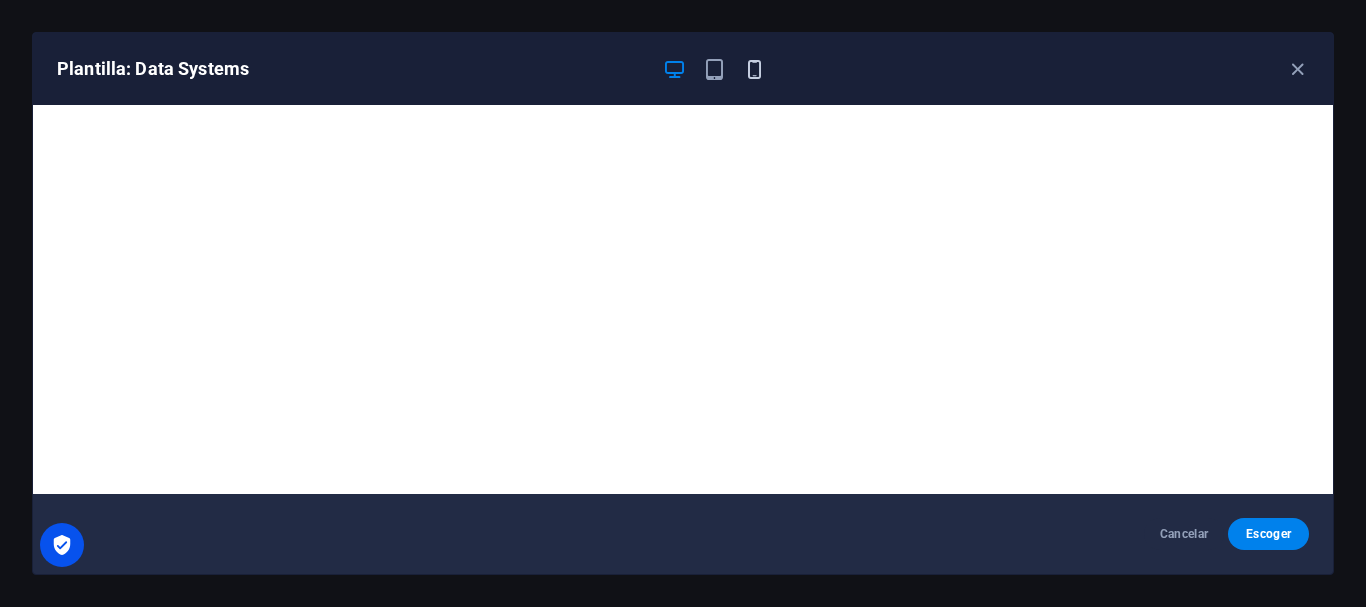 click at bounding box center [754, 69] 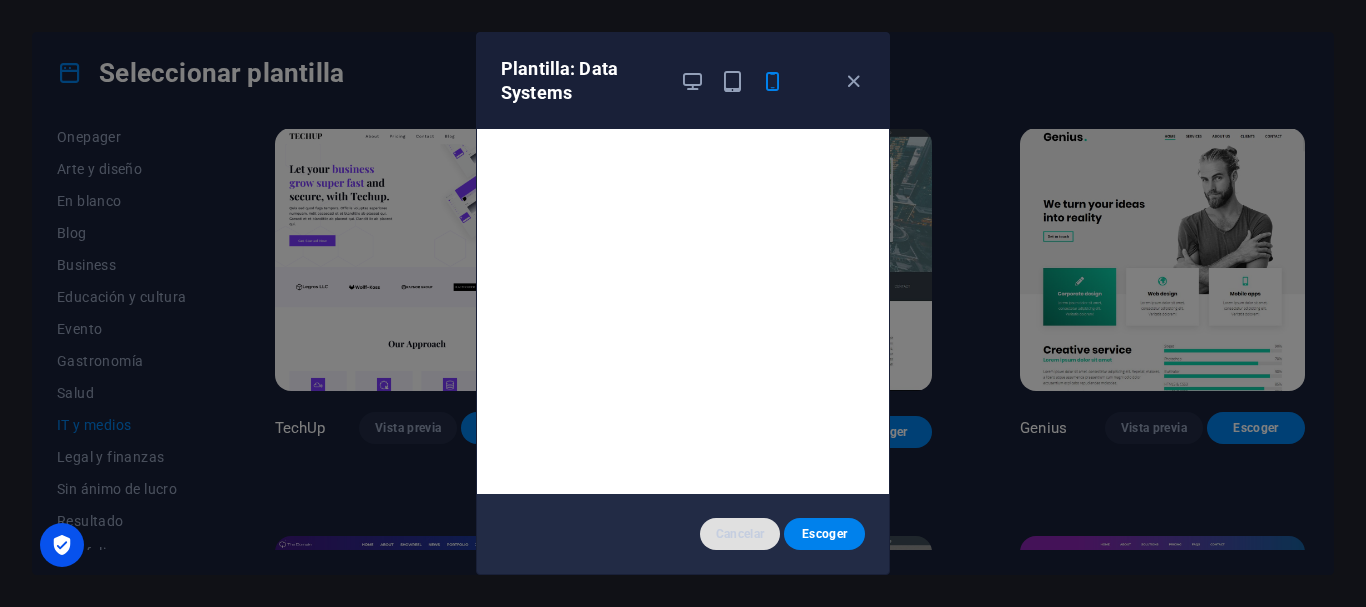 click on "Cancelar" at bounding box center [740, 534] 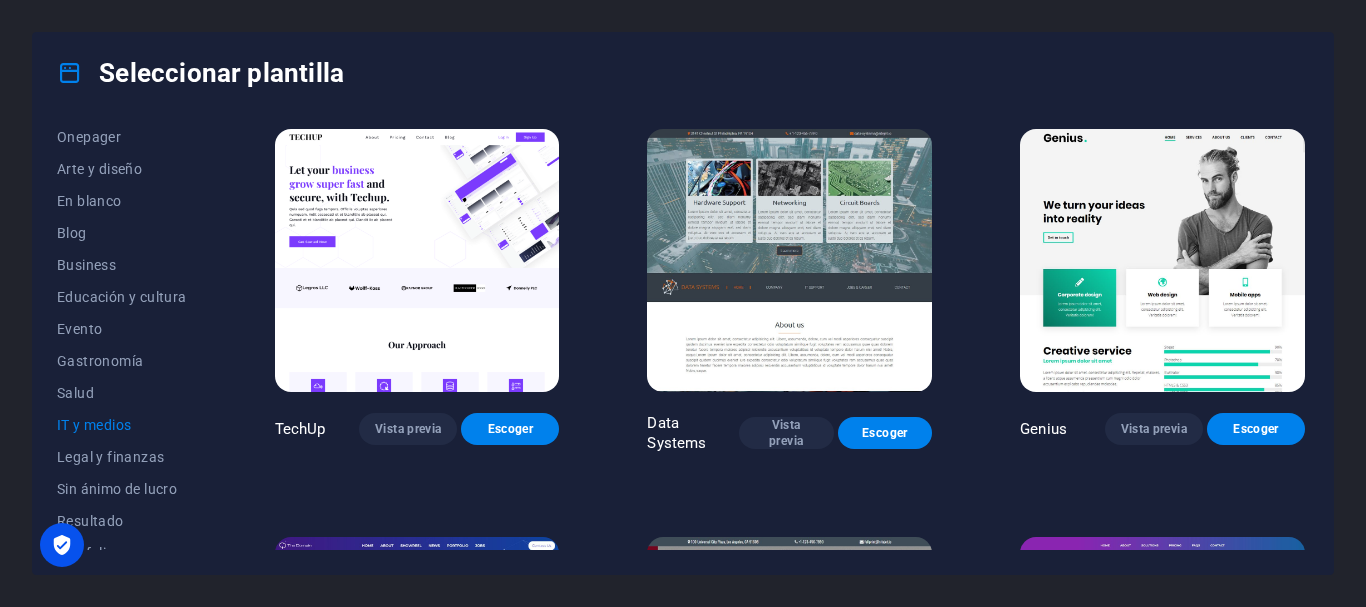 scroll, scrollTop: 412, scrollLeft: 0, axis: vertical 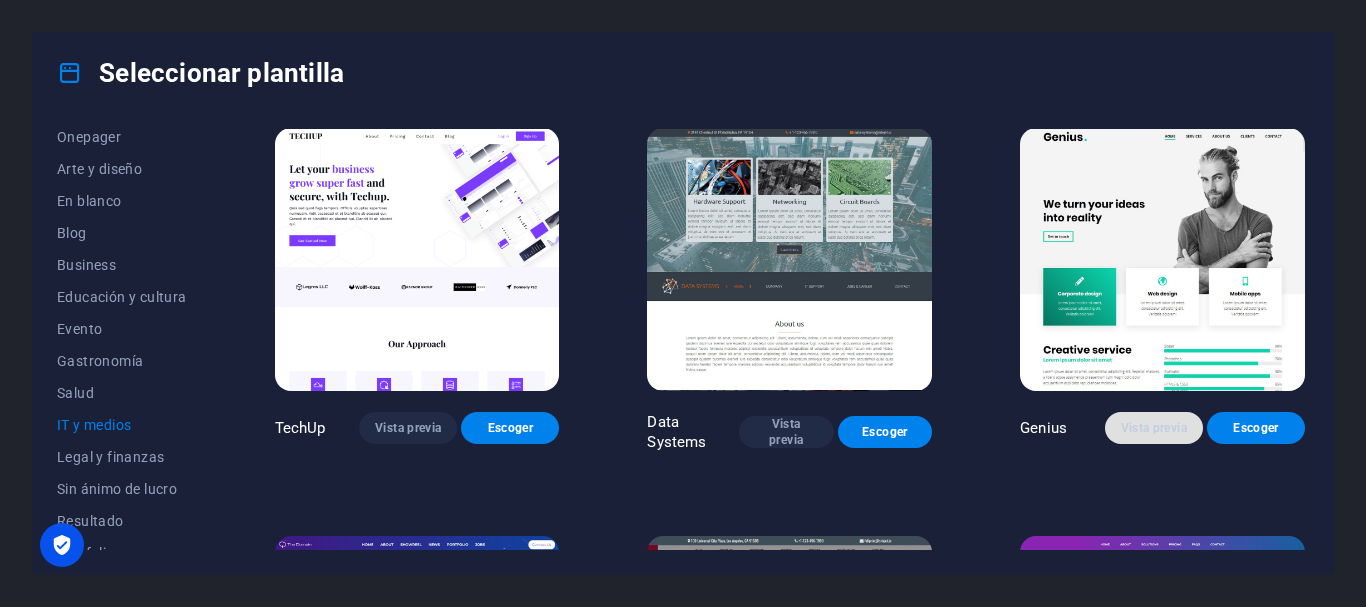 click on "Vista previa" at bounding box center [1154, 428] 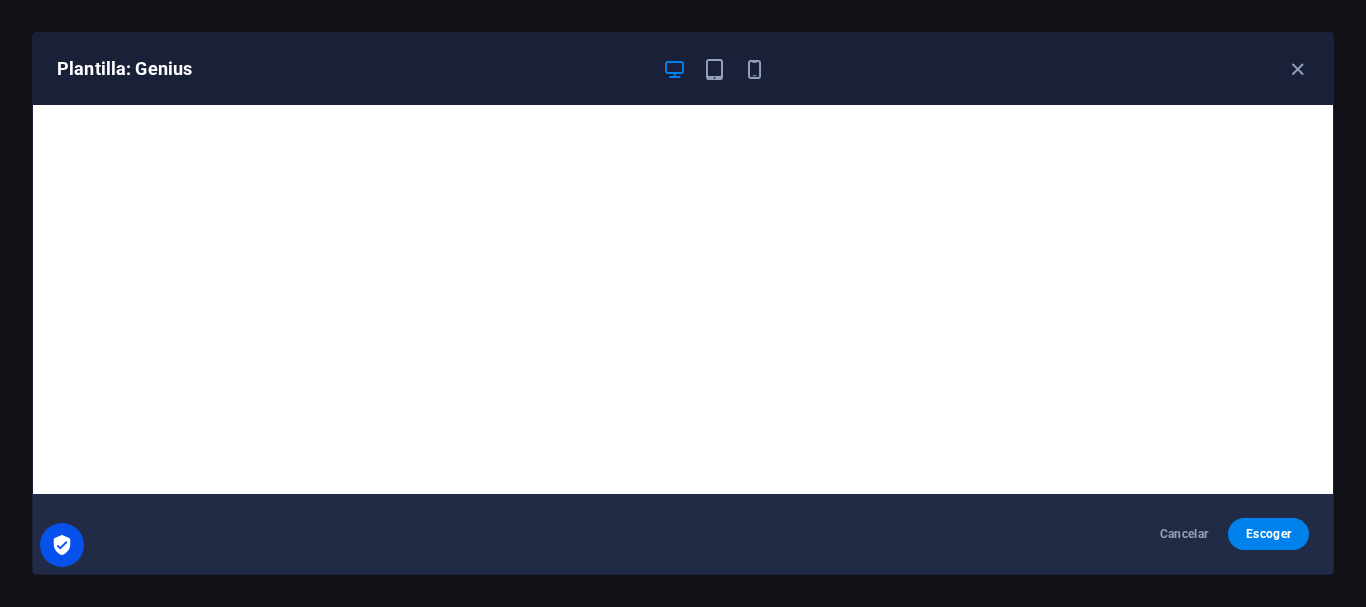 scroll, scrollTop: 5, scrollLeft: 0, axis: vertical 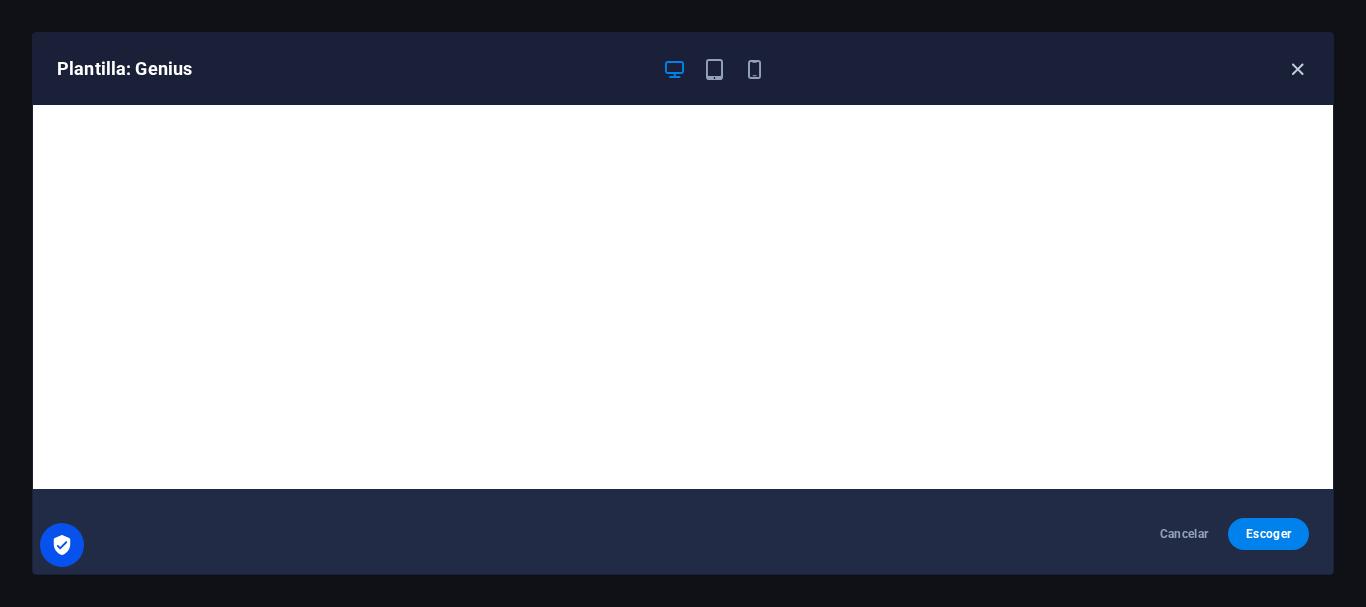 click at bounding box center (1297, 69) 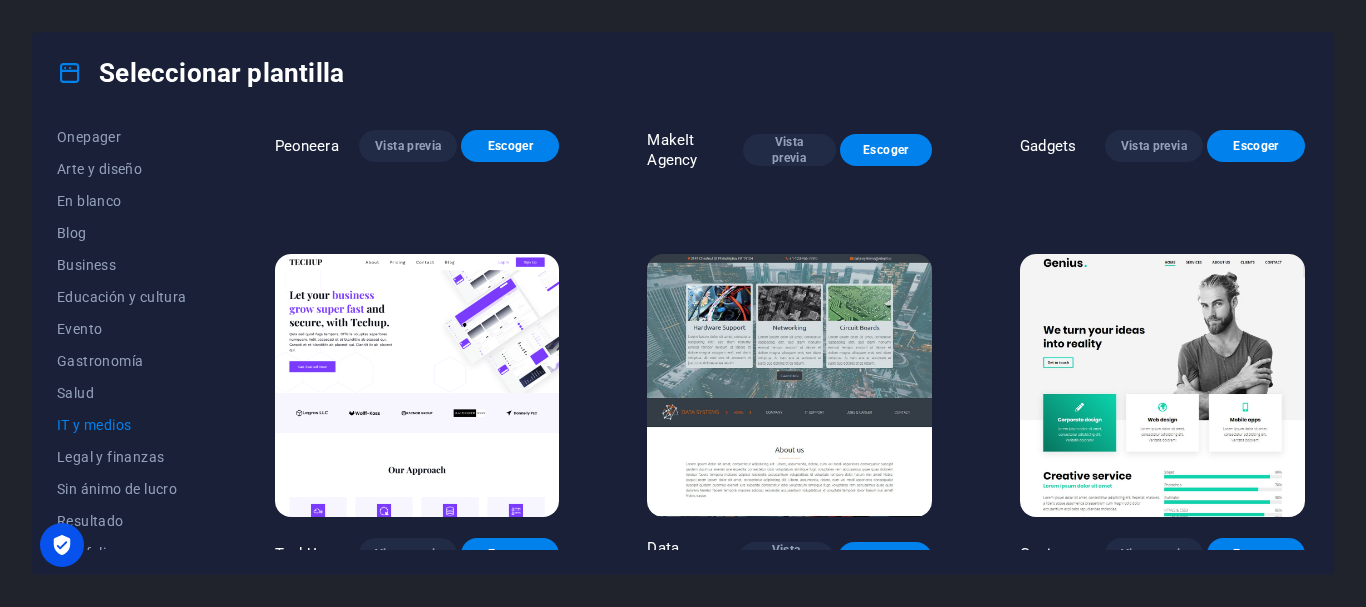 scroll, scrollTop: 412, scrollLeft: 0, axis: vertical 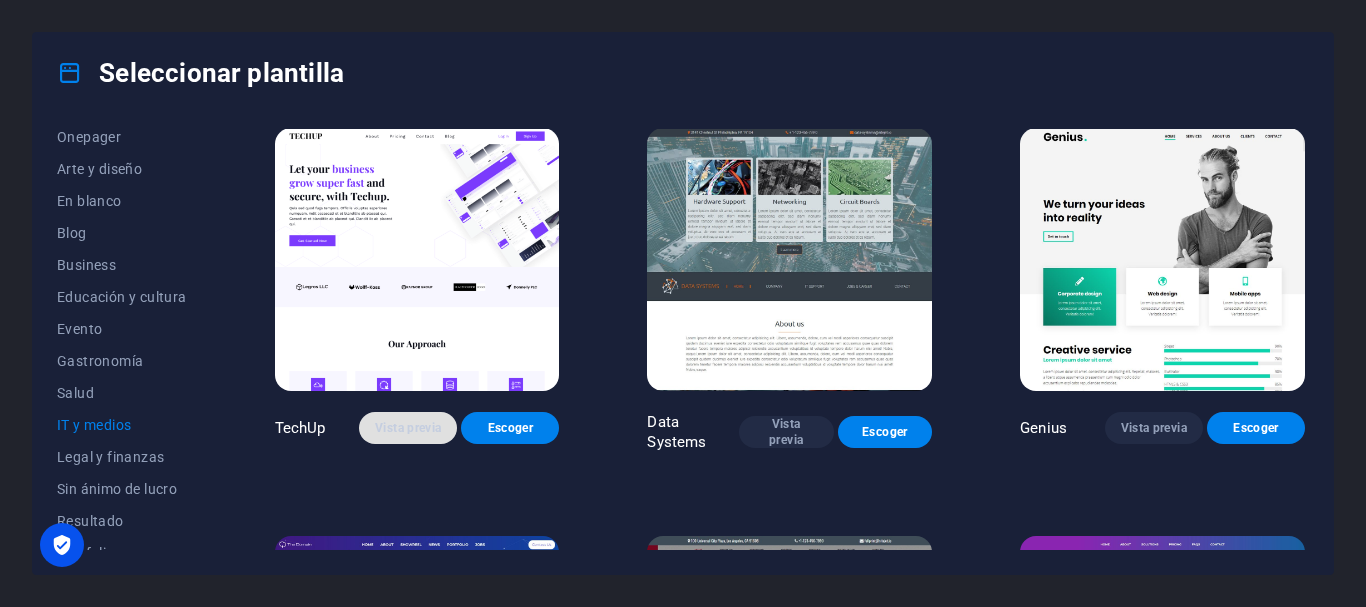 click on "Vista previa" at bounding box center (408, 428) 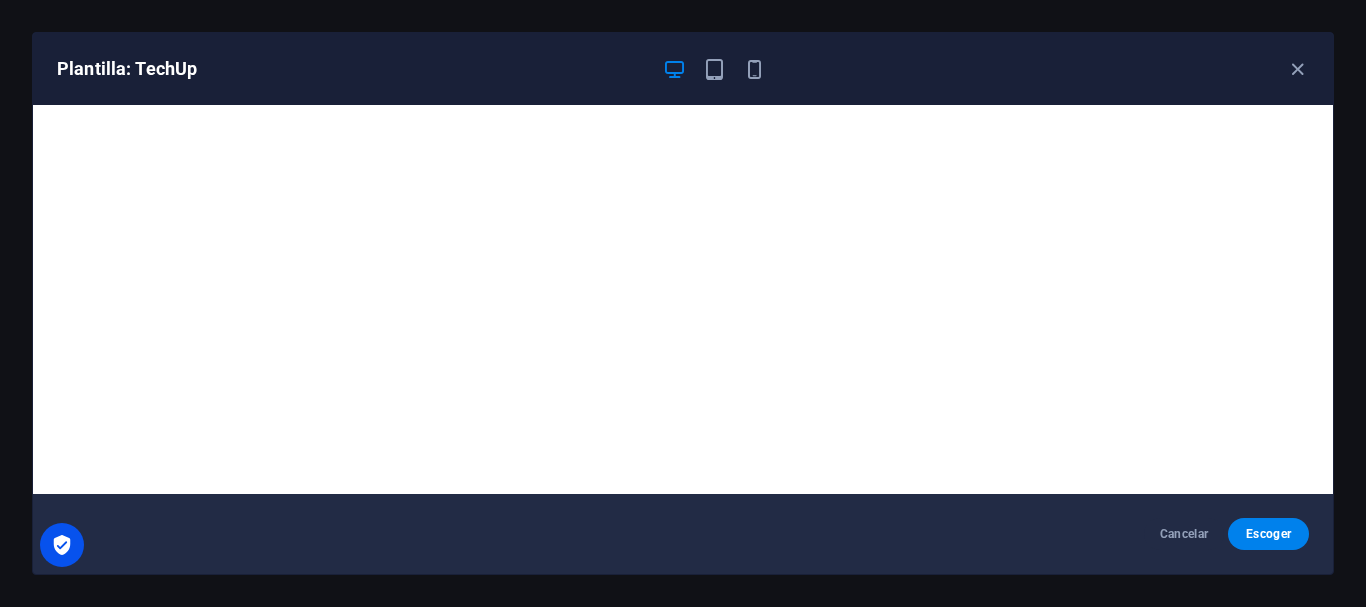 scroll, scrollTop: 5, scrollLeft: 0, axis: vertical 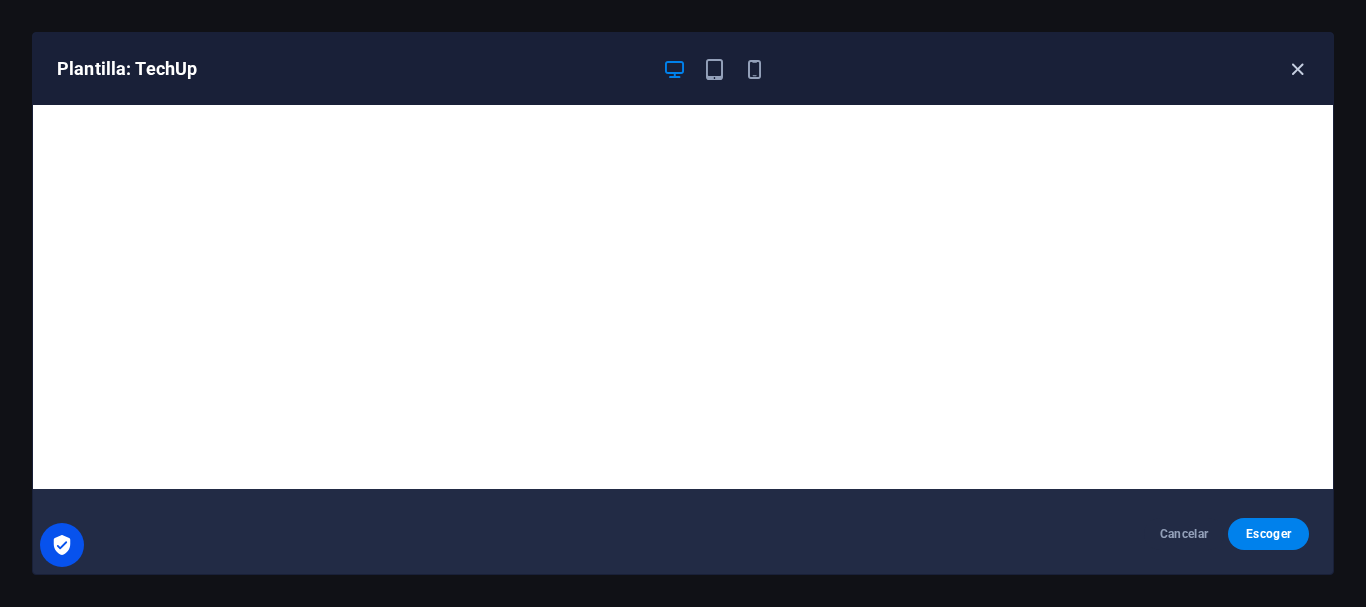 click at bounding box center (1297, 69) 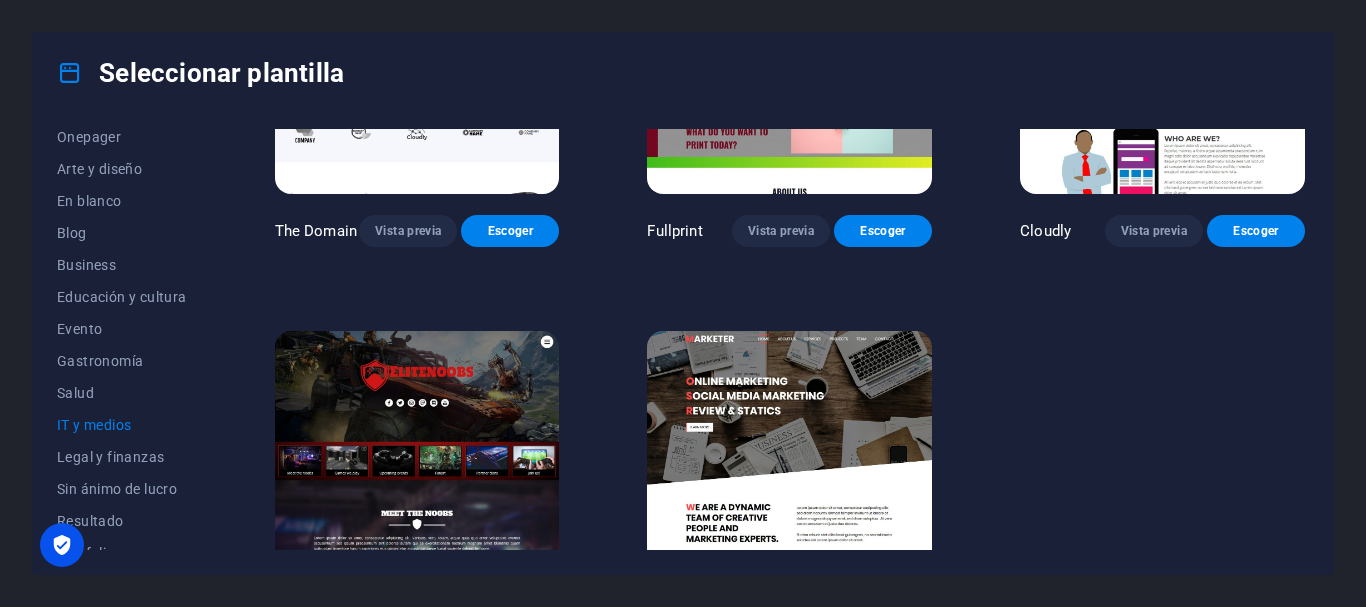 scroll, scrollTop: 812, scrollLeft: 0, axis: vertical 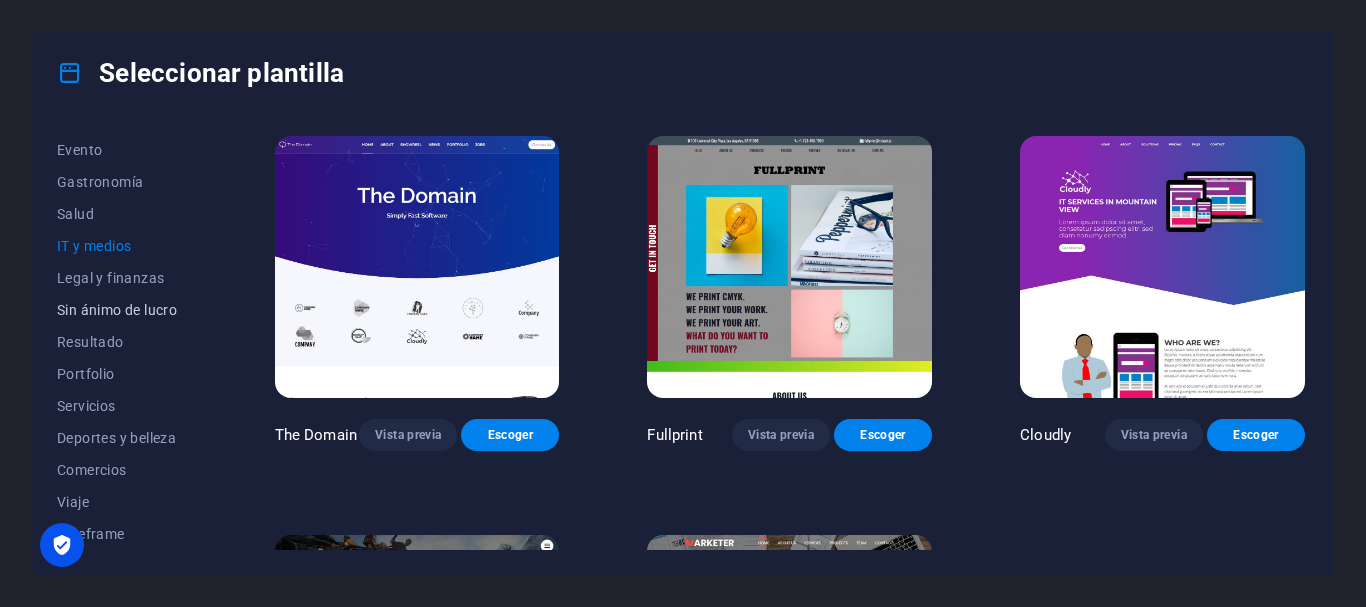 click on "Sin ánimo de lucro" at bounding box center (122, 310) 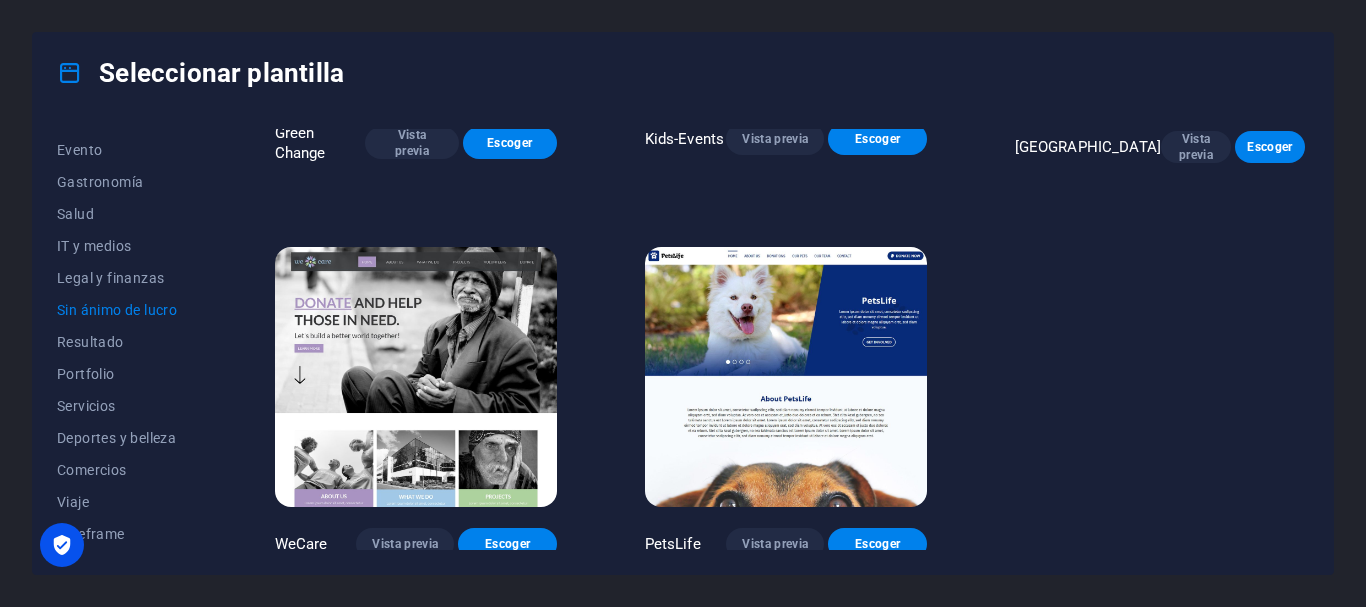 scroll, scrollTop: 300, scrollLeft: 0, axis: vertical 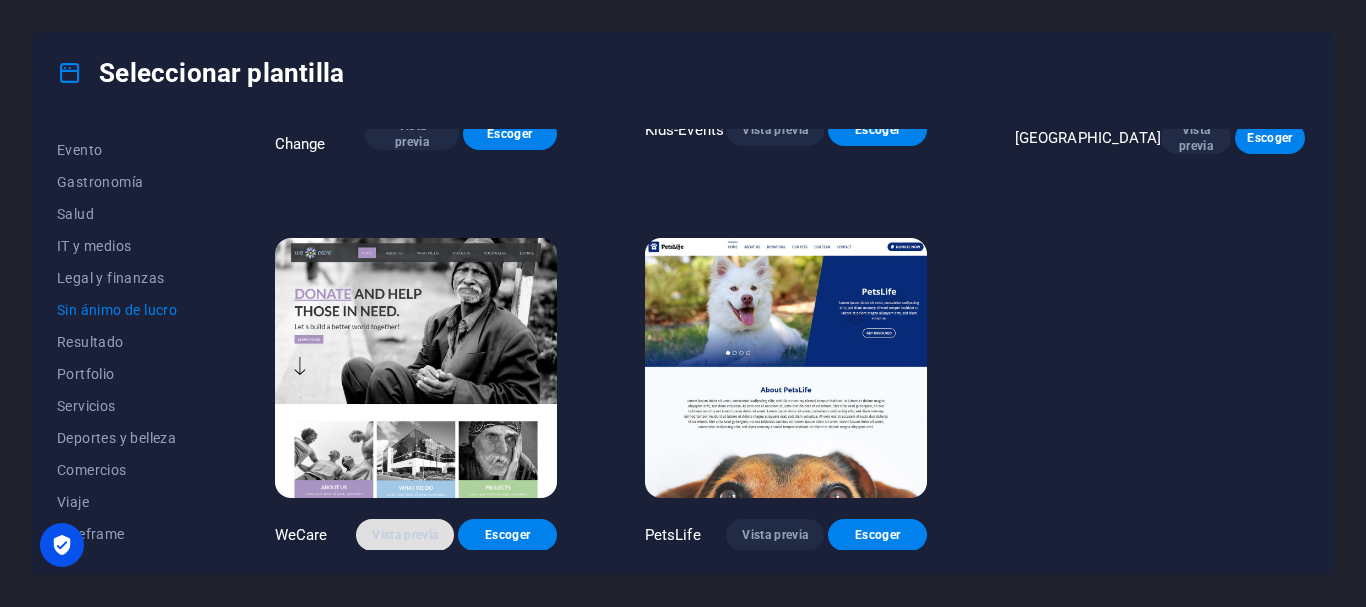 click on "Vista previa" at bounding box center (405, 535) 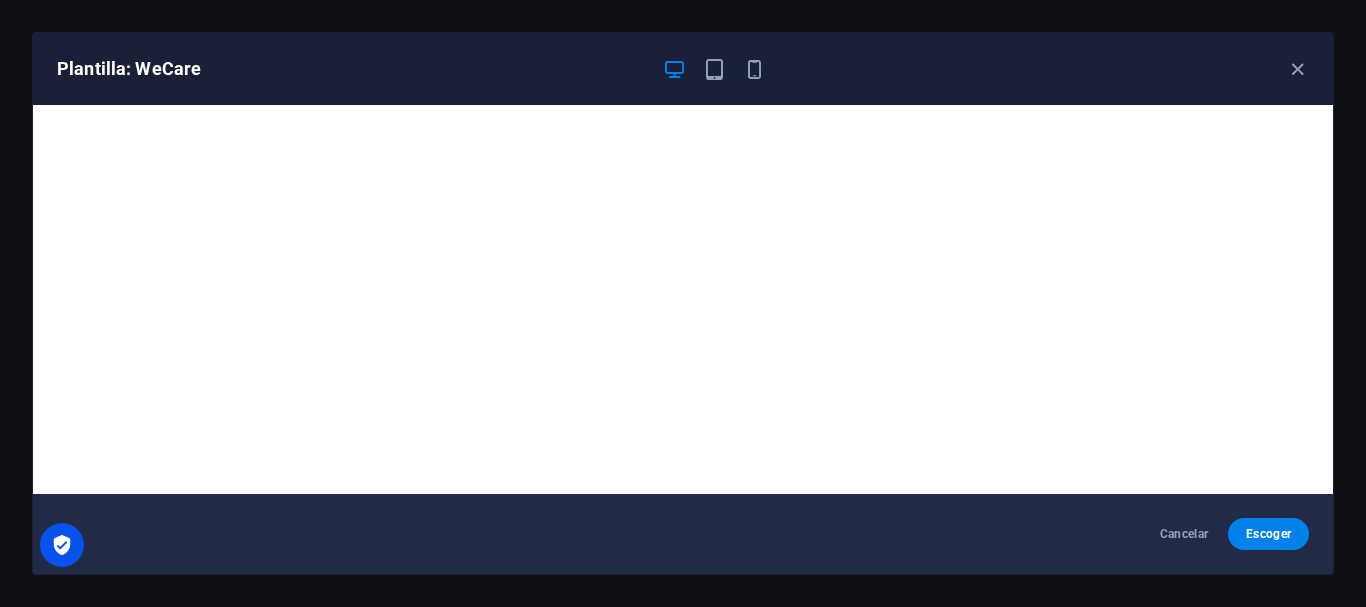 click at bounding box center [62, 545] 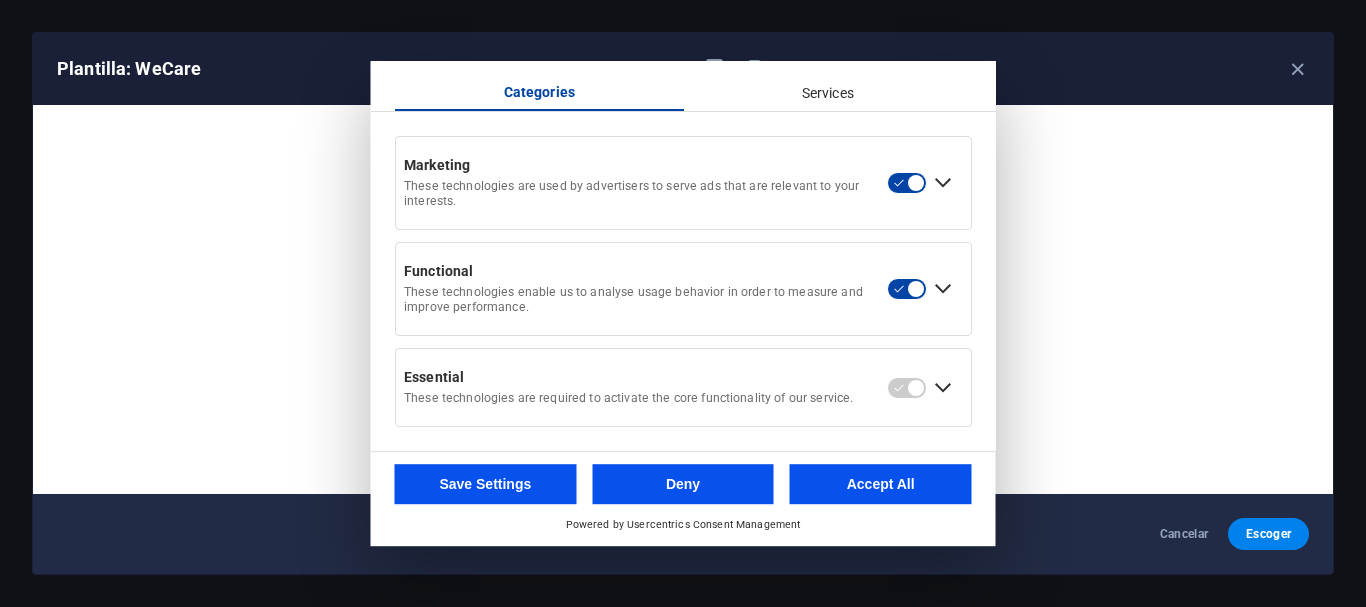 scroll, scrollTop: 0, scrollLeft: 0, axis: both 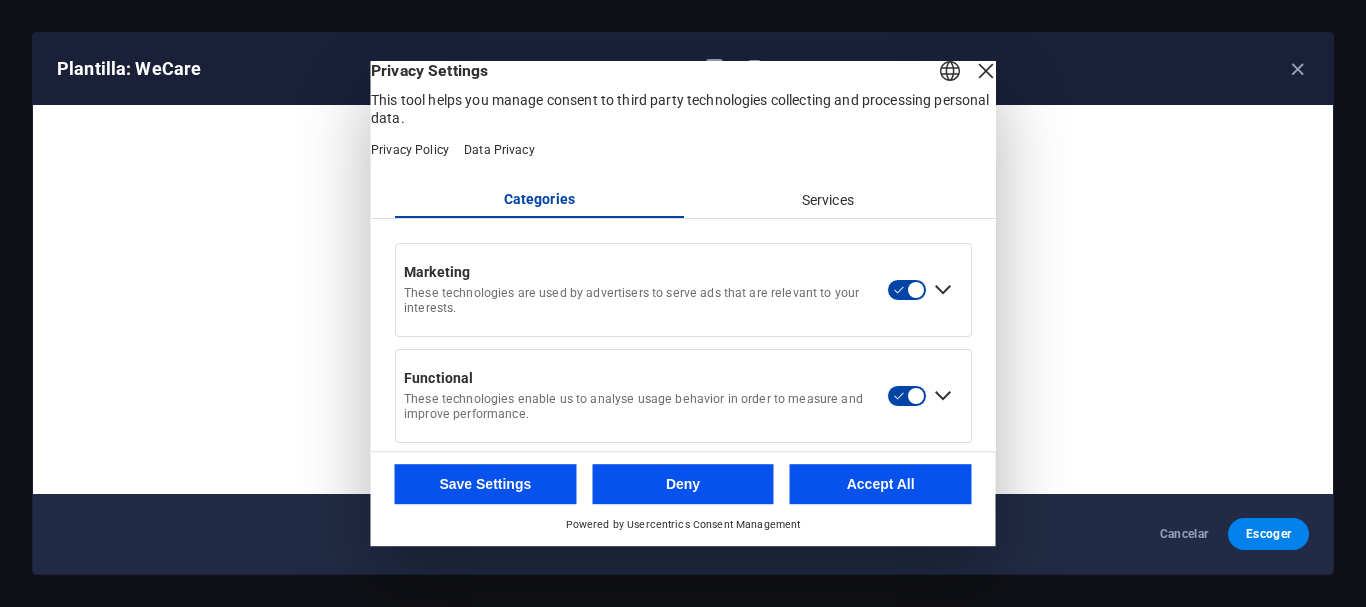 click at bounding box center [986, 71] 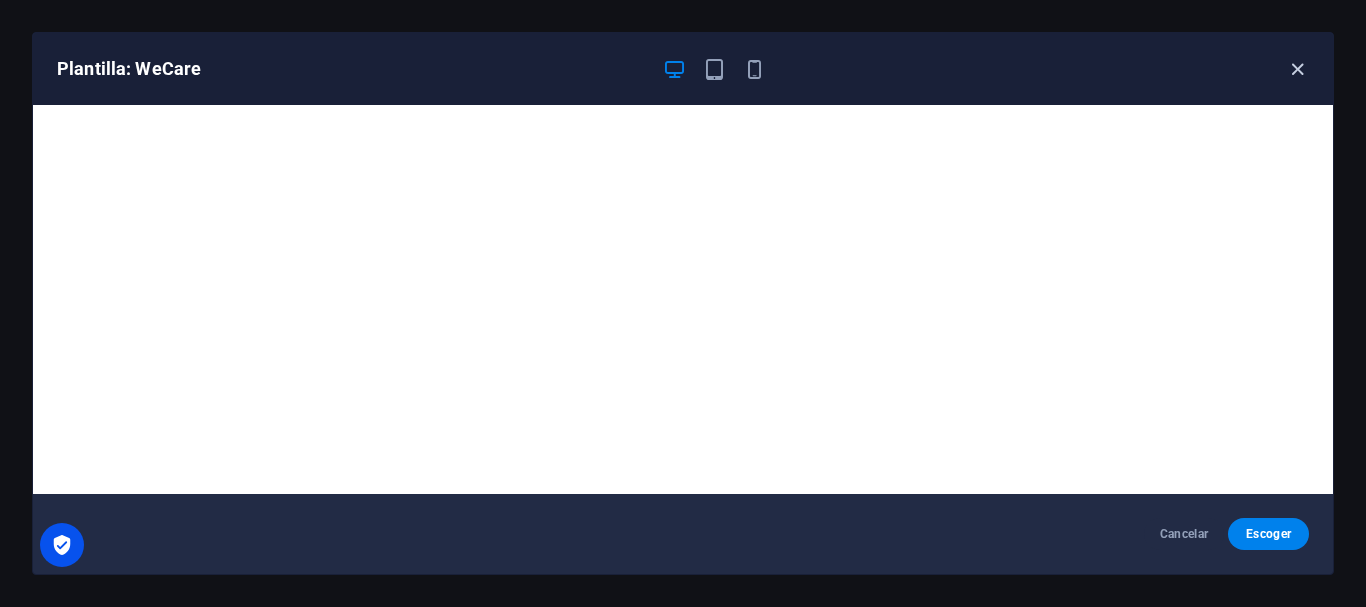 click at bounding box center (1297, 69) 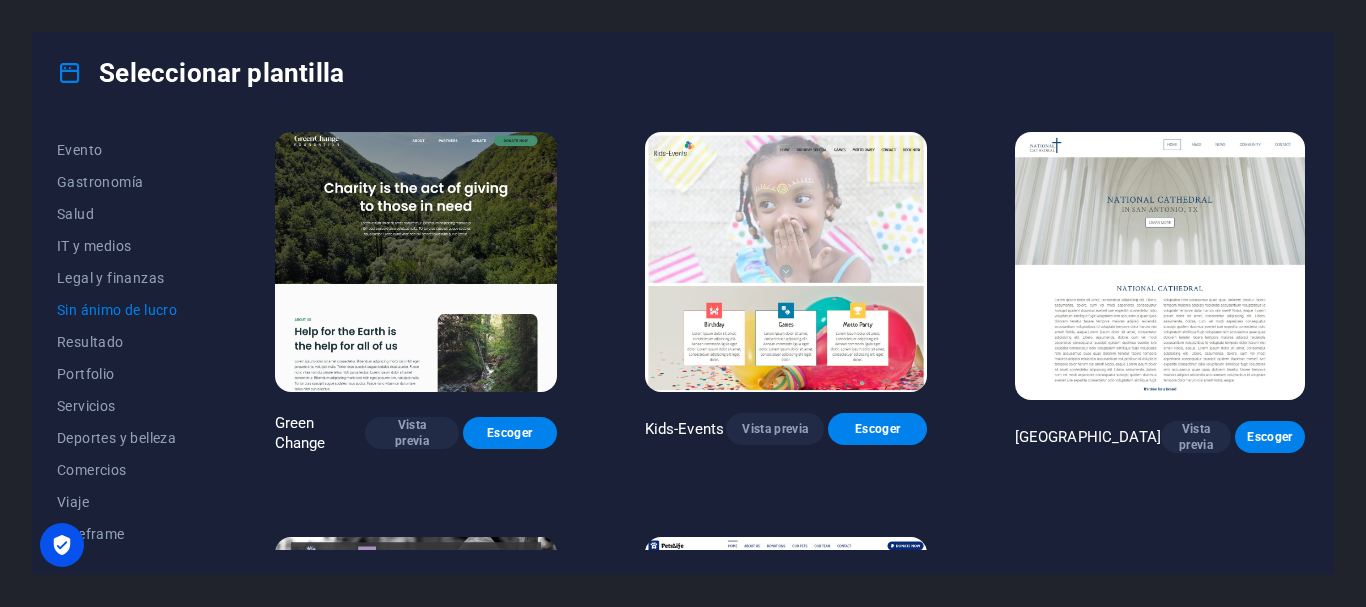 scroll, scrollTop: 0, scrollLeft: 0, axis: both 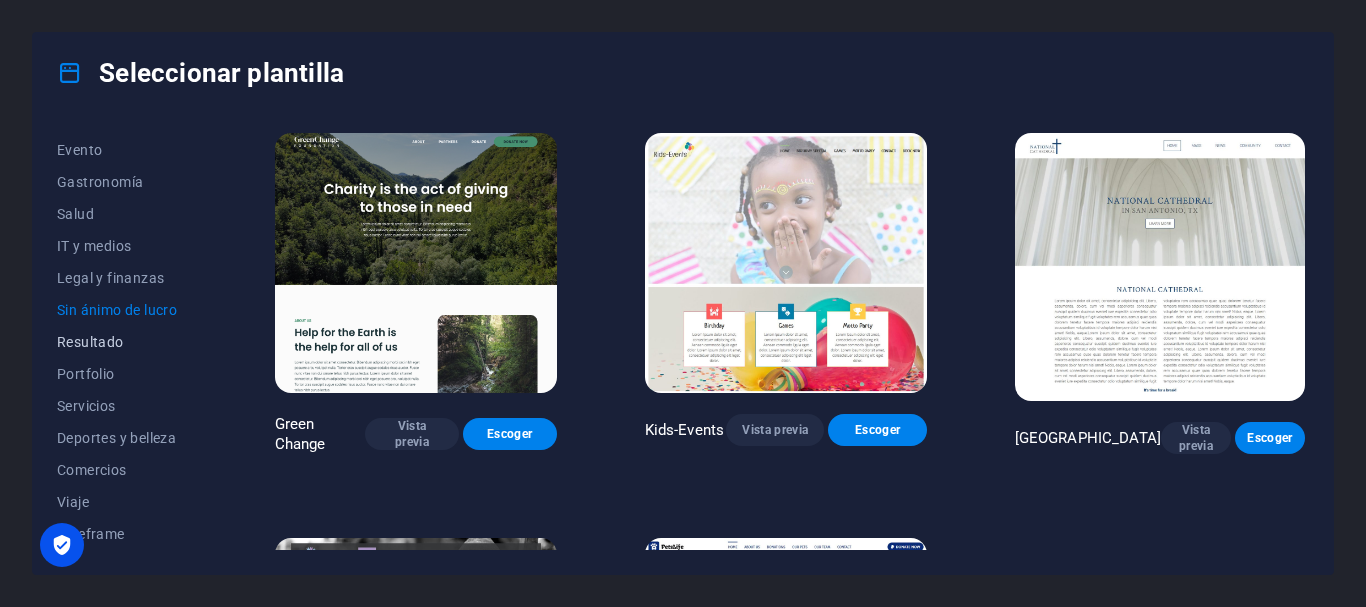 click on "Resultado" at bounding box center (122, 342) 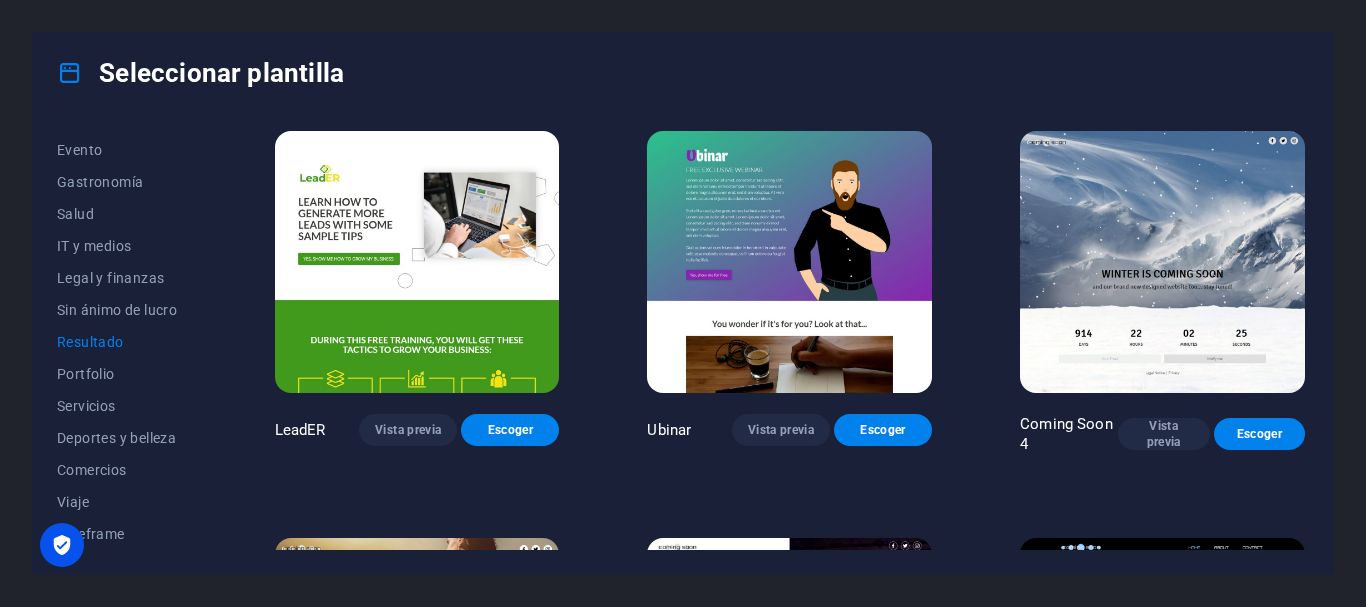 scroll, scrollTop: 1898, scrollLeft: 0, axis: vertical 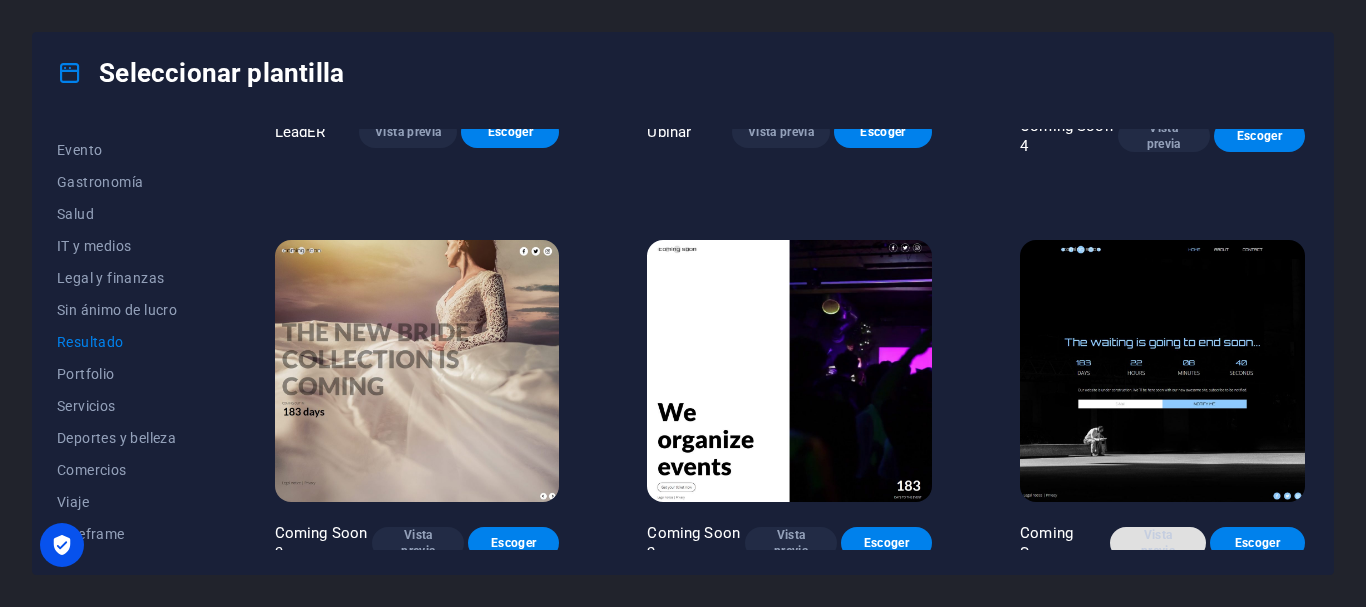 click on "Vista previa" at bounding box center [1157, 543] 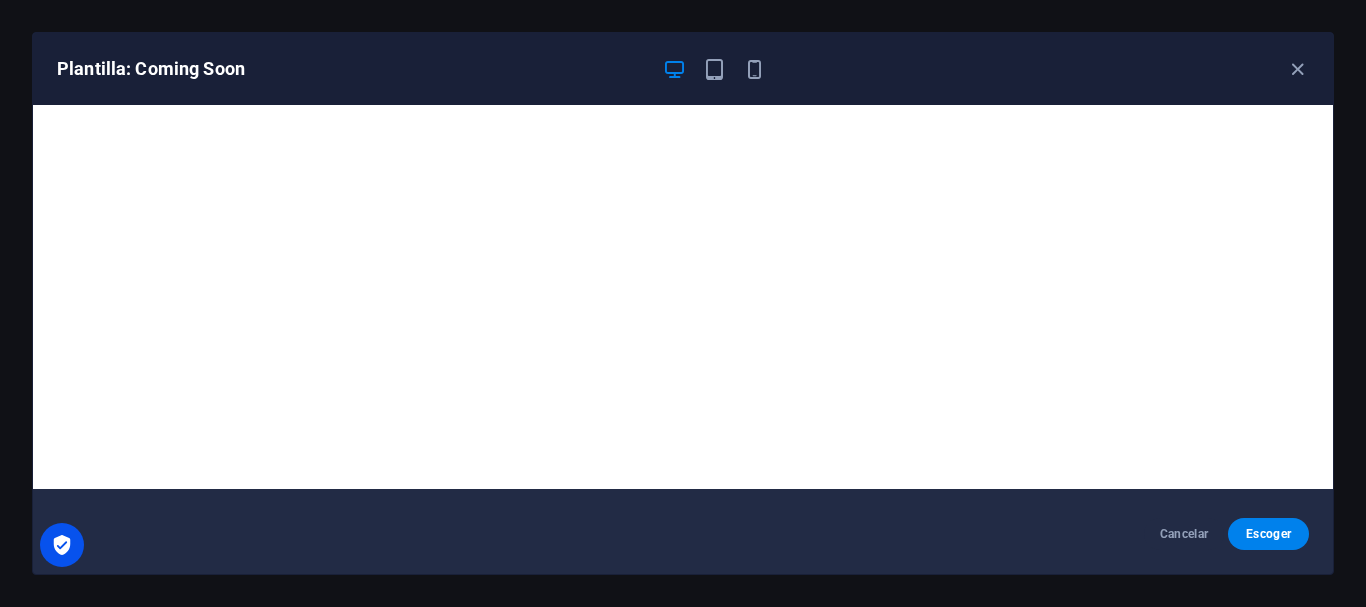 scroll, scrollTop: 0, scrollLeft: 0, axis: both 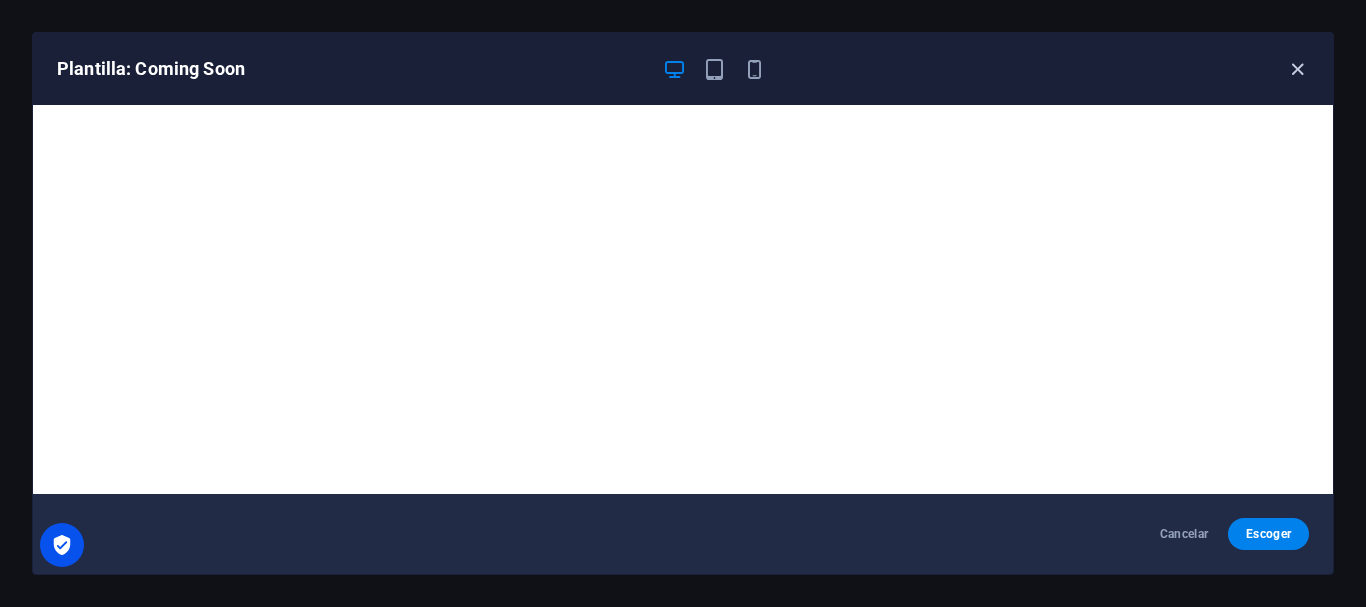 click at bounding box center (1297, 69) 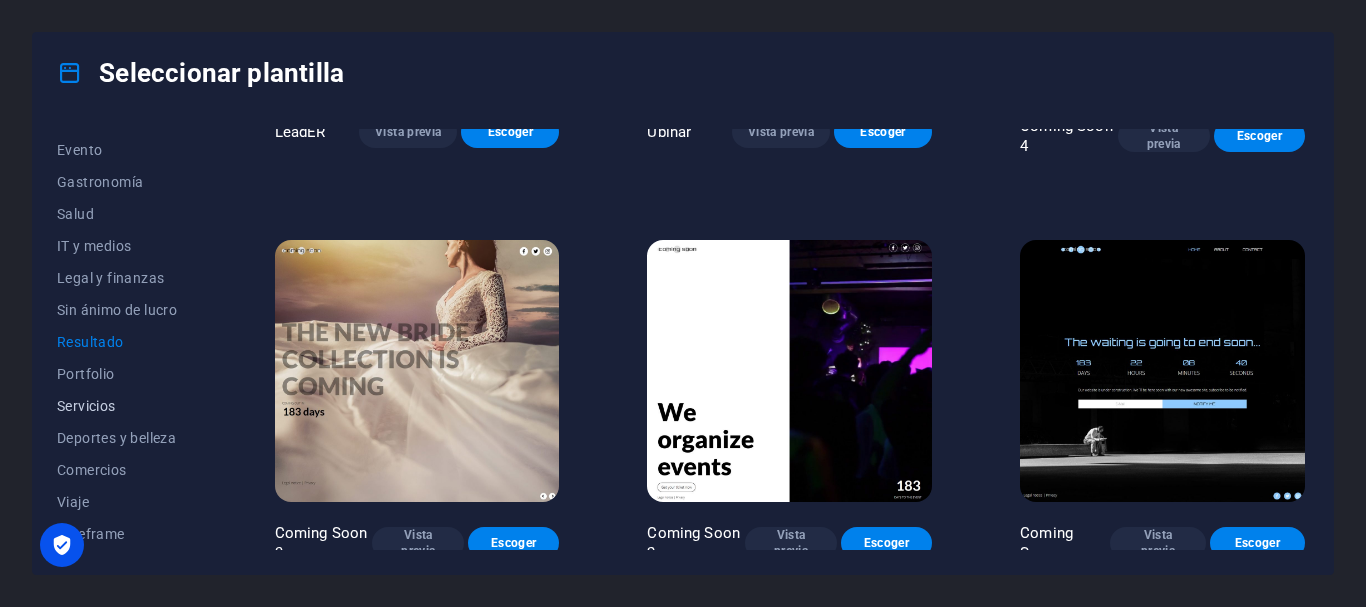 click on "Servicios" at bounding box center (122, 406) 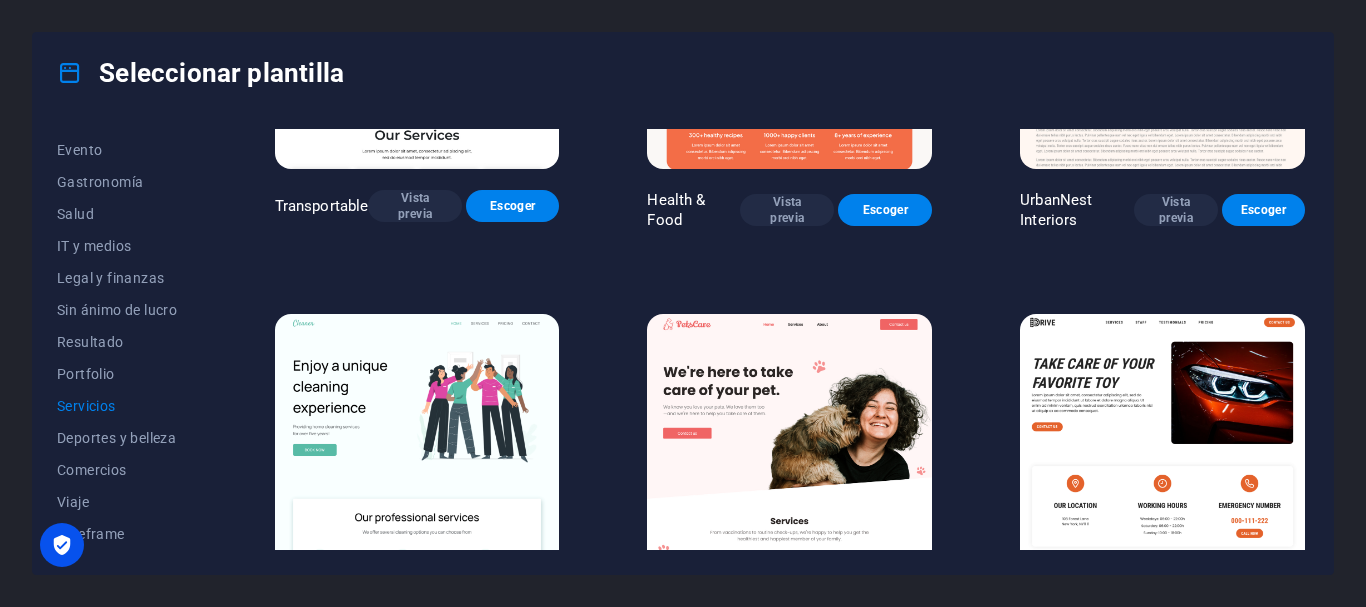 scroll, scrollTop: 0, scrollLeft: 0, axis: both 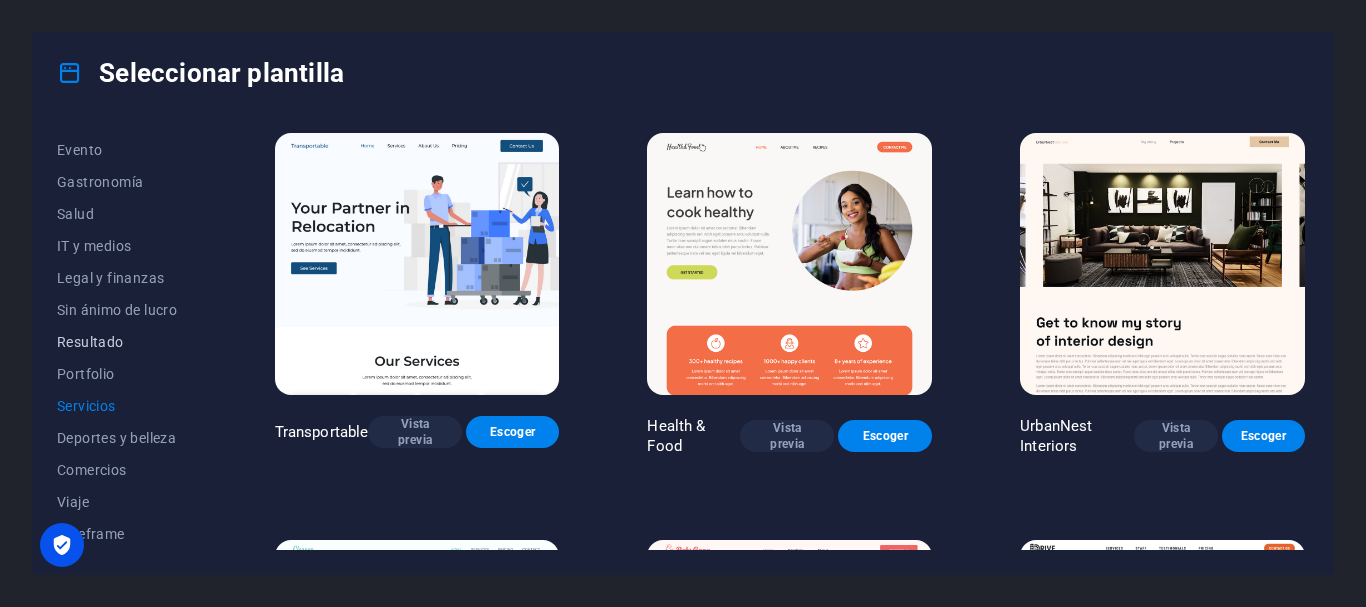 click on "Resultado" at bounding box center [122, 342] 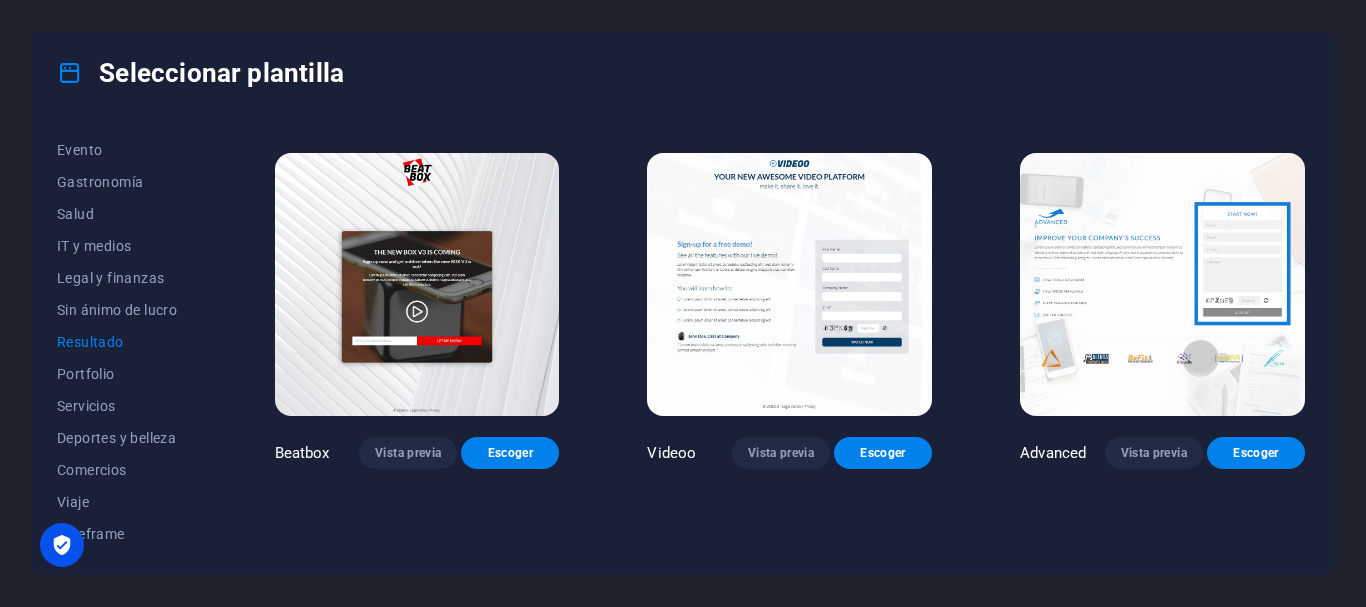 scroll, scrollTop: 400, scrollLeft: 0, axis: vertical 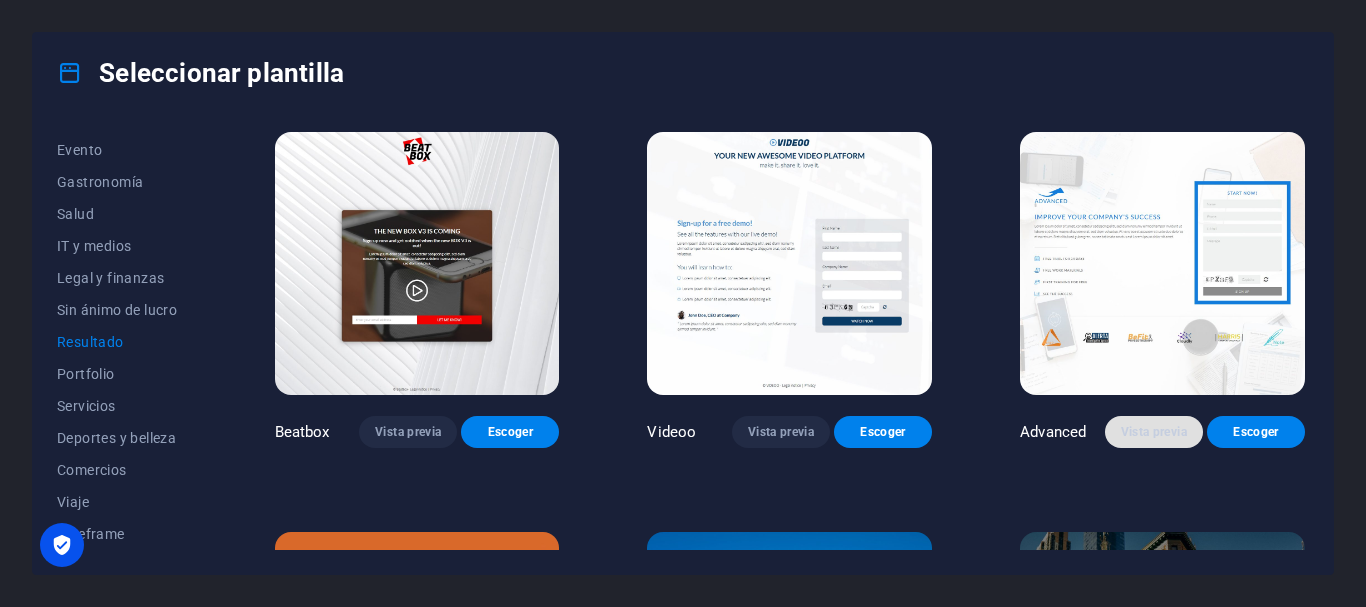 click on "Vista previa" at bounding box center (1154, 432) 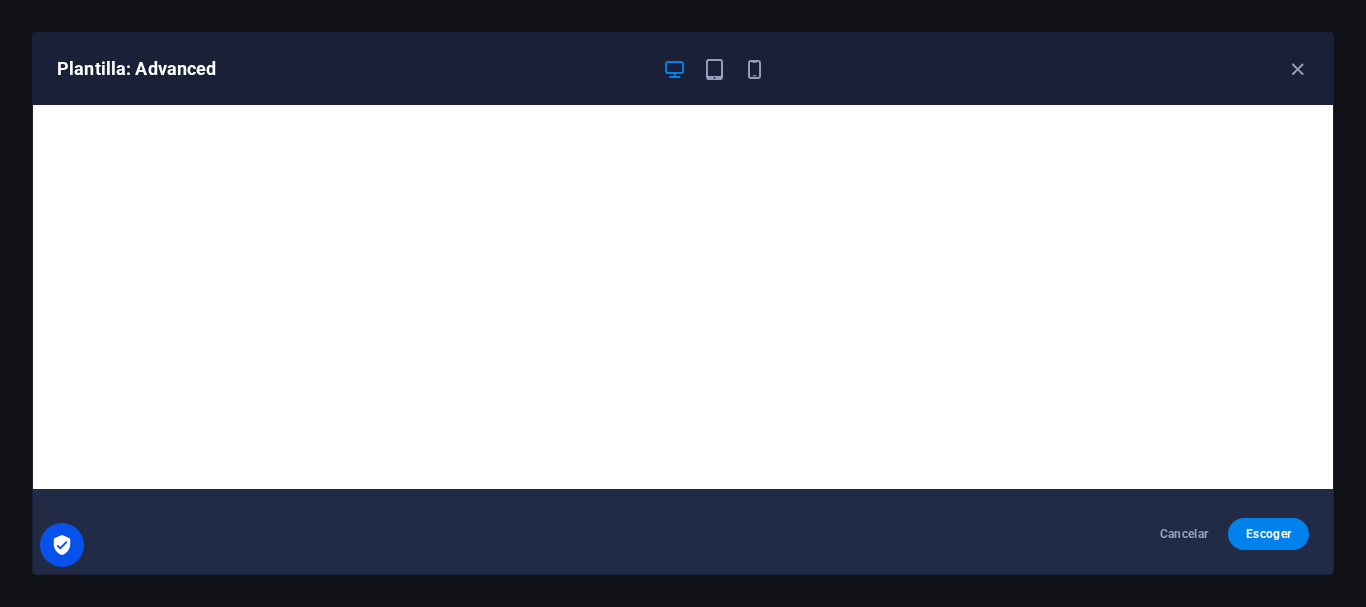scroll, scrollTop: 0, scrollLeft: 0, axis: both 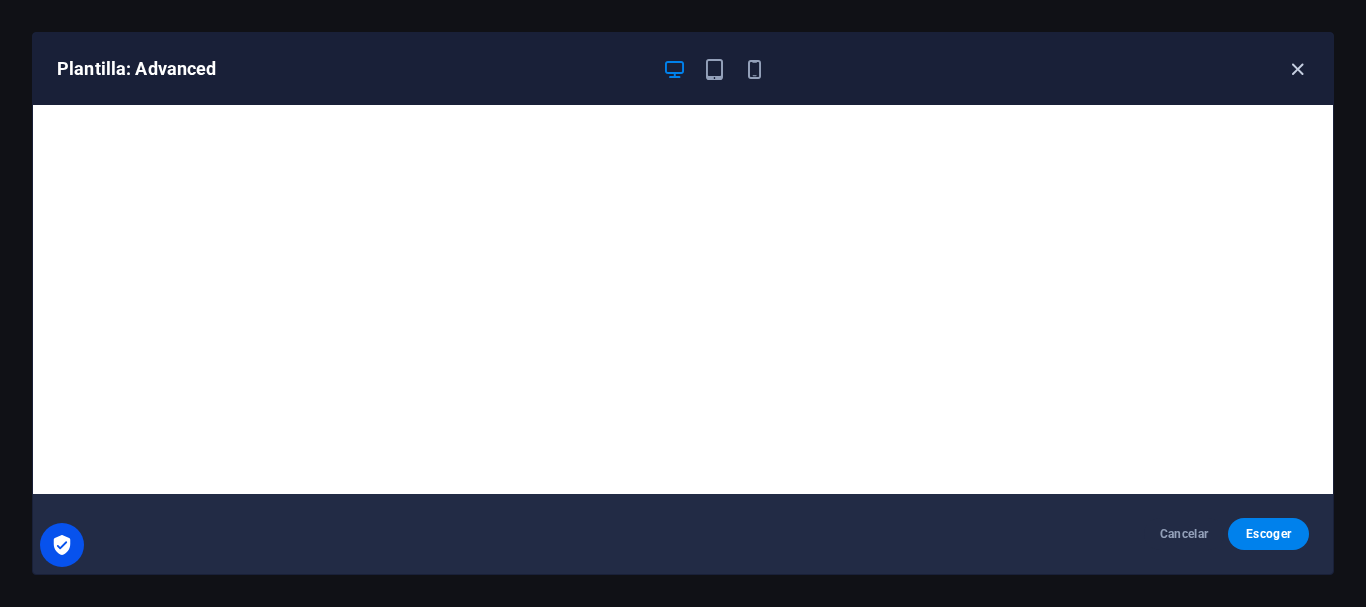 click at bounding box center (1297, 69) 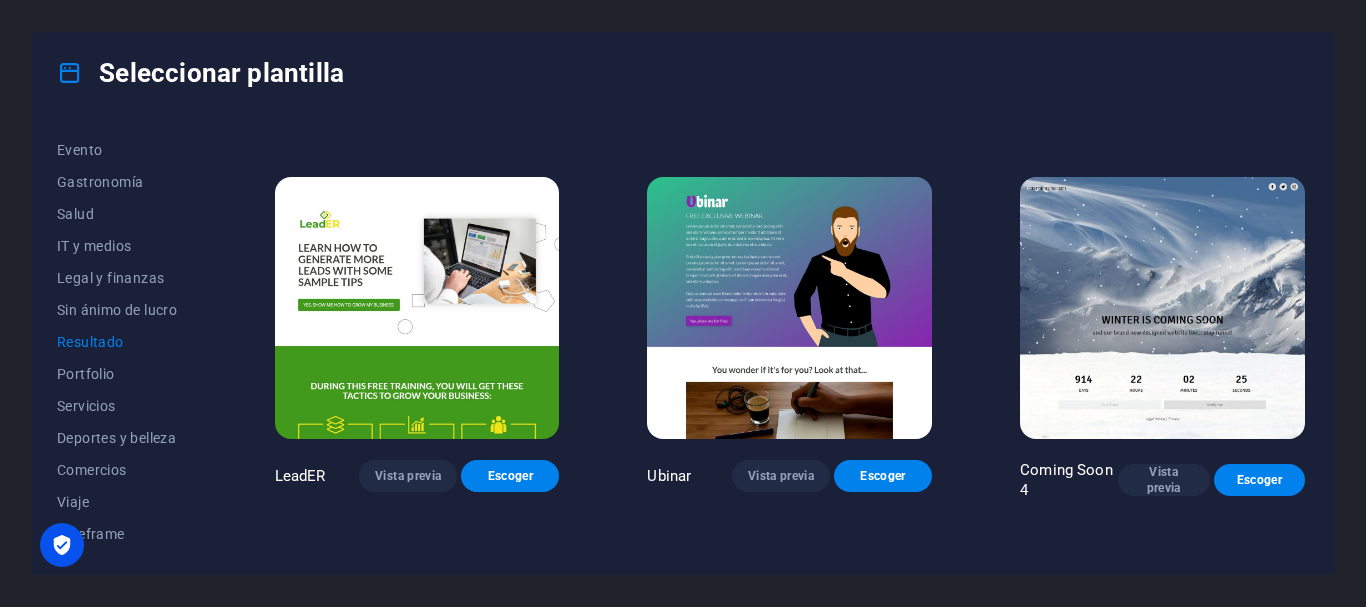 scroll, scrollTop: 1600, scrollLeft: 0, axis: vertical 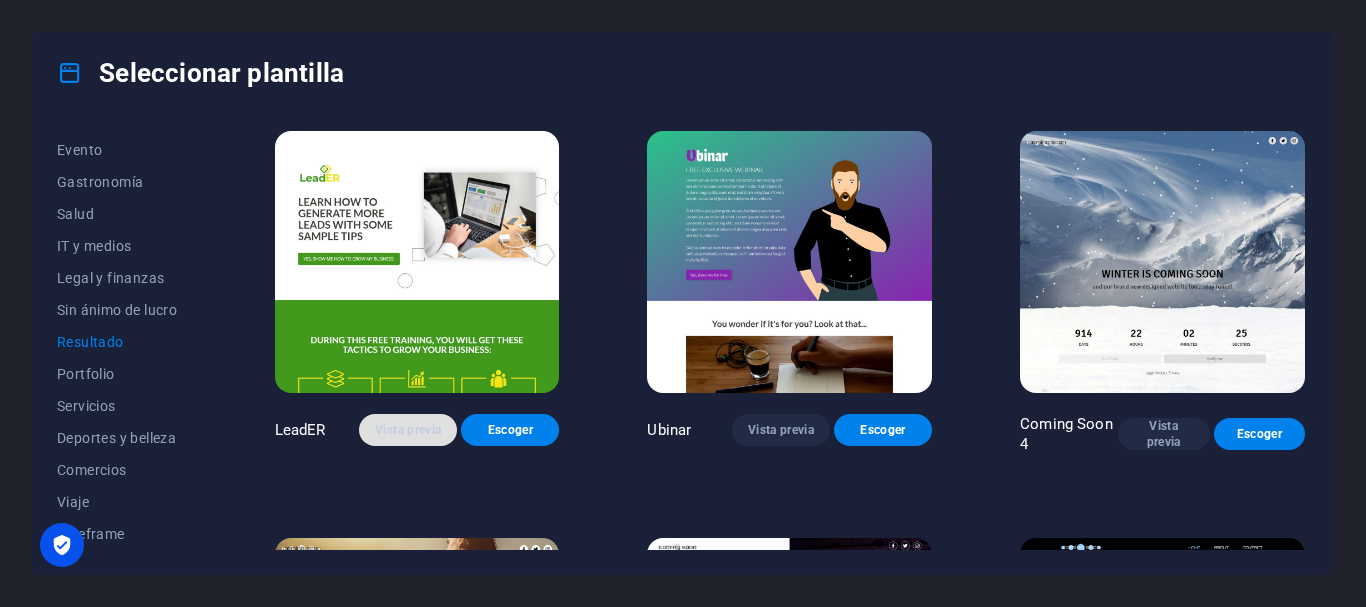 click on "Vista previa" at bounding box center (408, 430) 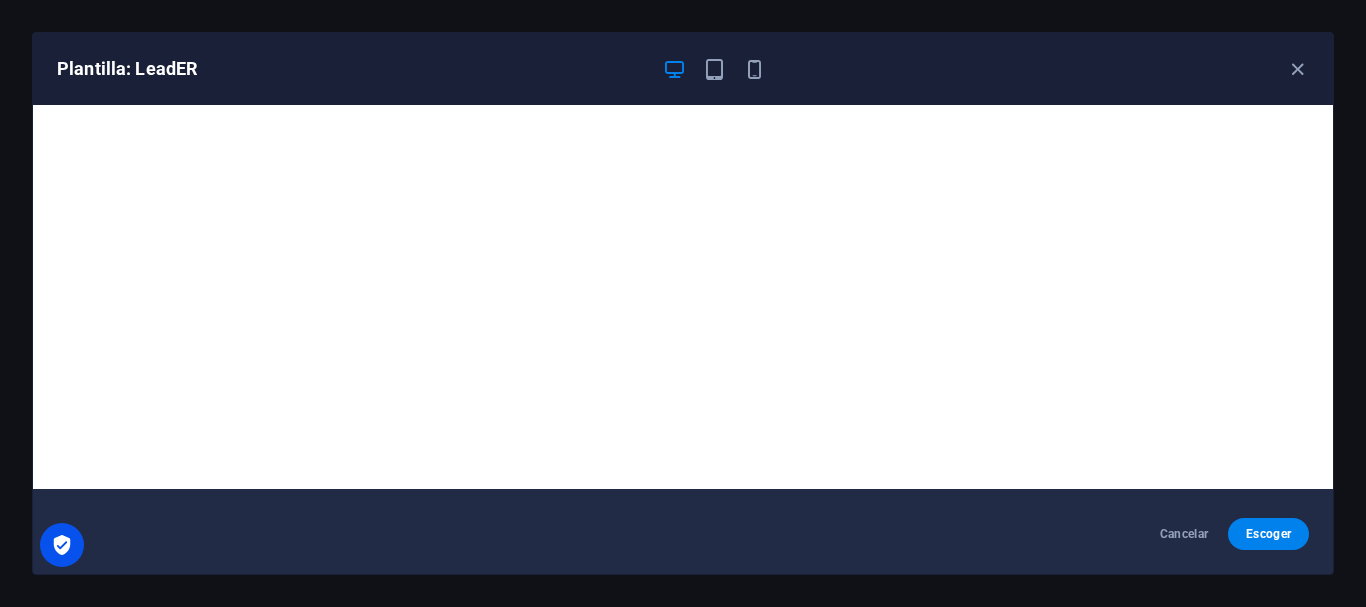 scroll, scrollTop: 0, scrollLeft: 0, axis: both 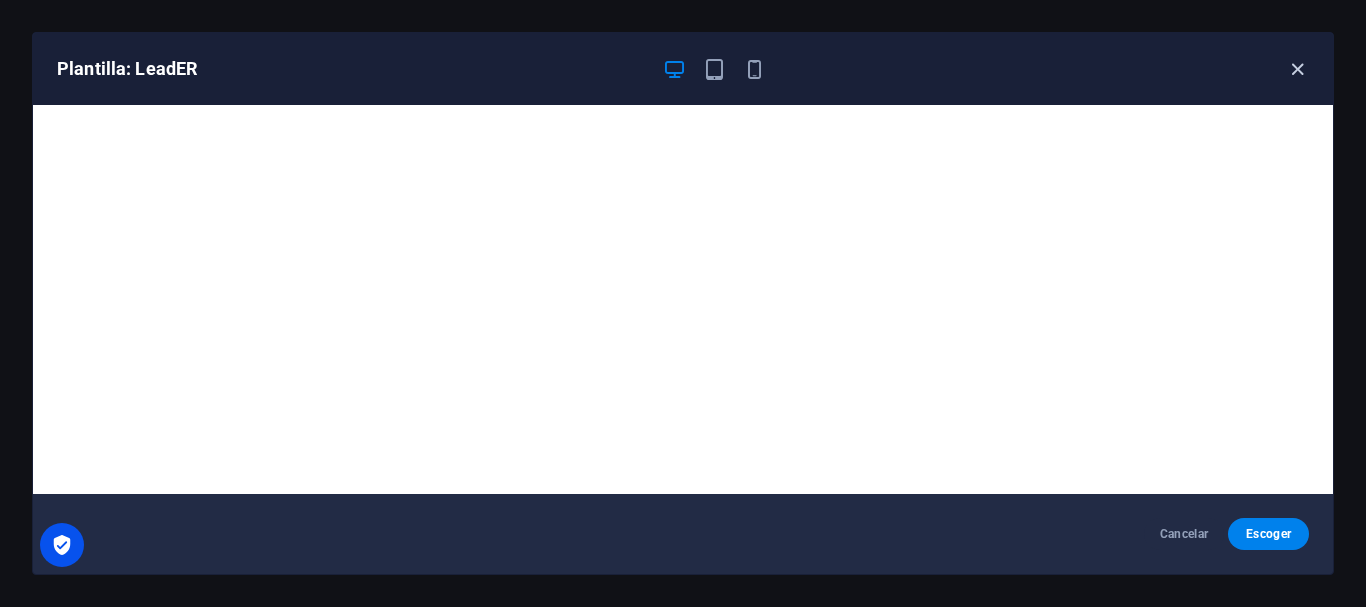 click at bounding box center [1297, 69] 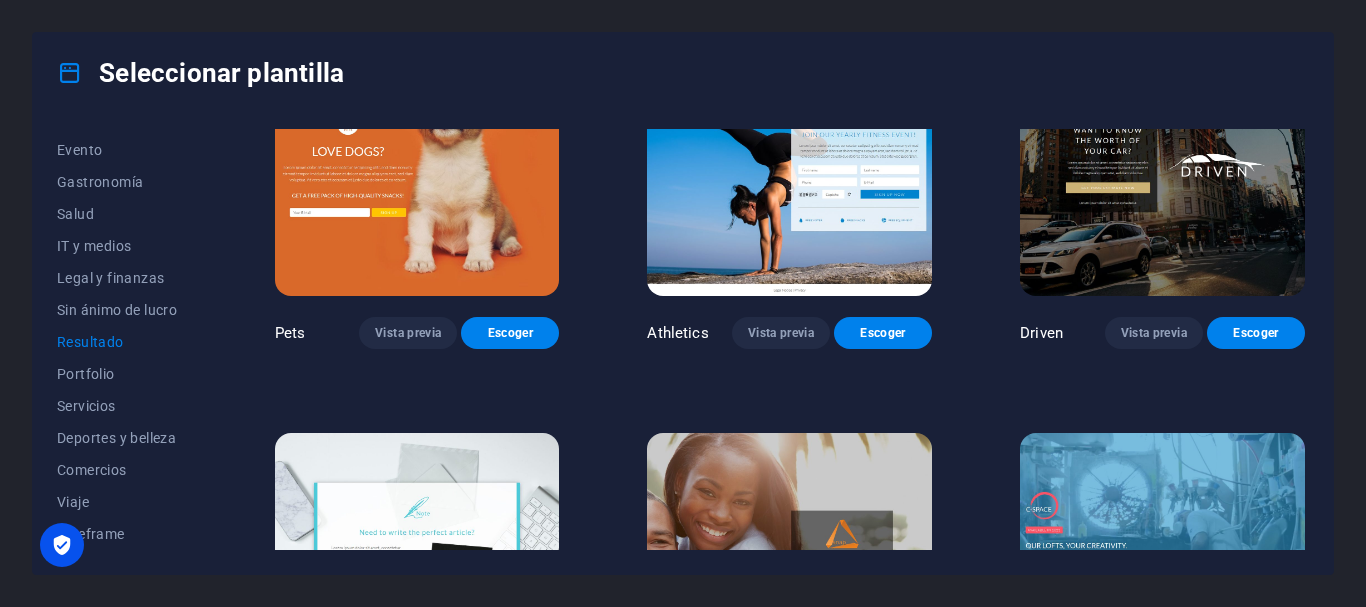 scroll, scrollTop: 698, scrollLeft: 0, axis: vertical 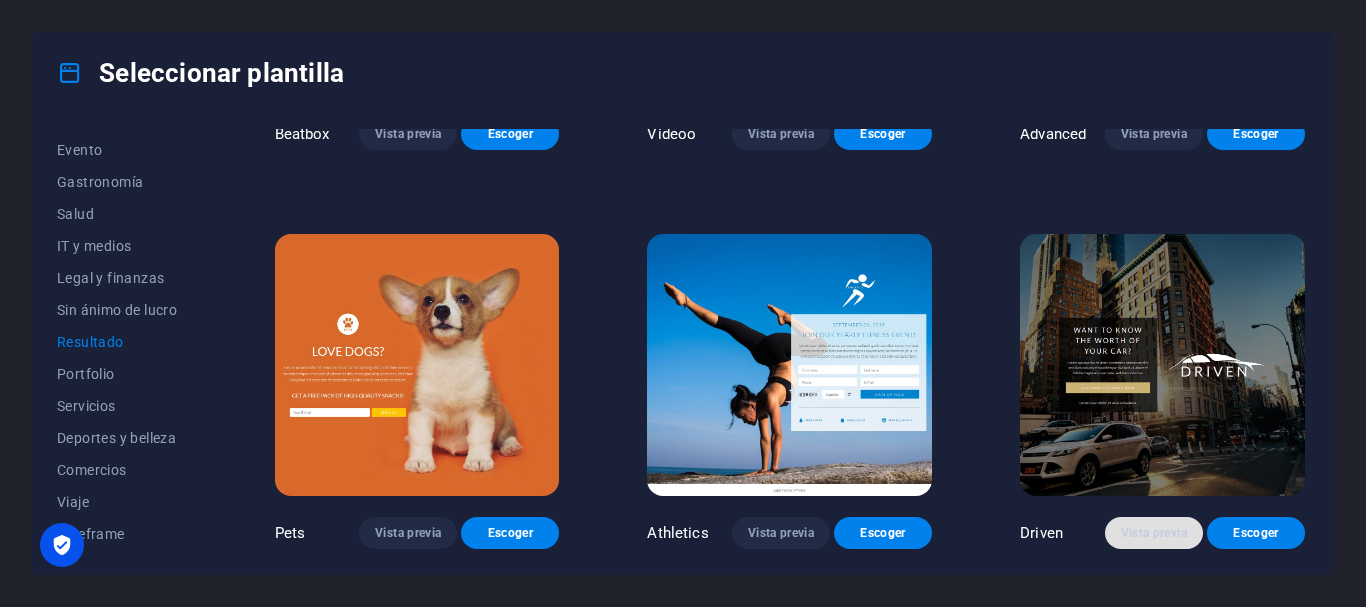 click on "Vista previa" at bounding box center [1154, 533] 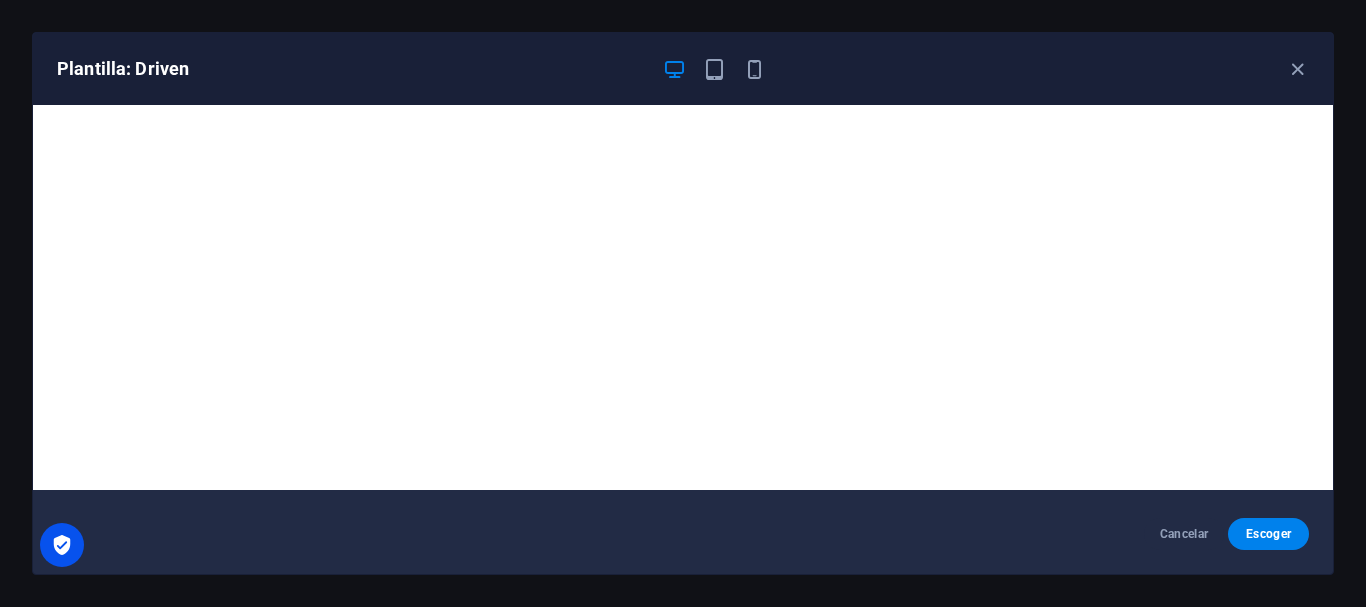 scroll, scrollTop: 5, scrollLeft: 0, axis: vertical 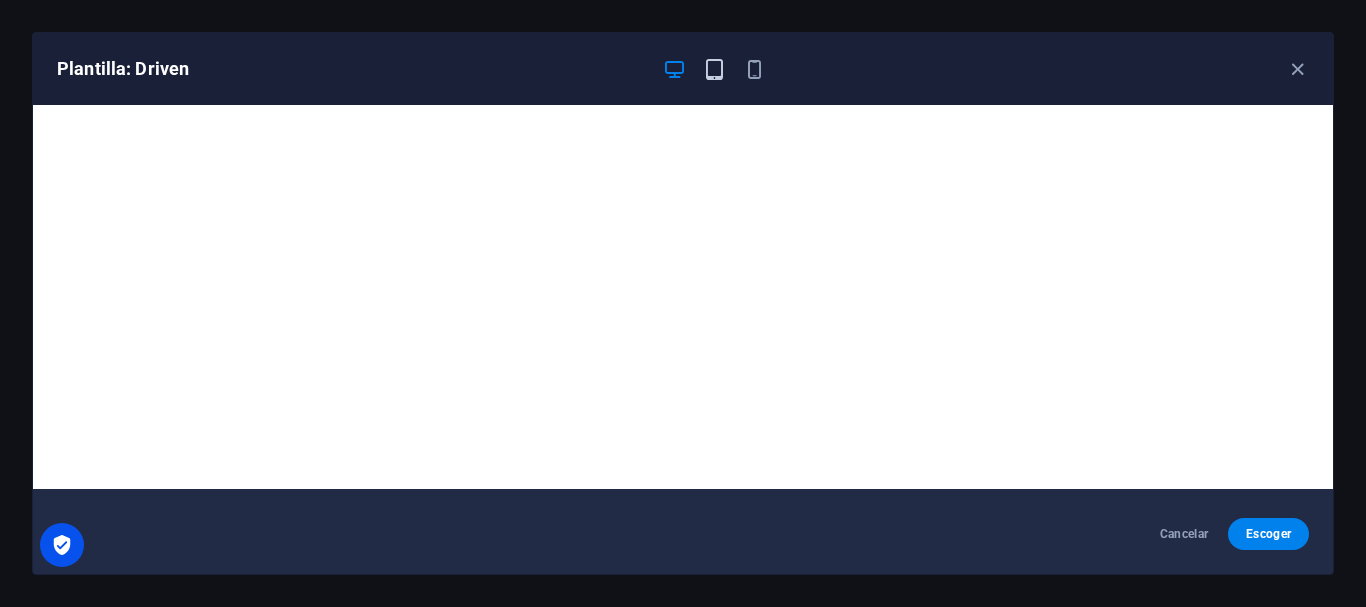 click at bounding box center [714, 69] 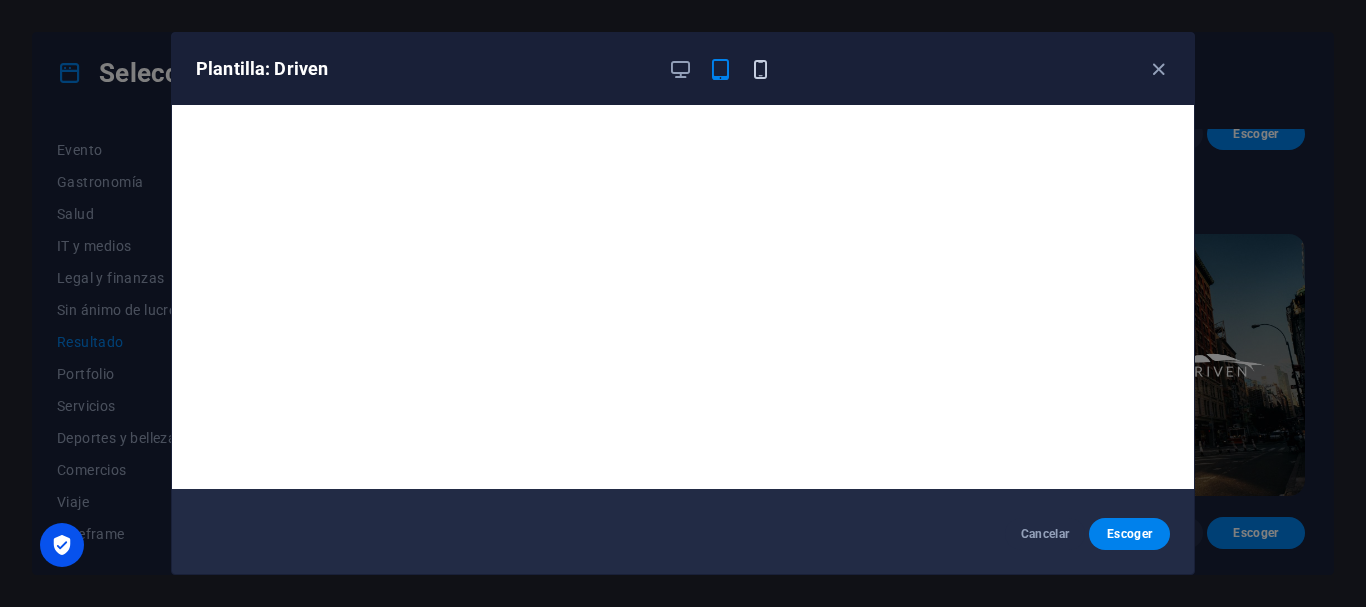 click at bounding box center (760, 69) 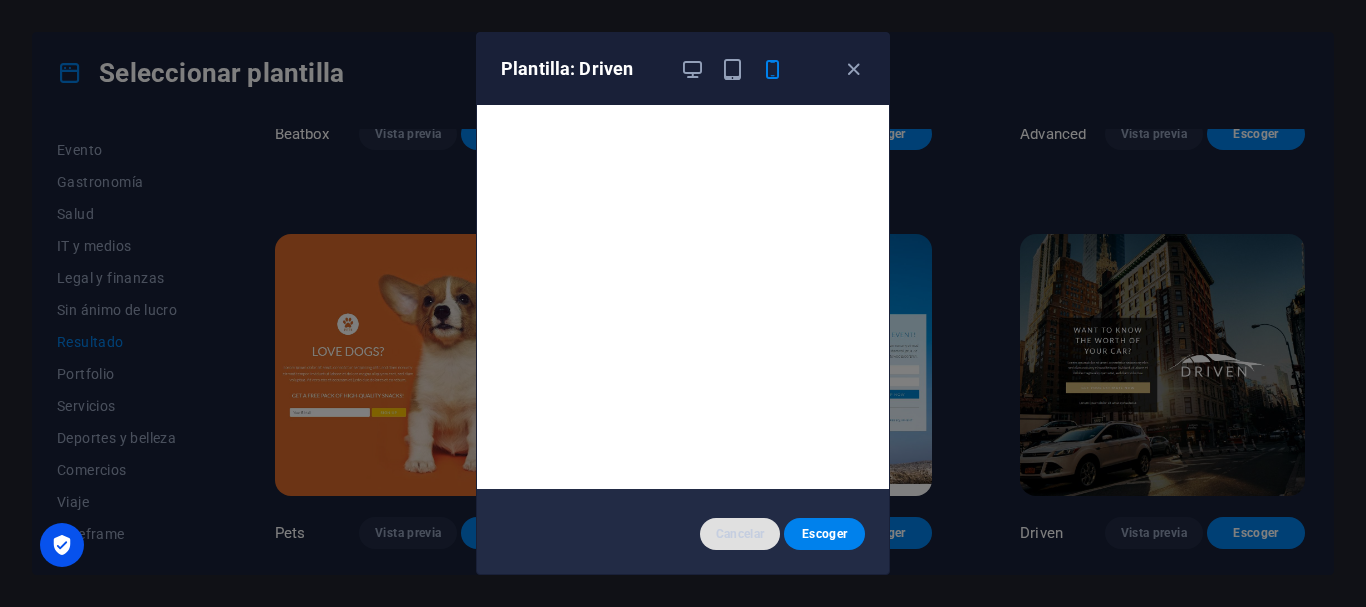 click on "Cancelar" at bounding box center (740, 534) 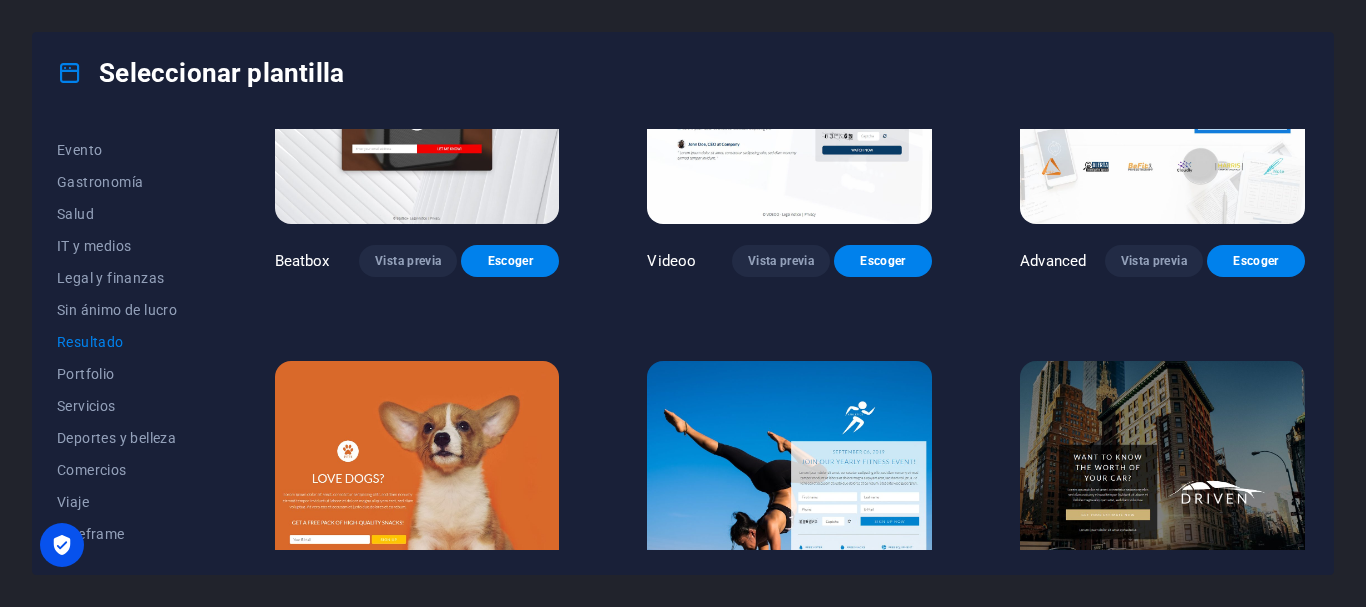 scroll, scrollTop: 298, scrollLeft: 0, axis: vertical 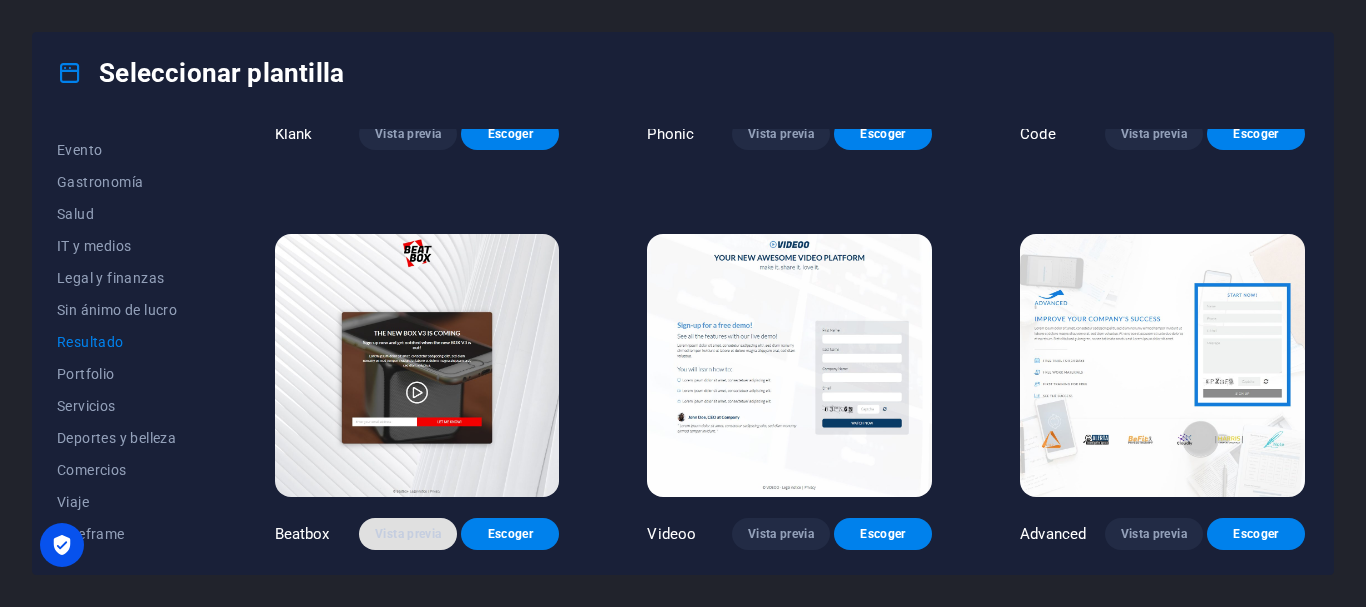 click on "Vista previa" at bounding box center [408, 534] 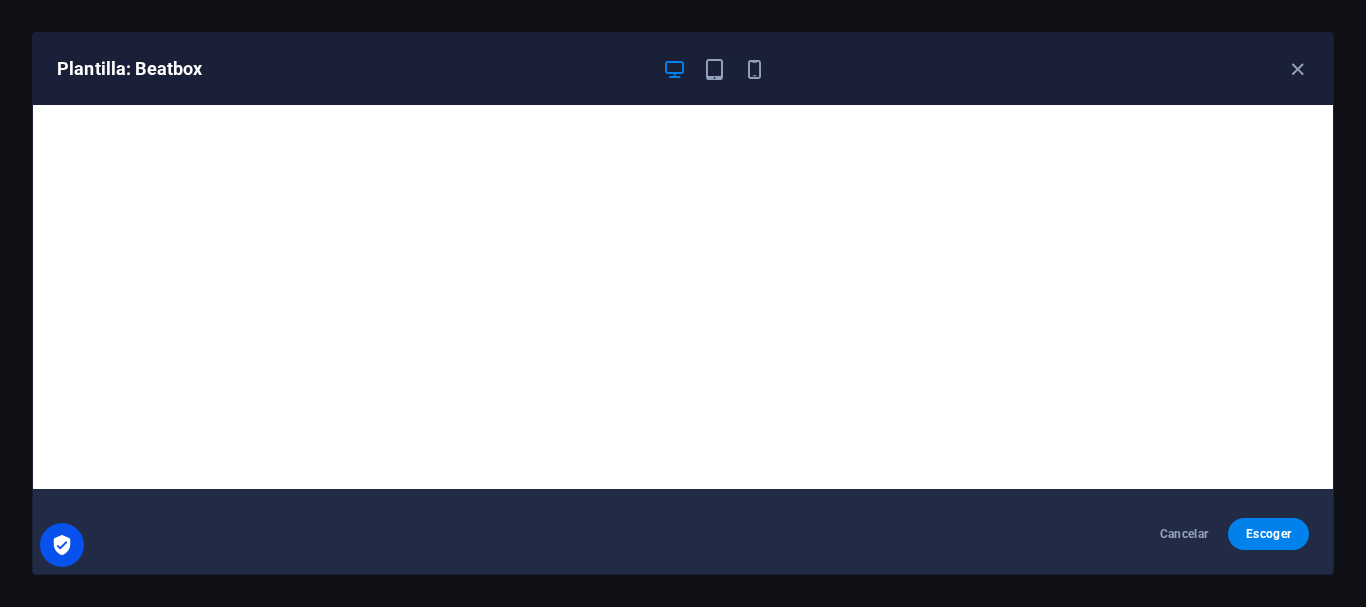 scroll, scrollTop: 0, scrollLeft: 0, axis: both 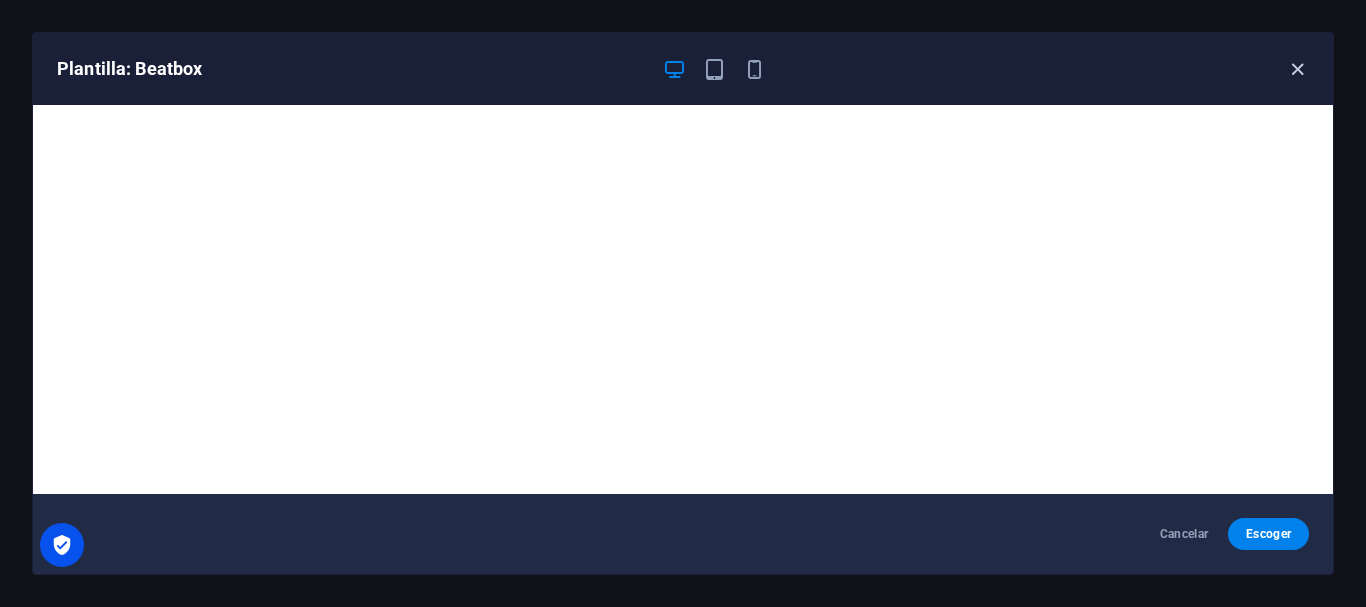 click at bounding box center (1297, 69) 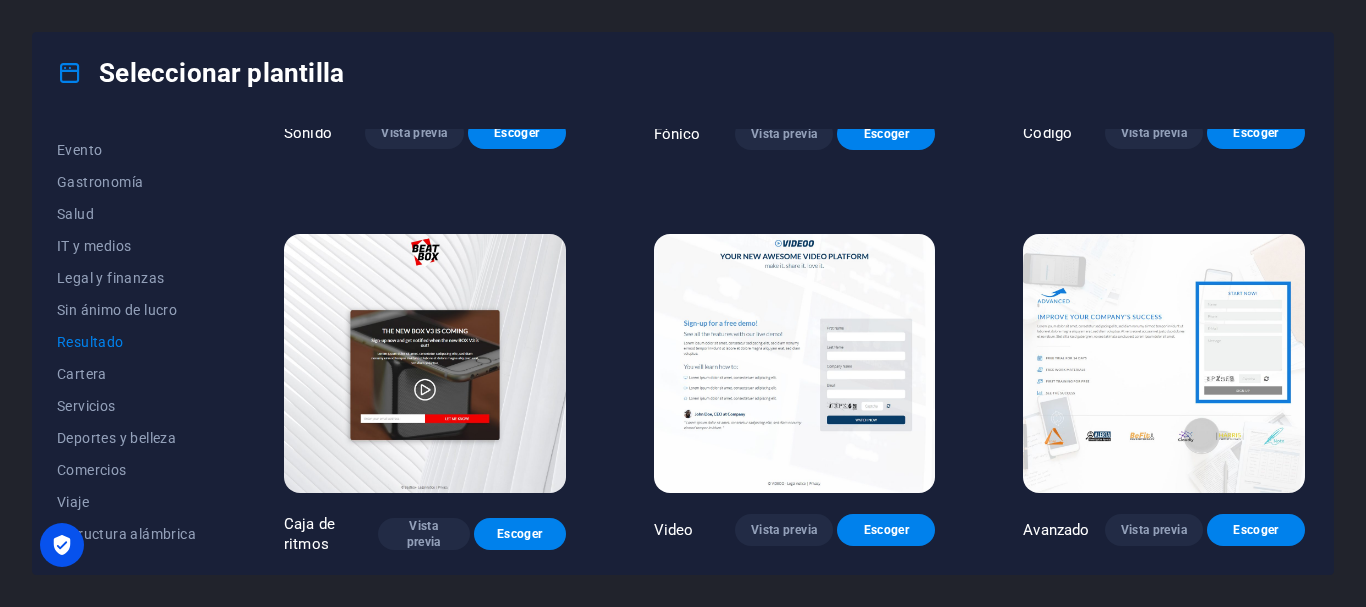 scroll, scrollTop: 0, scrollLeft: 0, axis: both 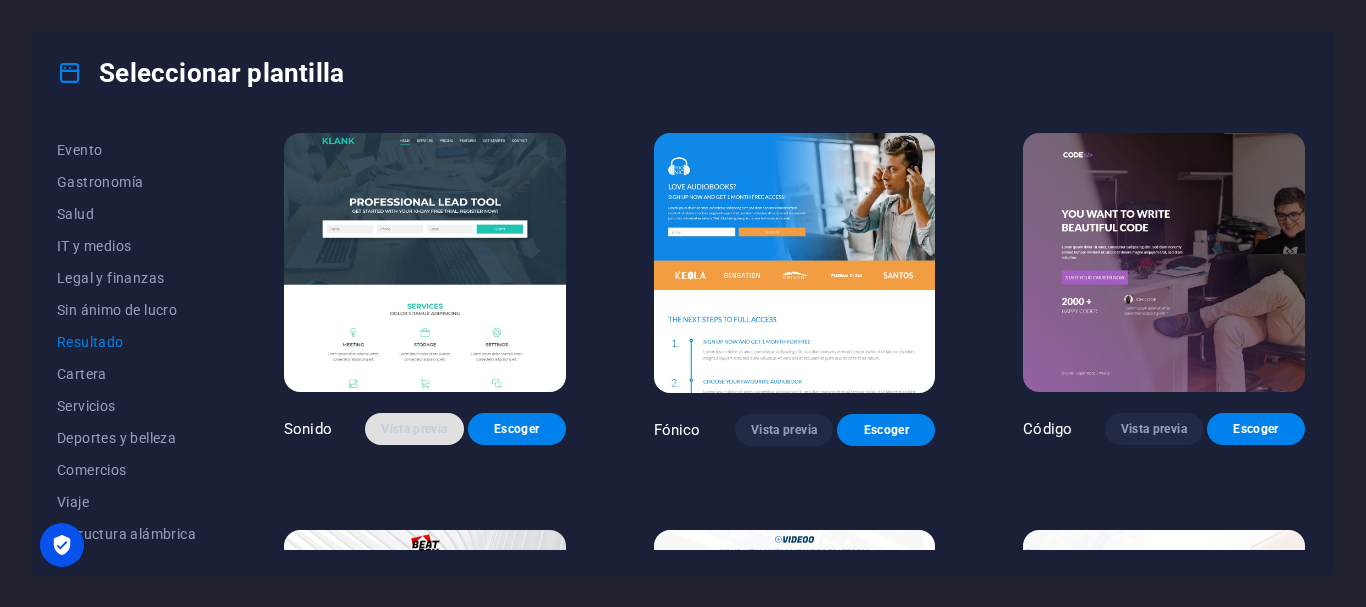 click on "Vista previa" at bounding box center [414, 429] 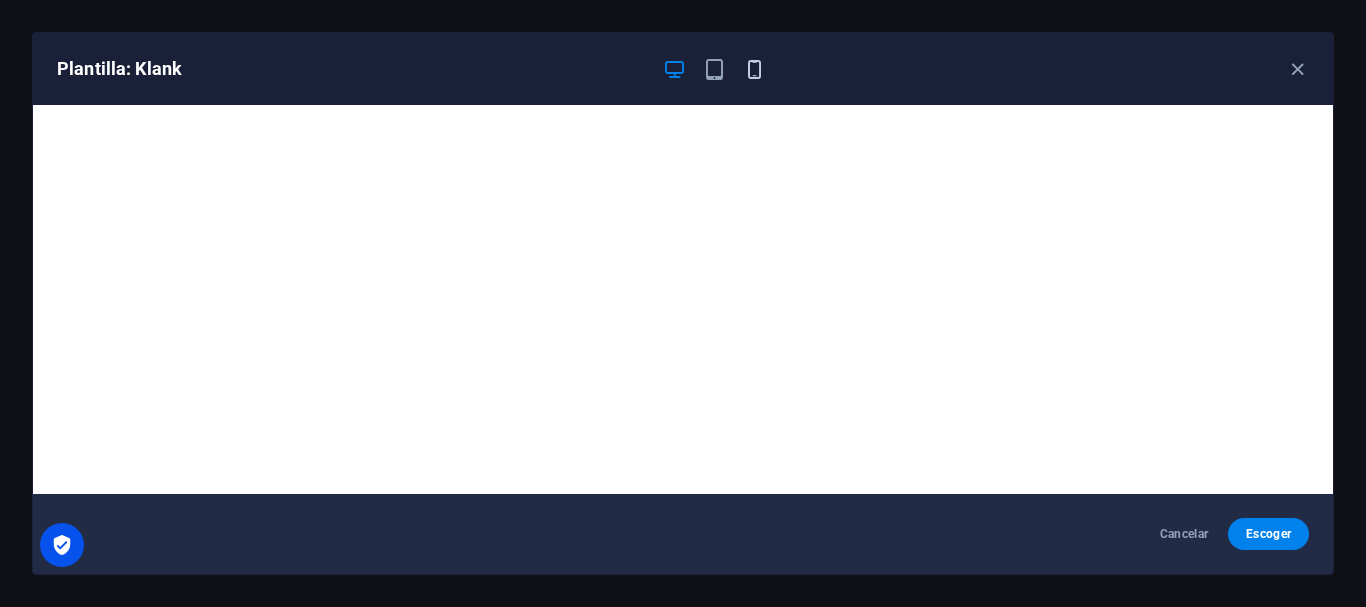 click at bounding box center [754, 69] 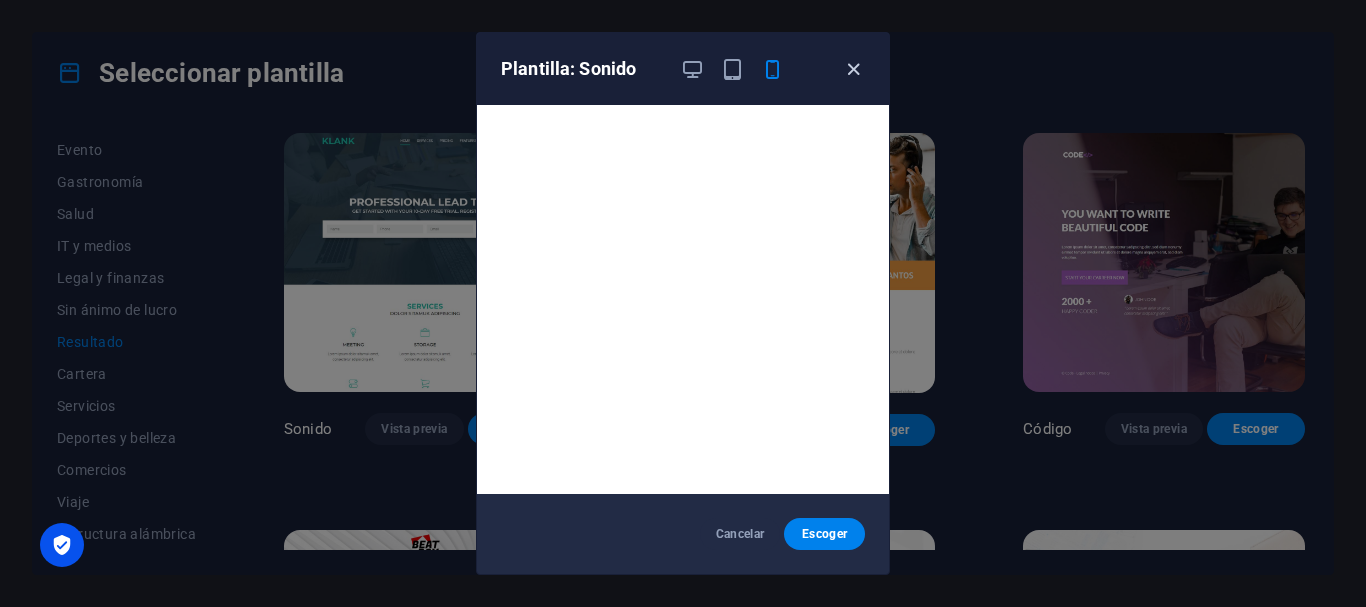 click at bounding box center (853, 69) 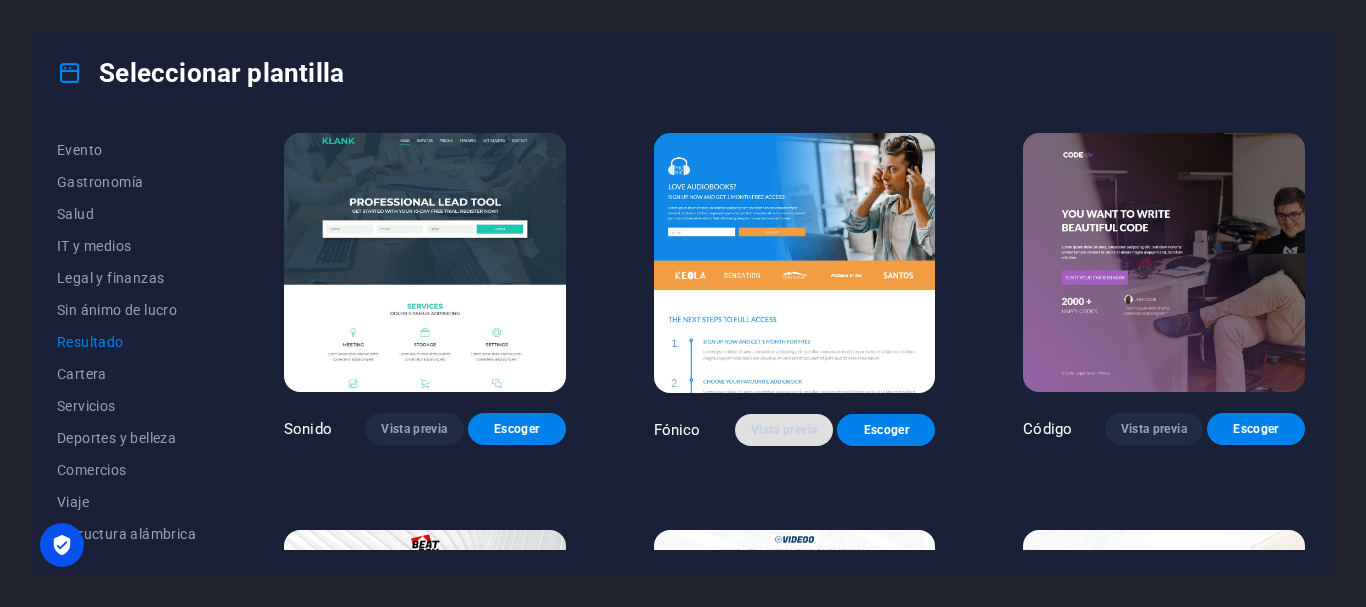 click on "Vista previa" at bounding box center (784, 430) 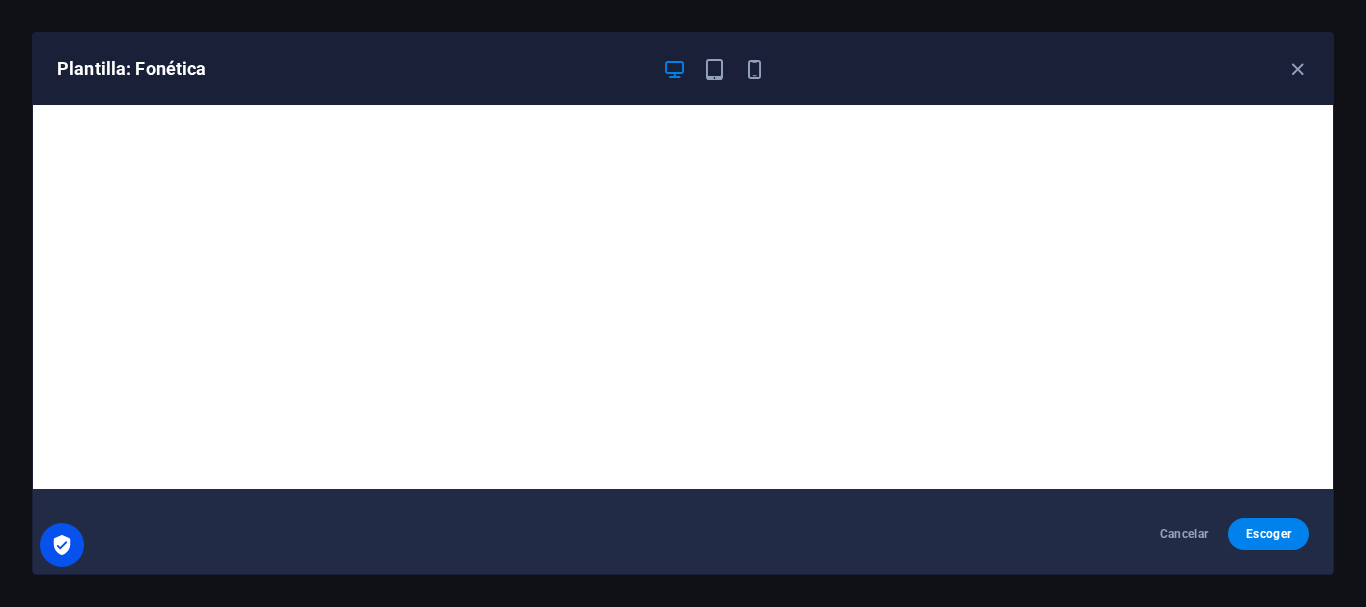scroll, scrollTop: 0, scrollLeft: 0, axis: both 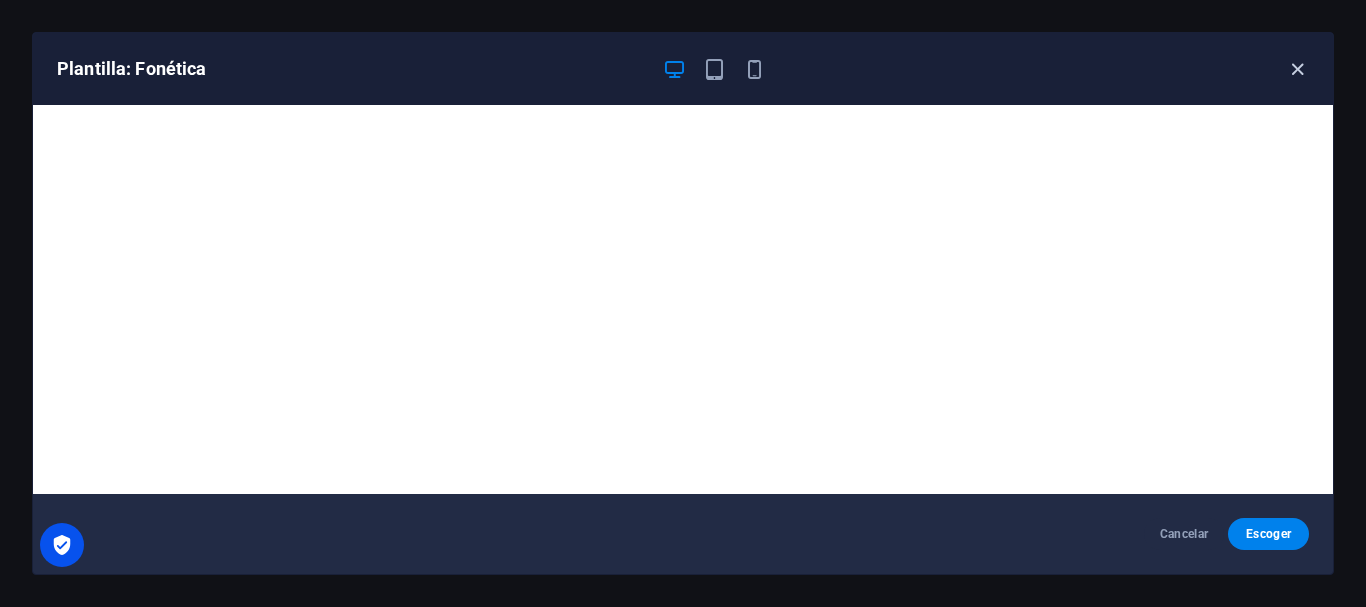 click at bounding box center [1297, 69] 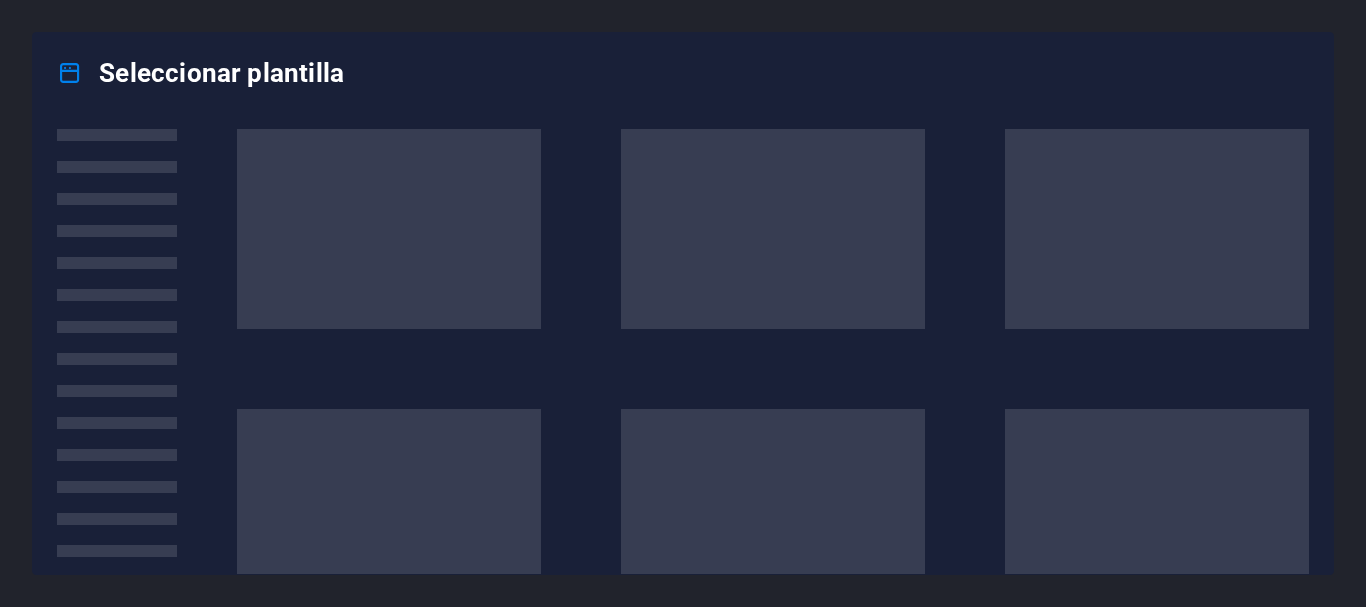 scroll, scrollTop: 0, scrollLeft: 0, axis: both 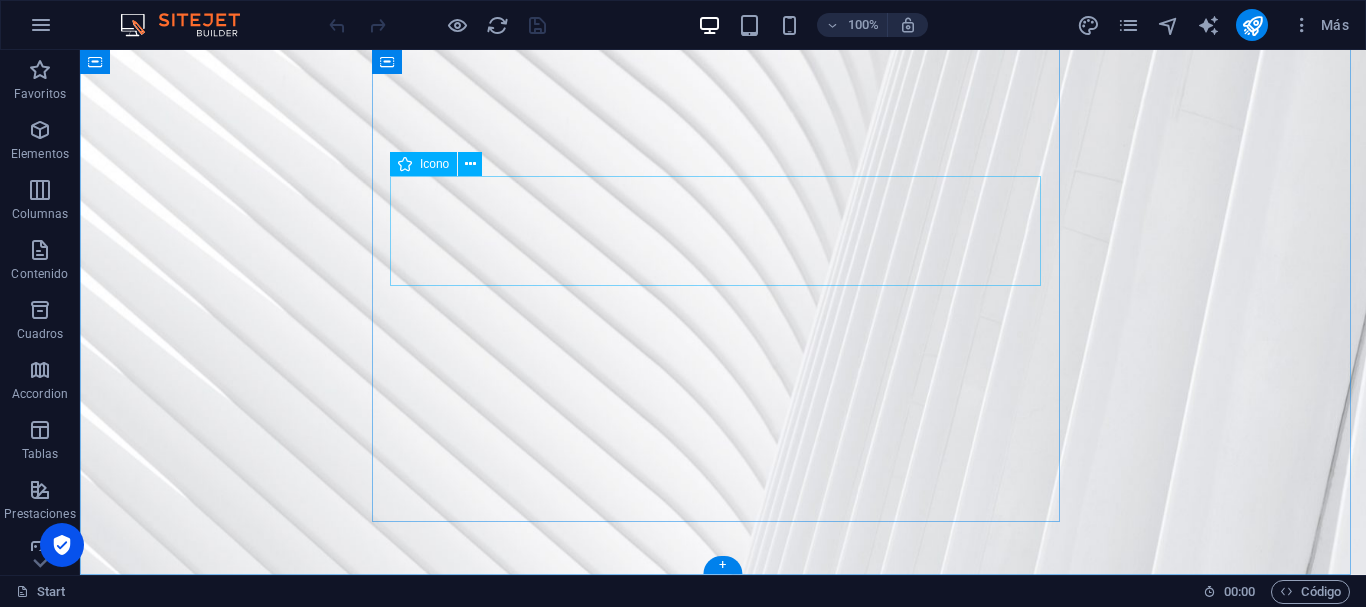 click at bounding box center [722, 1579] 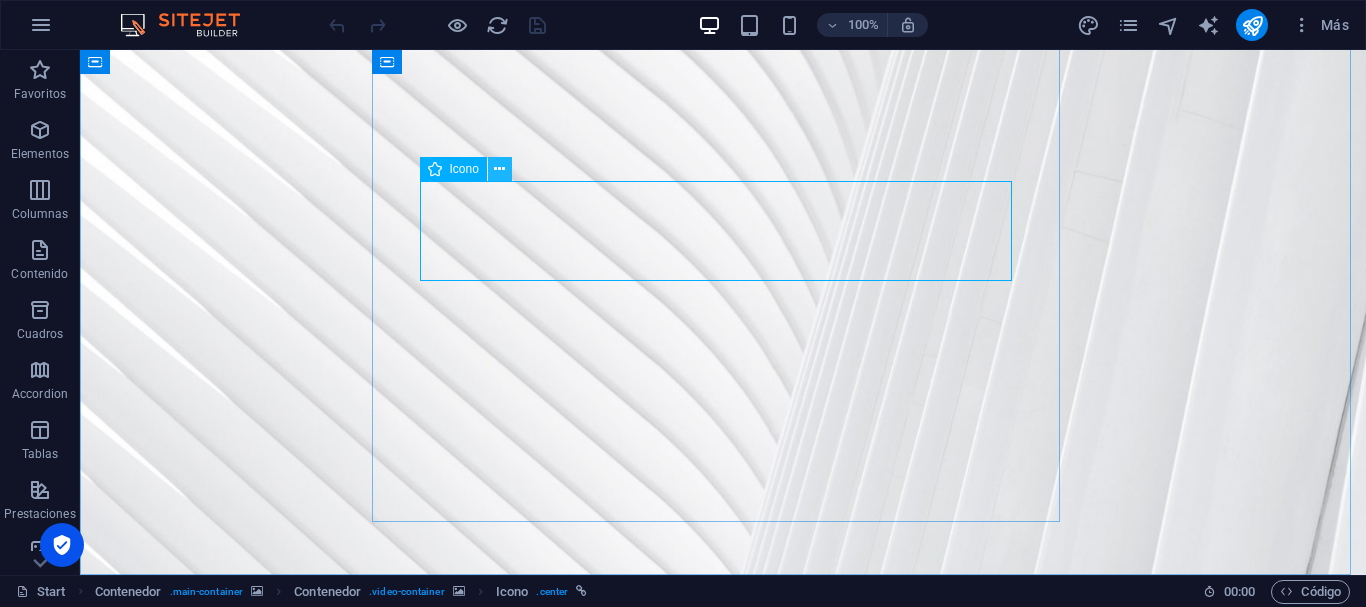 click at bounding box center [499, 169] 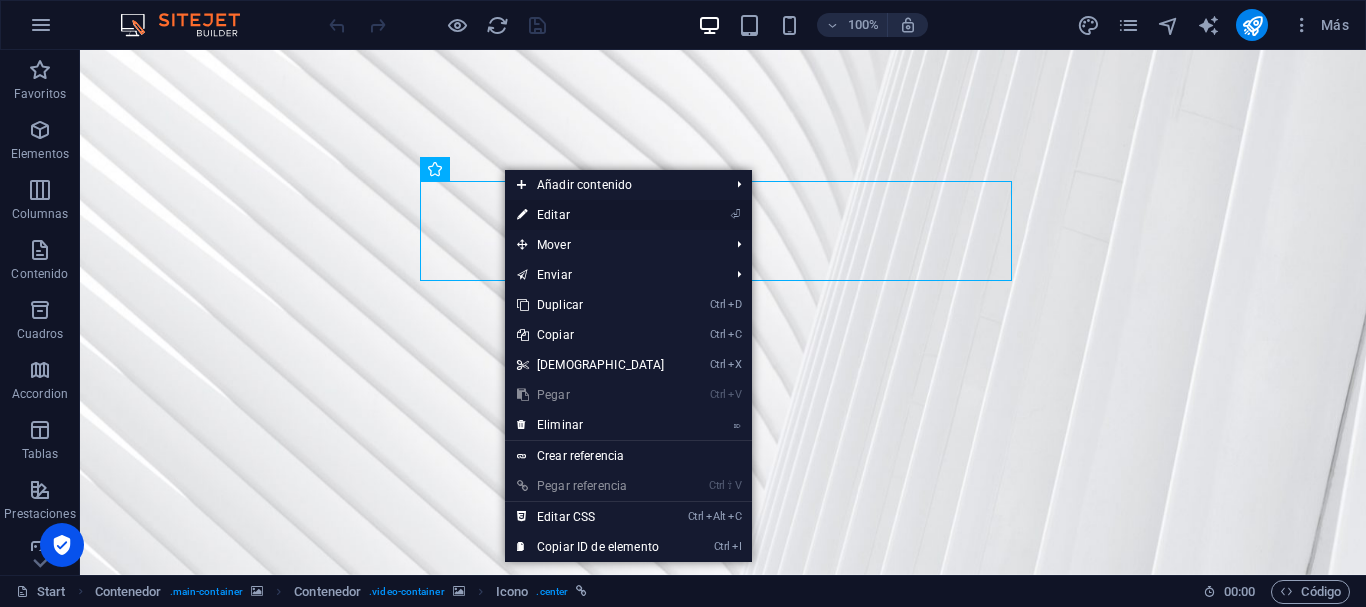 click on "⏎  Editar" at bounding box center (591, 215) 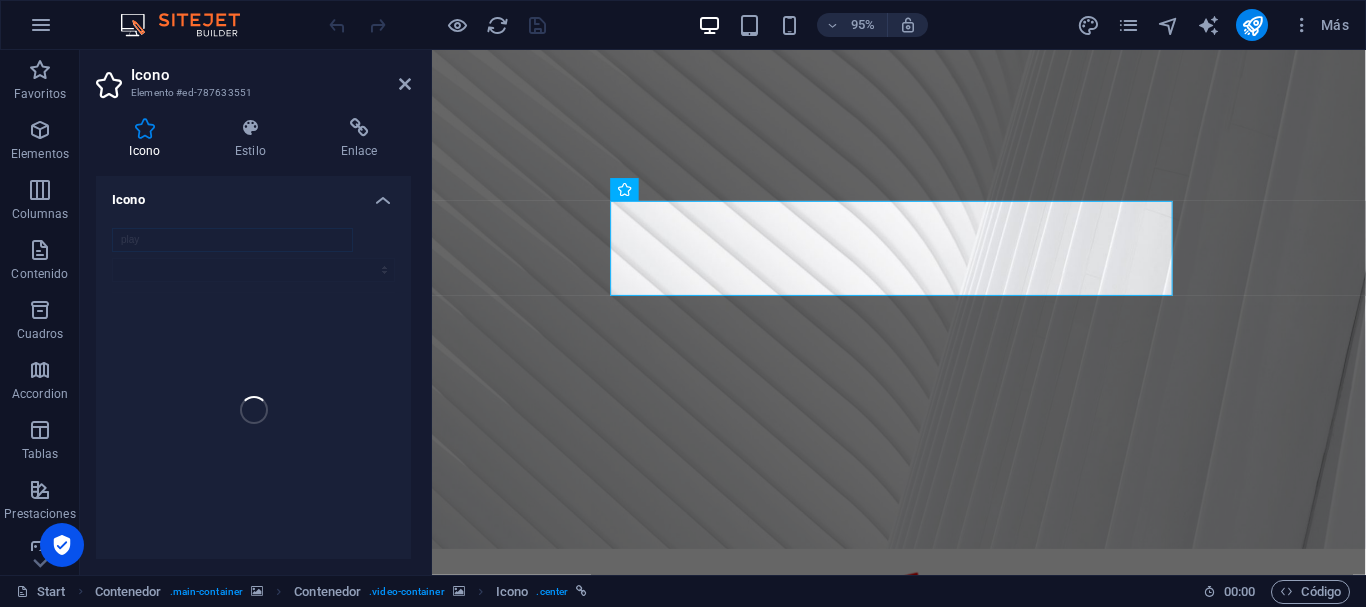 scroll, scrollTop: 229, scrollLeft: 0, axis: vertical 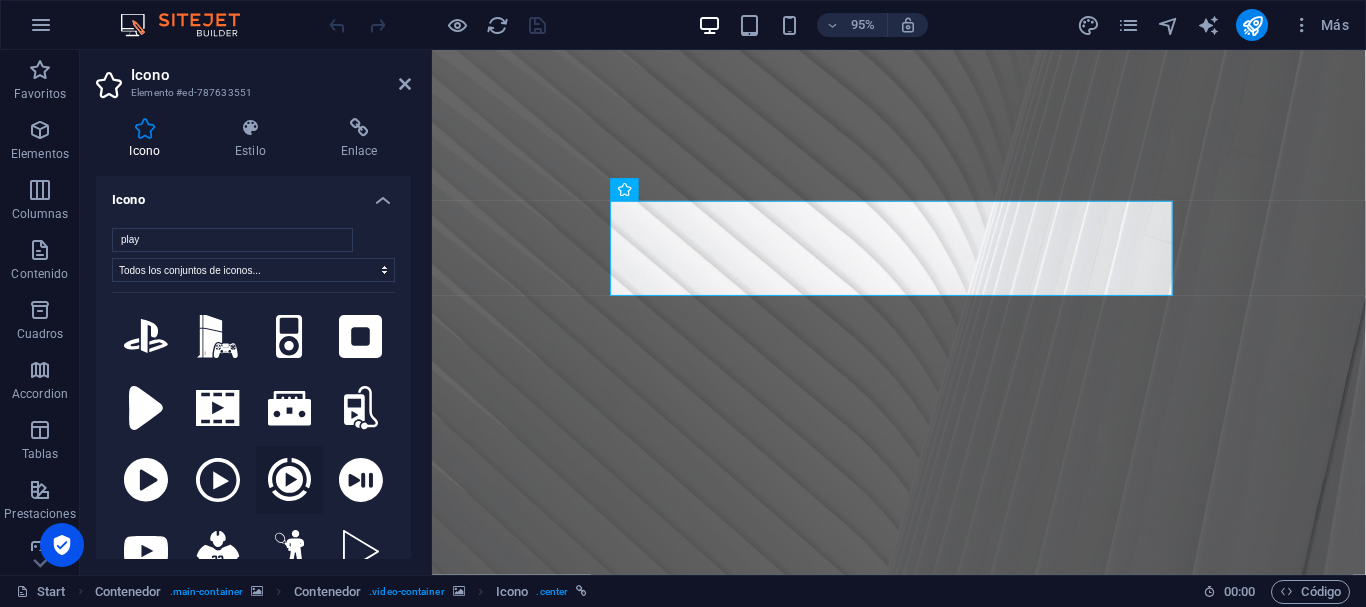 click 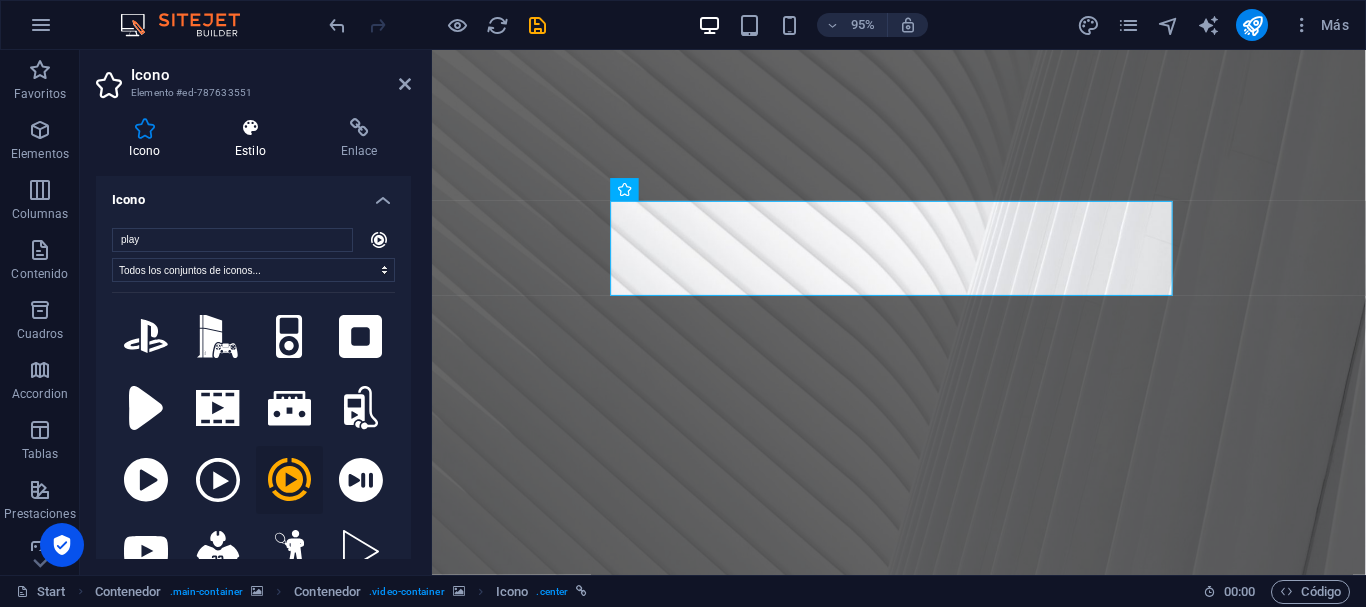 click at bounding box center (251, 128) 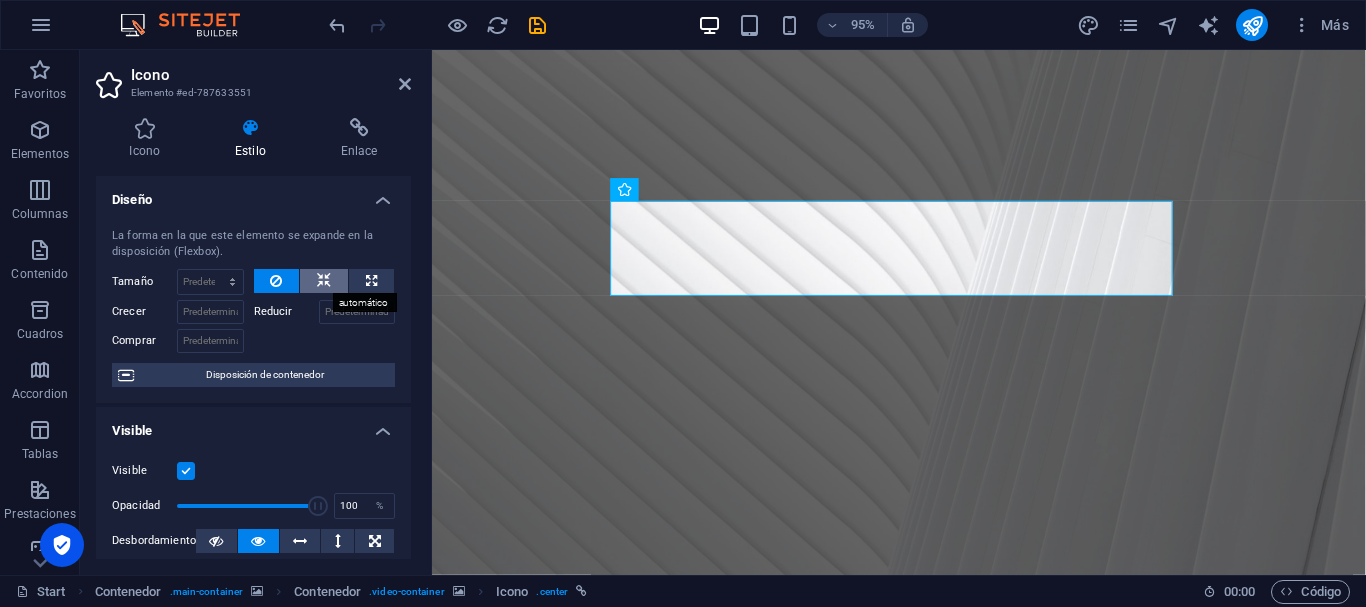 click at bounding box center [324, 281] 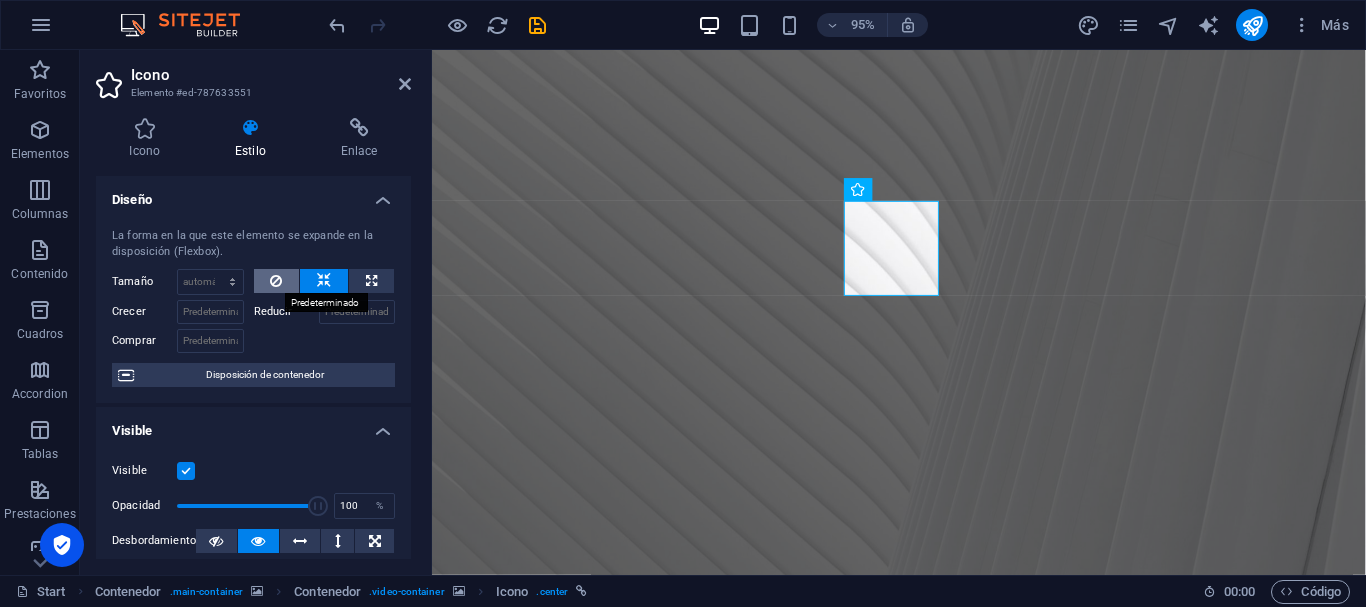 click at bounding box center [277, 281] 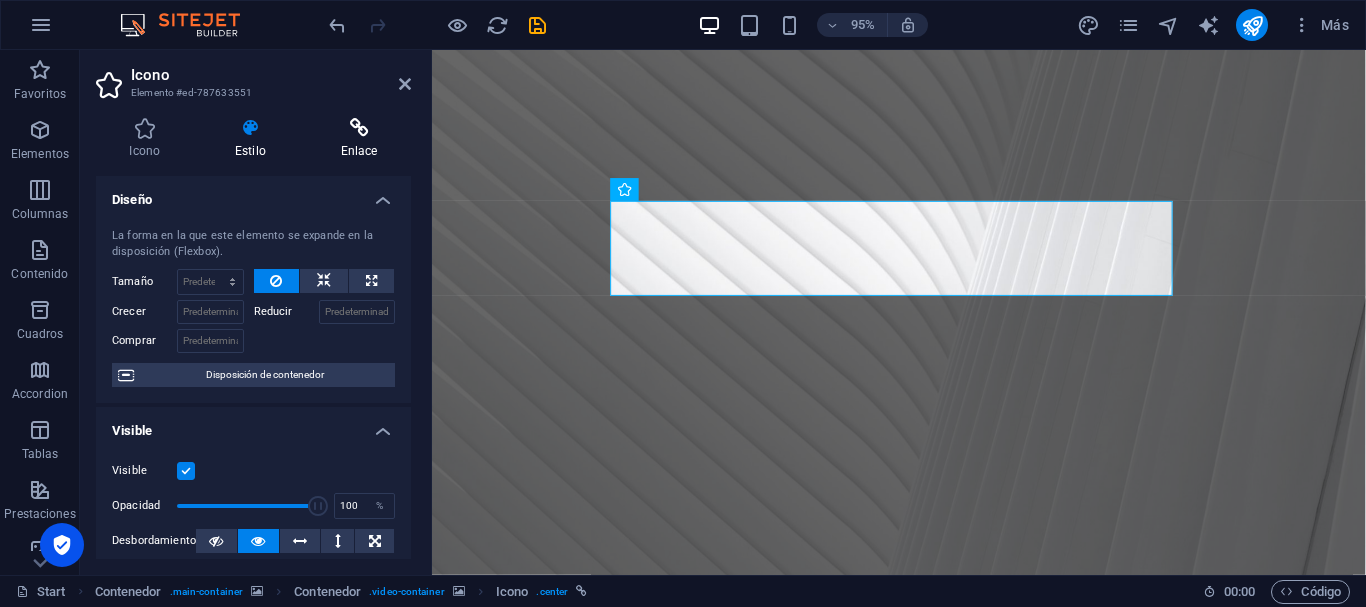 click at bounding box center (359, 128) 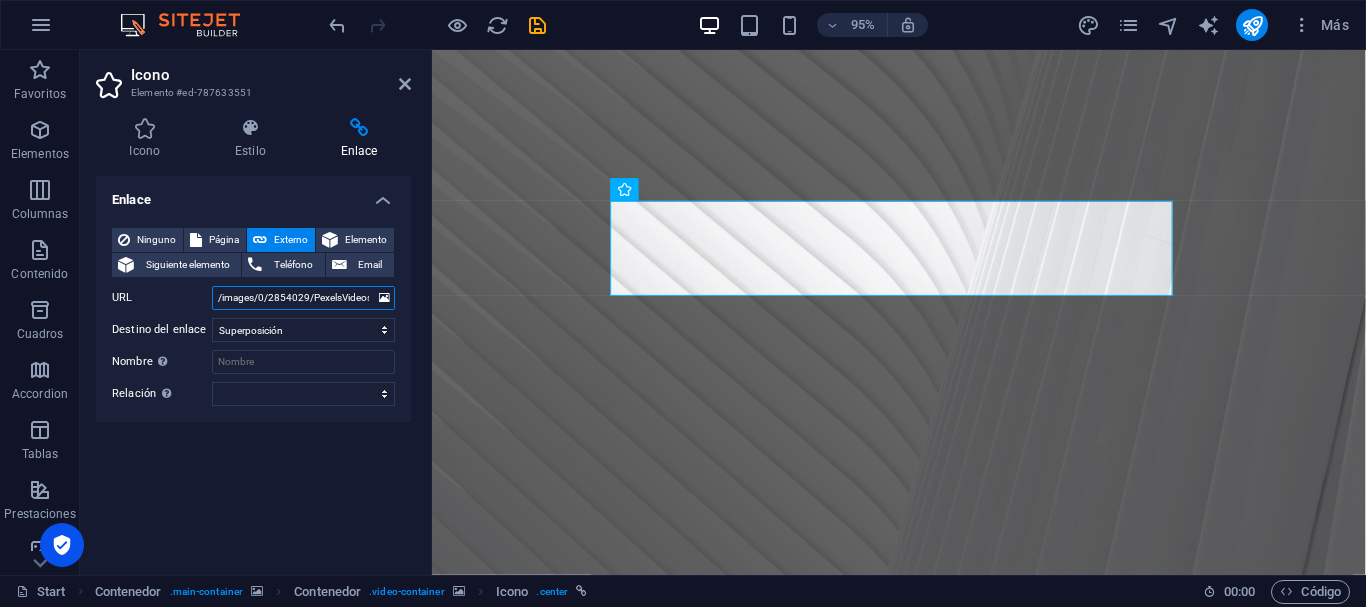 click on "/images/0/2854029/PexelsVideos3856.mp4" at bounding box center (303, 298) 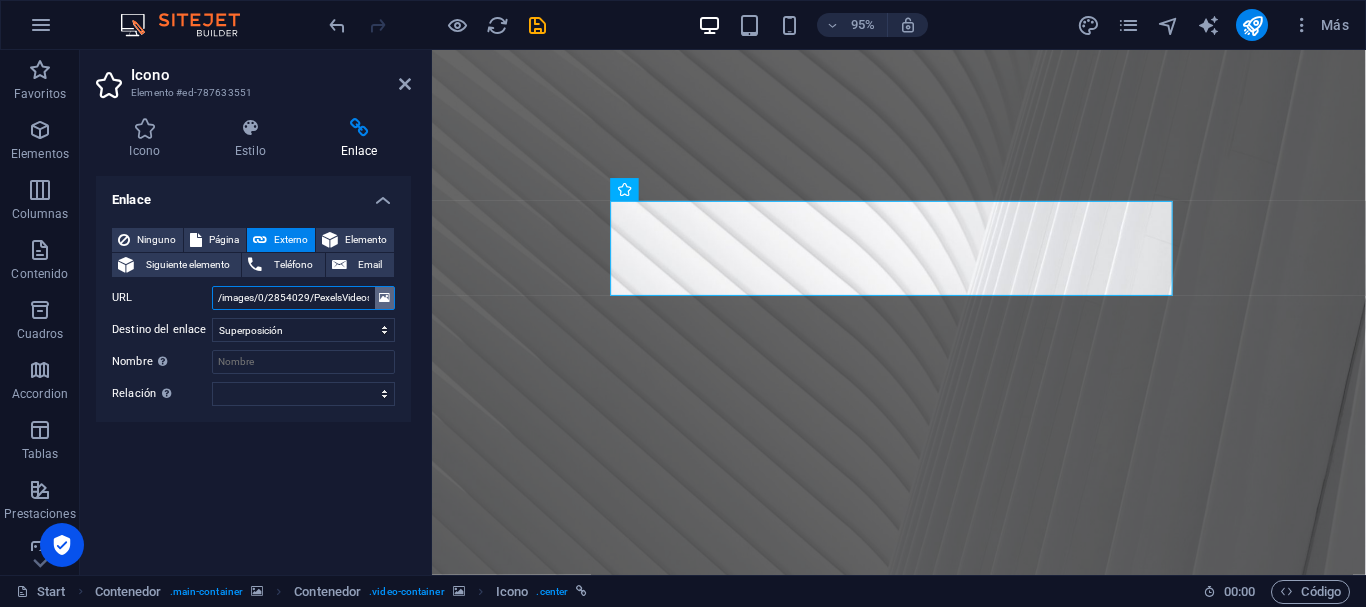 scroll, scrollTop: 0, scrollLeft: 48, axis: horizontal 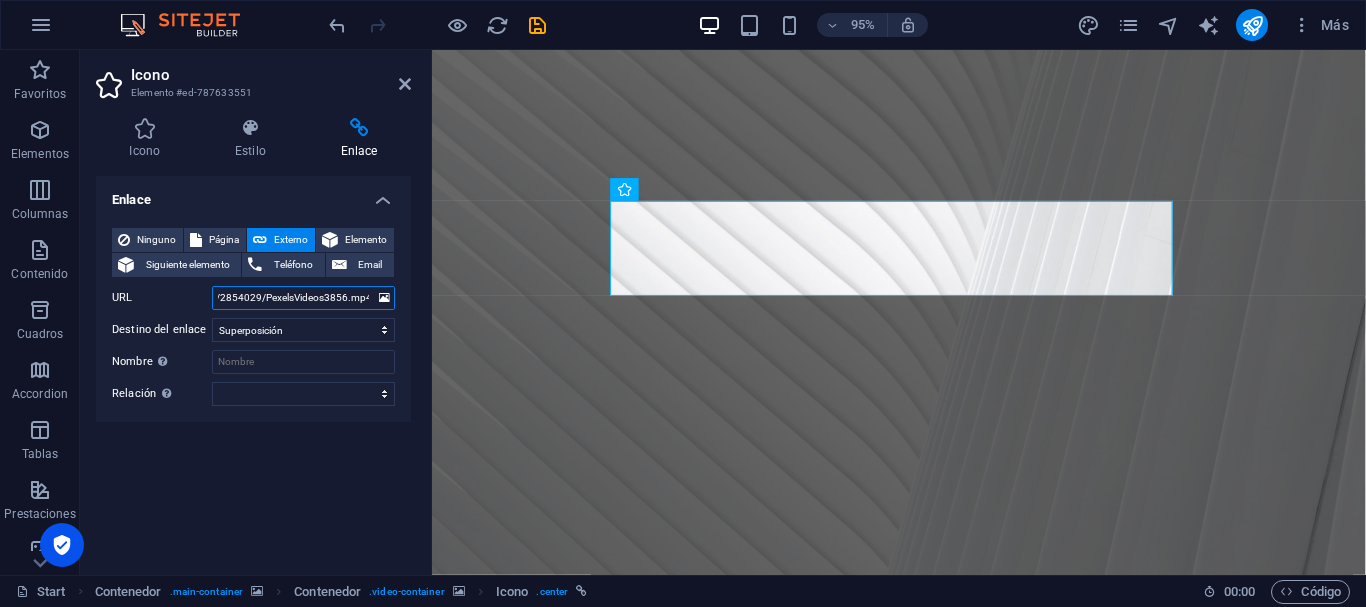 drag, startPoint x: 645, startPoint y: 350, endPoint x: 449, endPoint y: 323, distance: 197.85095 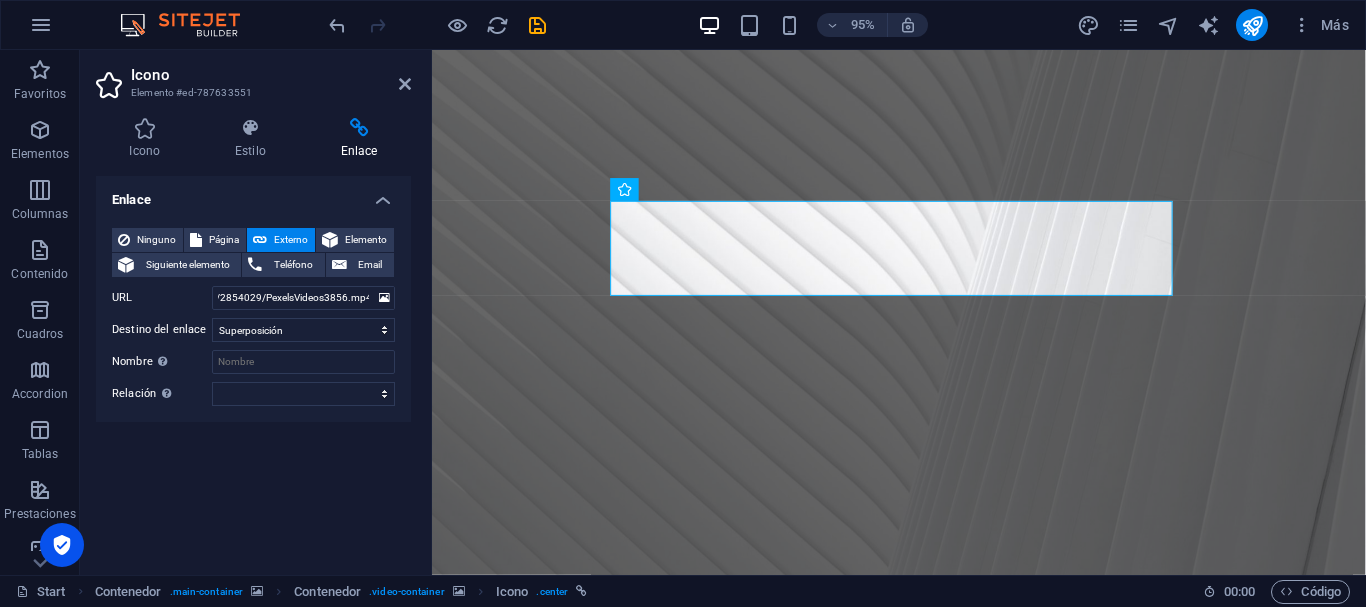 scroll, scrollTop: 0, scrollLeft: 0, axis: both 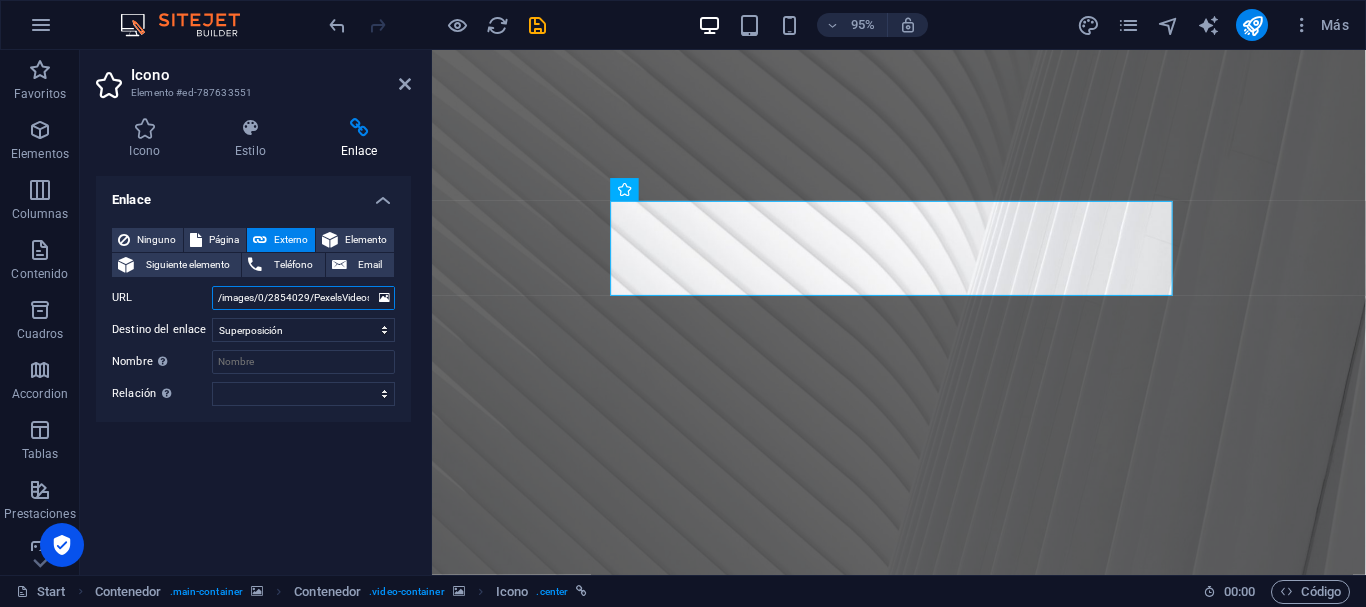 click on "/images/0/2854029/PexelsVideos3856.mp4" at bounding box center (303, 298) 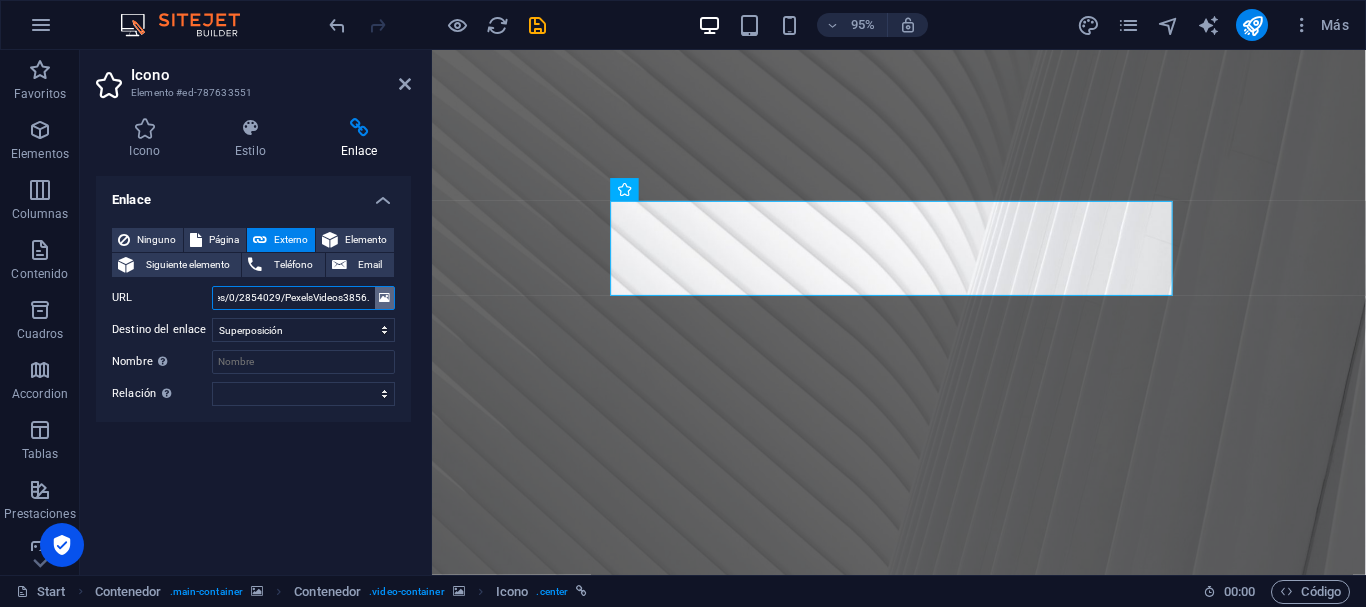 scroll, scrollTop: 0, scrollLeft: 48, axis: horizontal 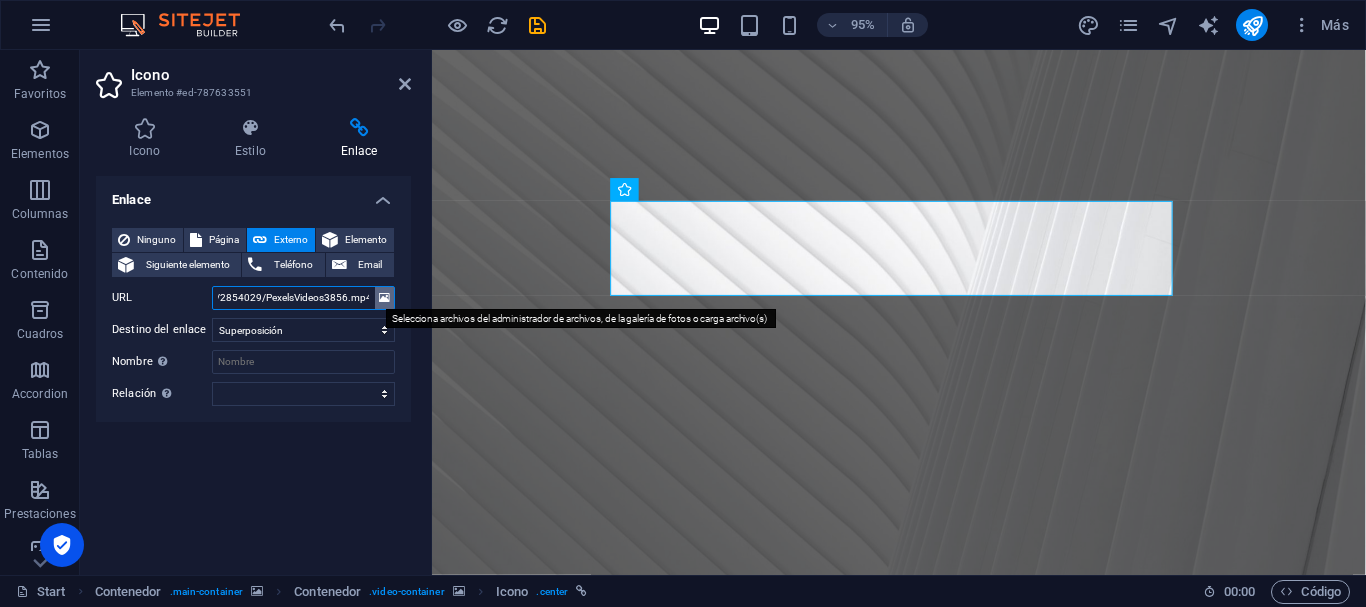 drag, startPoint x: 213, startPoint y: 296, endPoint x: 377, endPoint y: 301, distance: 164.0762 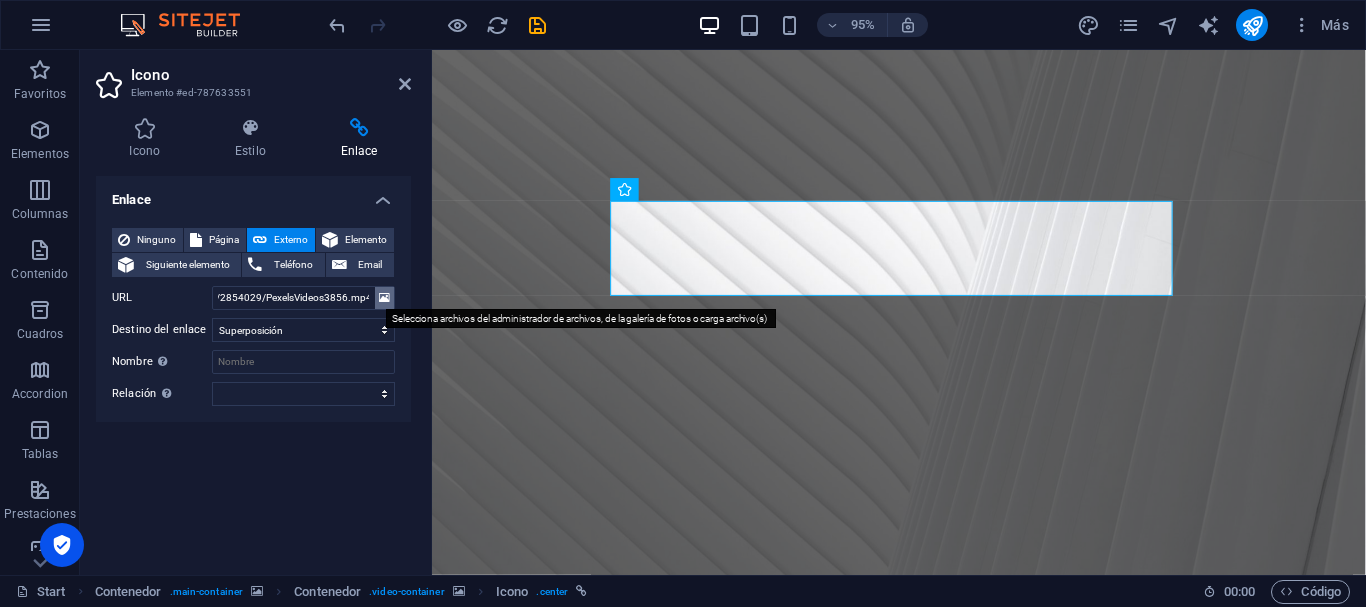scroll, scrollTop: 0, scrollLeft: 0, axis: both 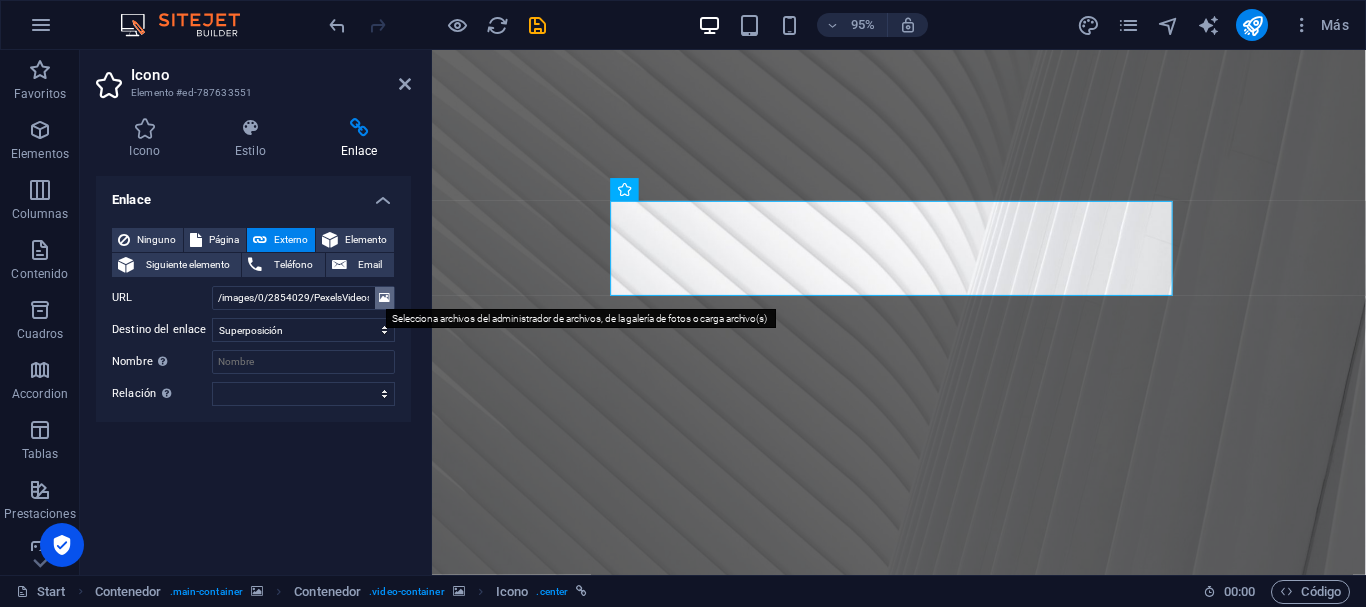 click at bounding box center [384, 298] 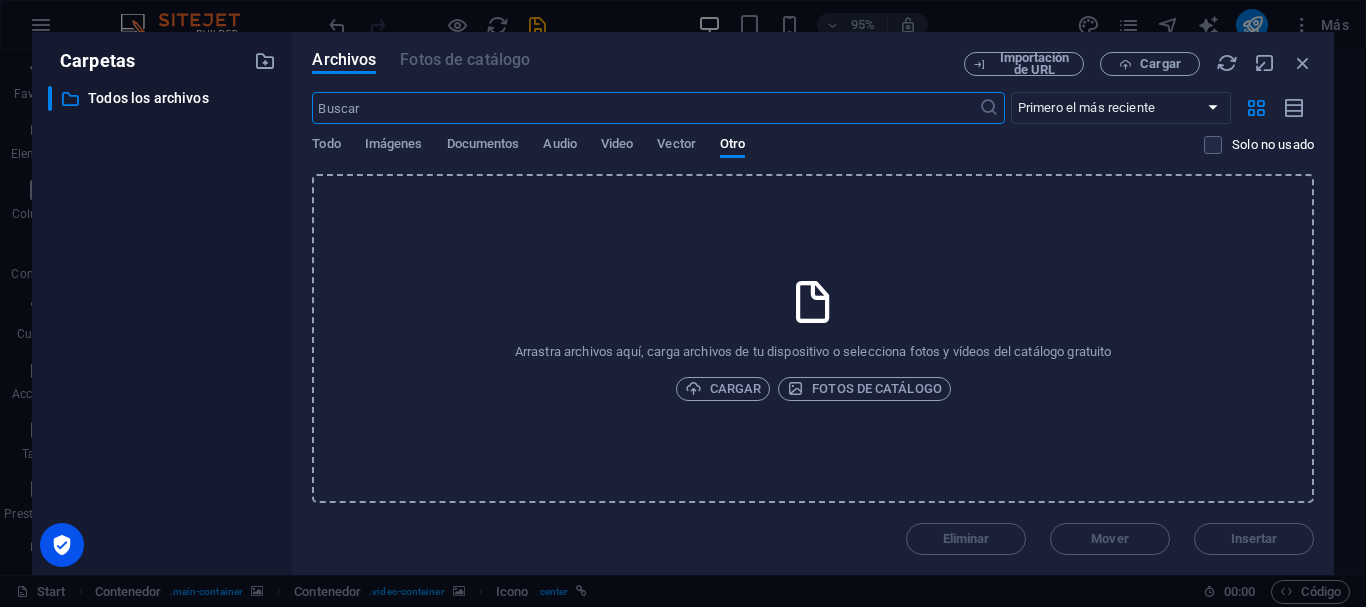 scroll, scrollTop: 0, scrollLeft: 0, axis: both 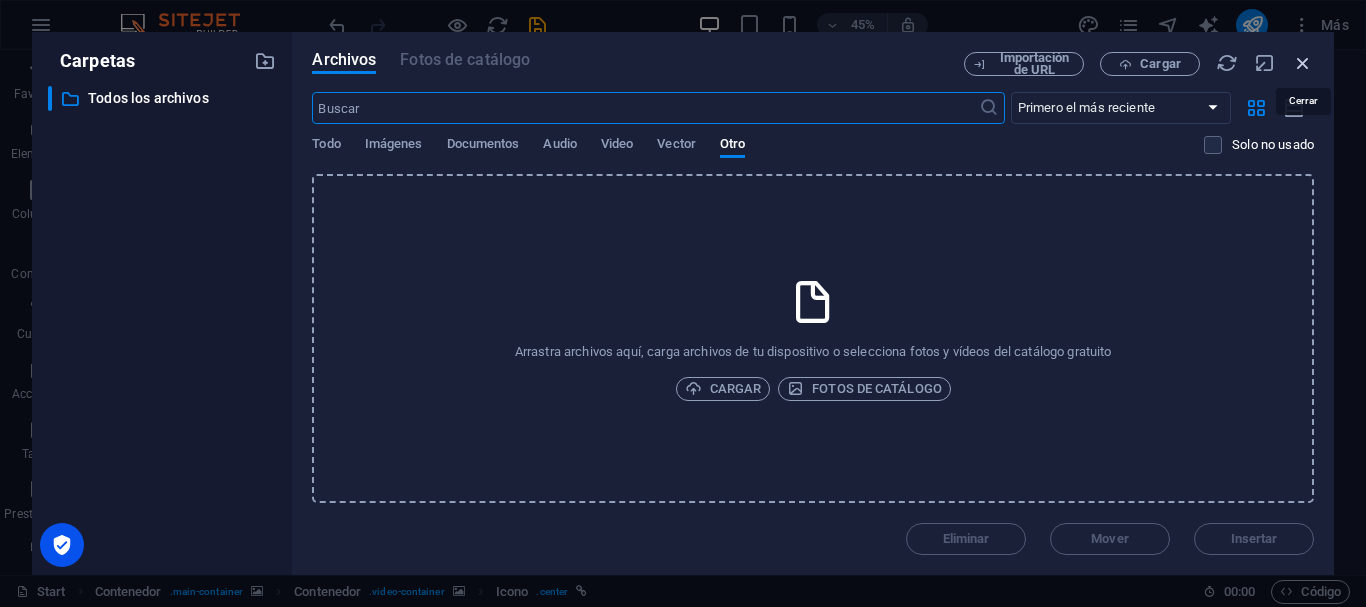 click at bounding box center (1303, 63) 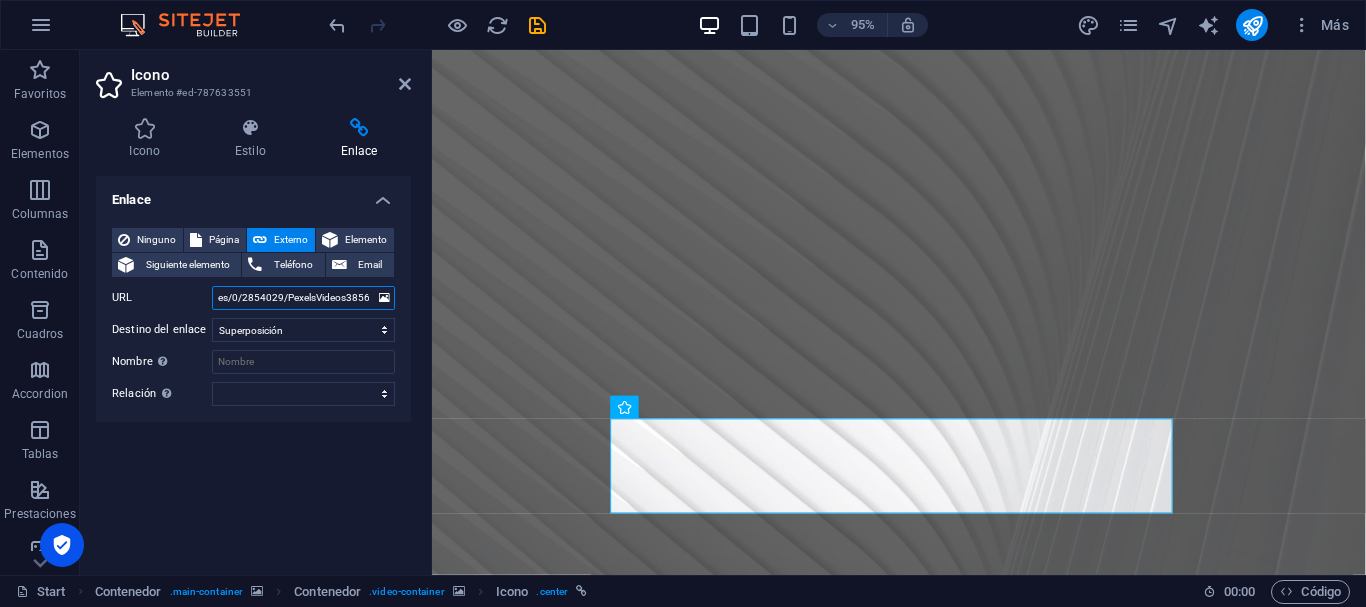 scroll, scrollTop: 0, scrollLeft: 48, axis: horizontal 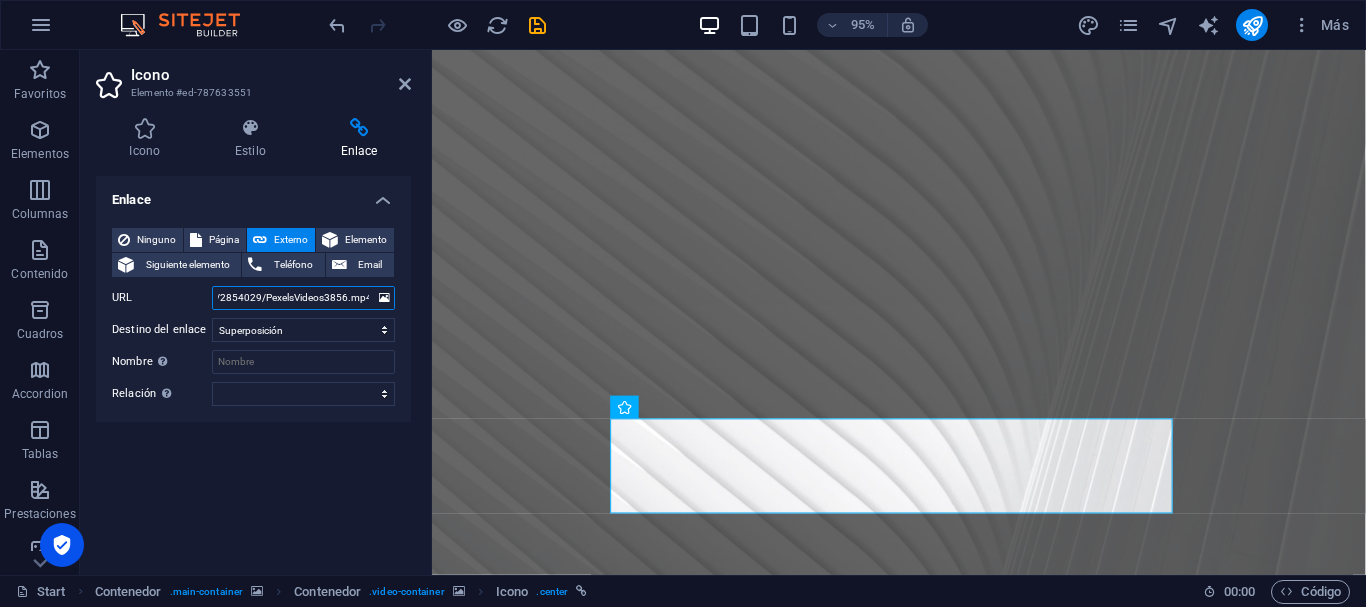 drag, startPoint x: 216, startPoint y: 298, endPoint x: 372, endPoint y: 298, distance: 156 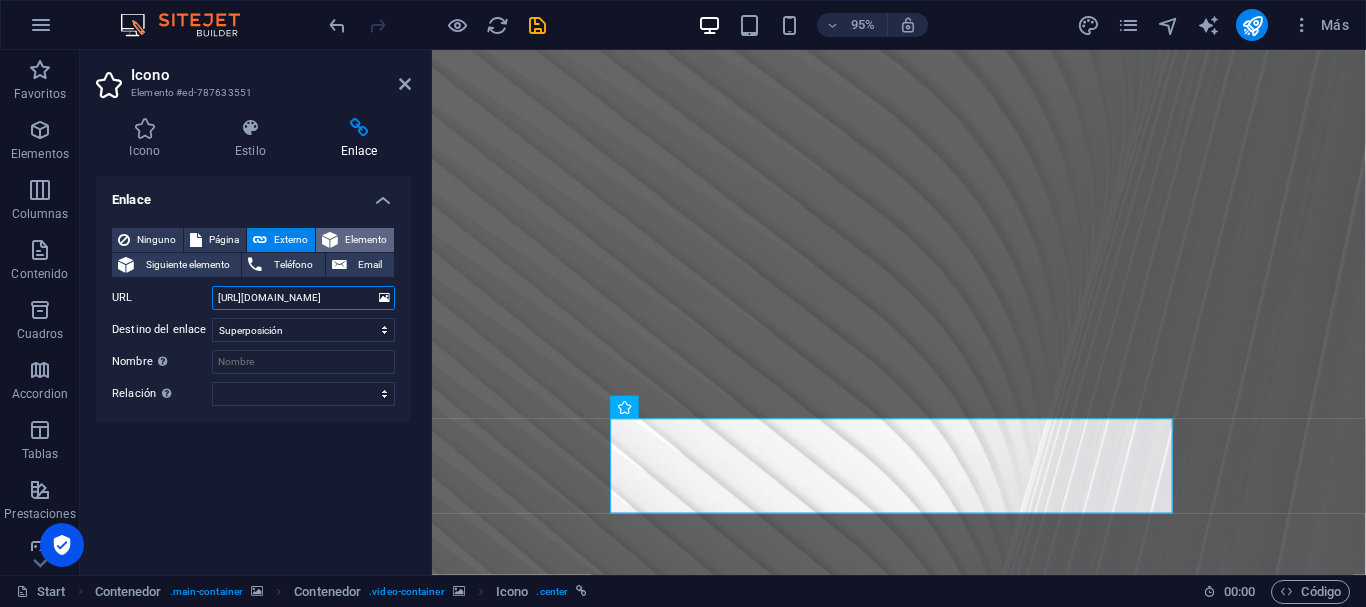 scroll, scrollTop: 0, scrollLeft: 28, axis: horizontal 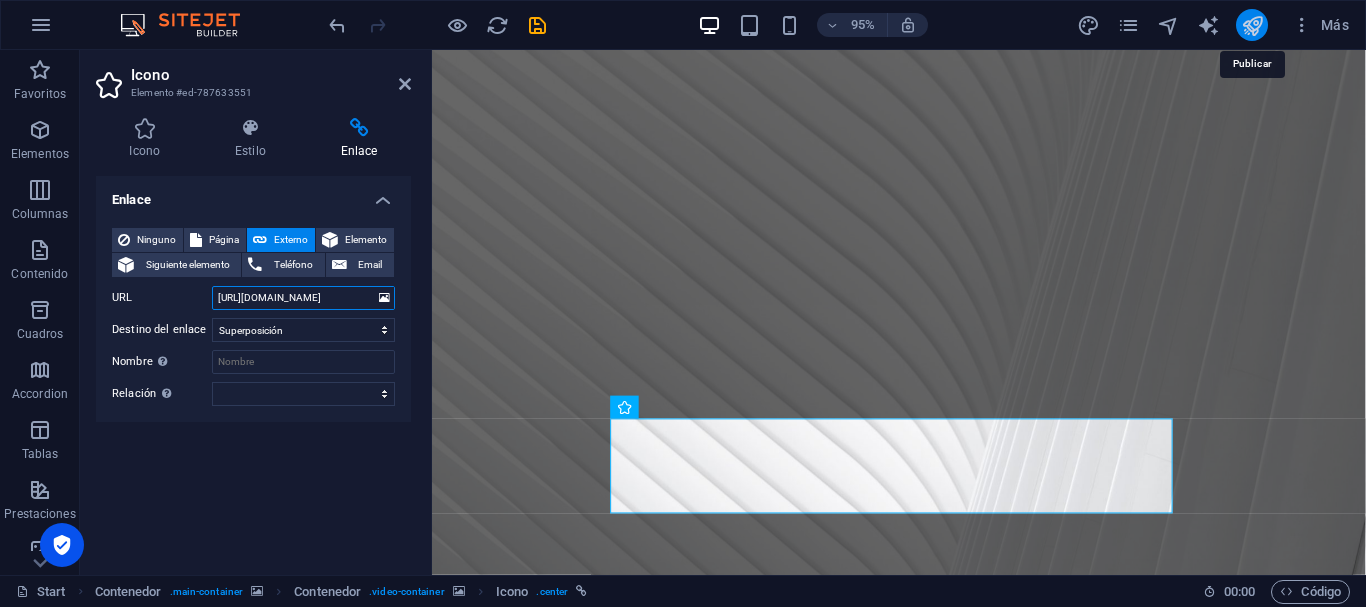 type on "https://turadio.net.ar/reproweb/fmstylo/" 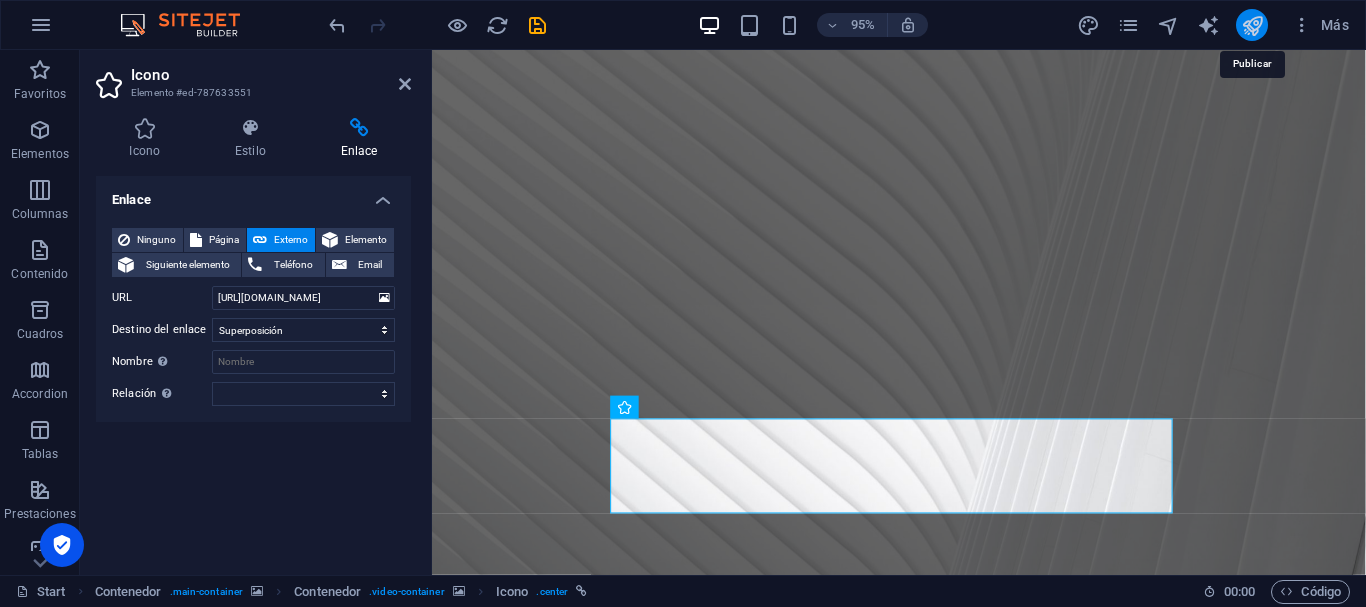 scroll, scrollTop: 0, scrollLeft: 0, axis: both 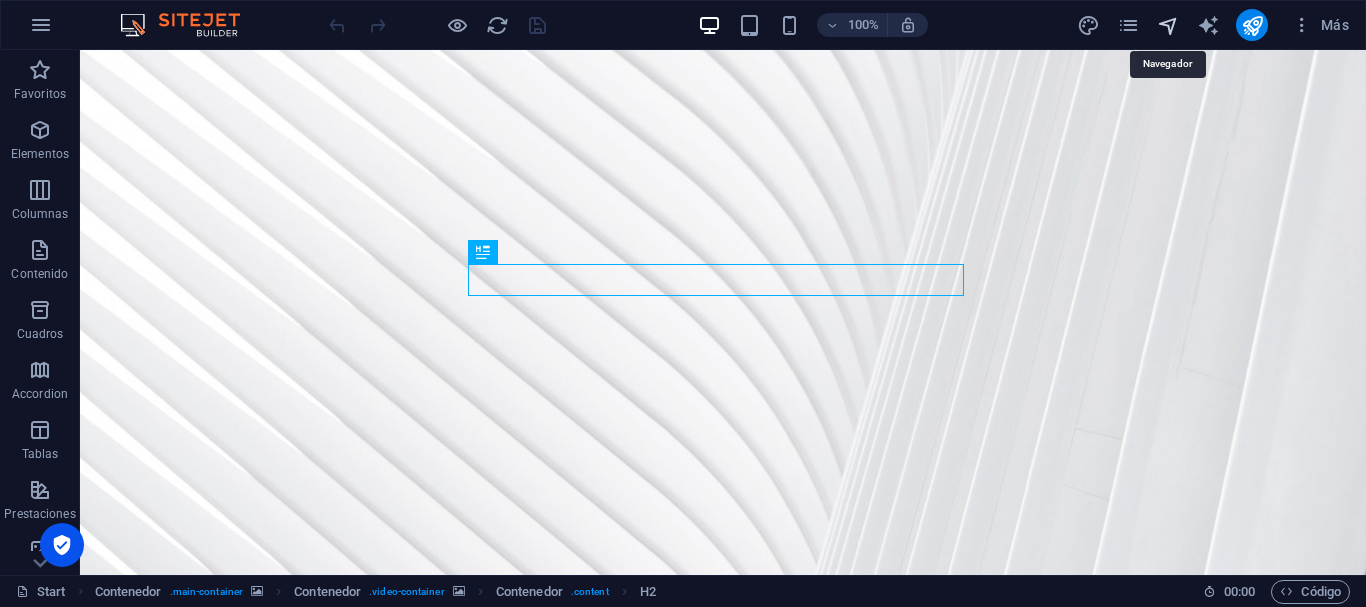 click at bounding box center (1168, 25) 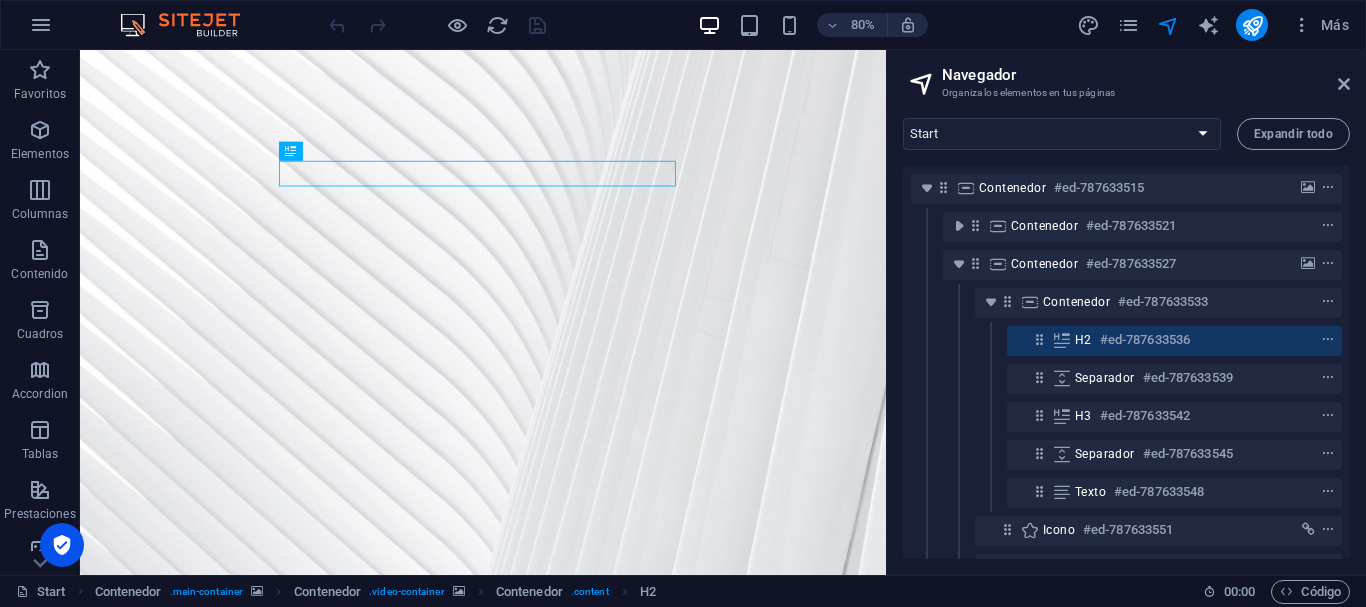 scroll, scrollTop: 127, scrollLeft: 0, axis: vertical 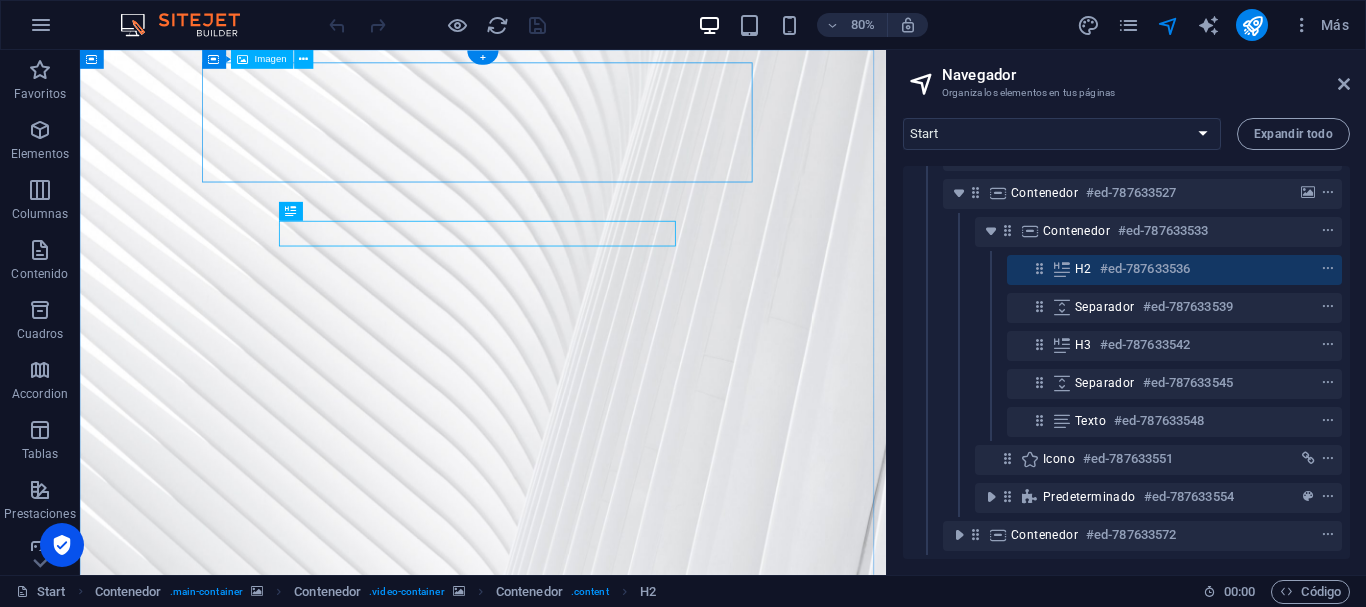 click at bounding box center (584, 924) 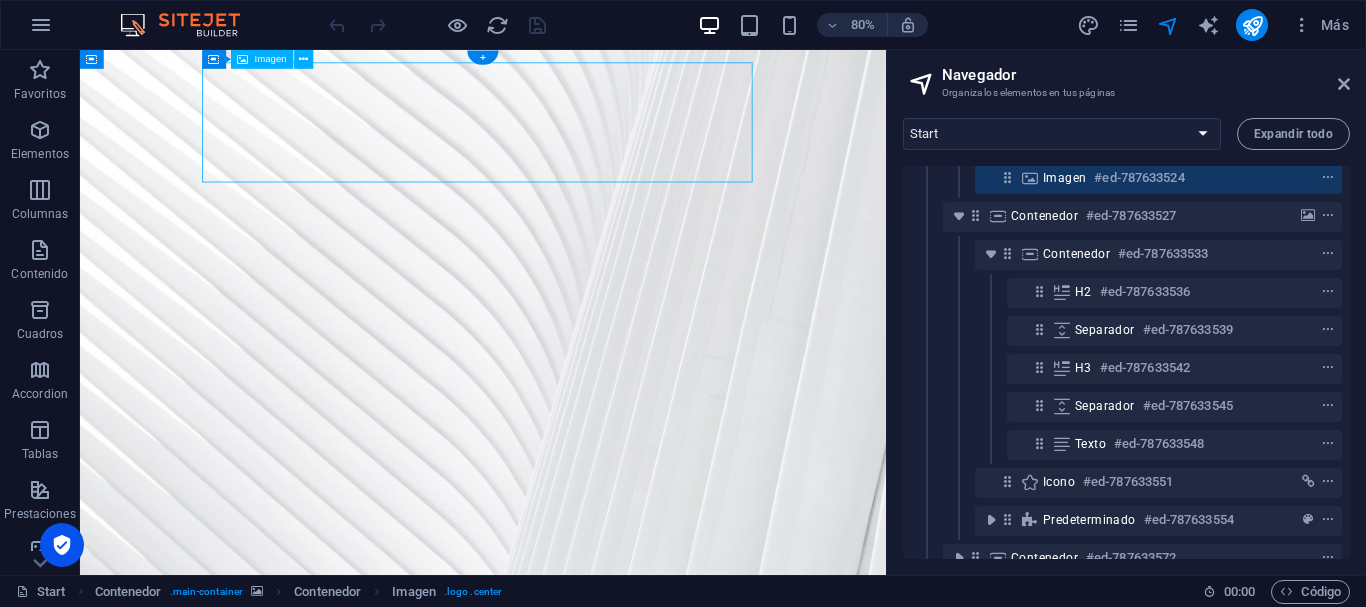 scroll, scrollTop: 0, scrollLeft: 0, axis: both 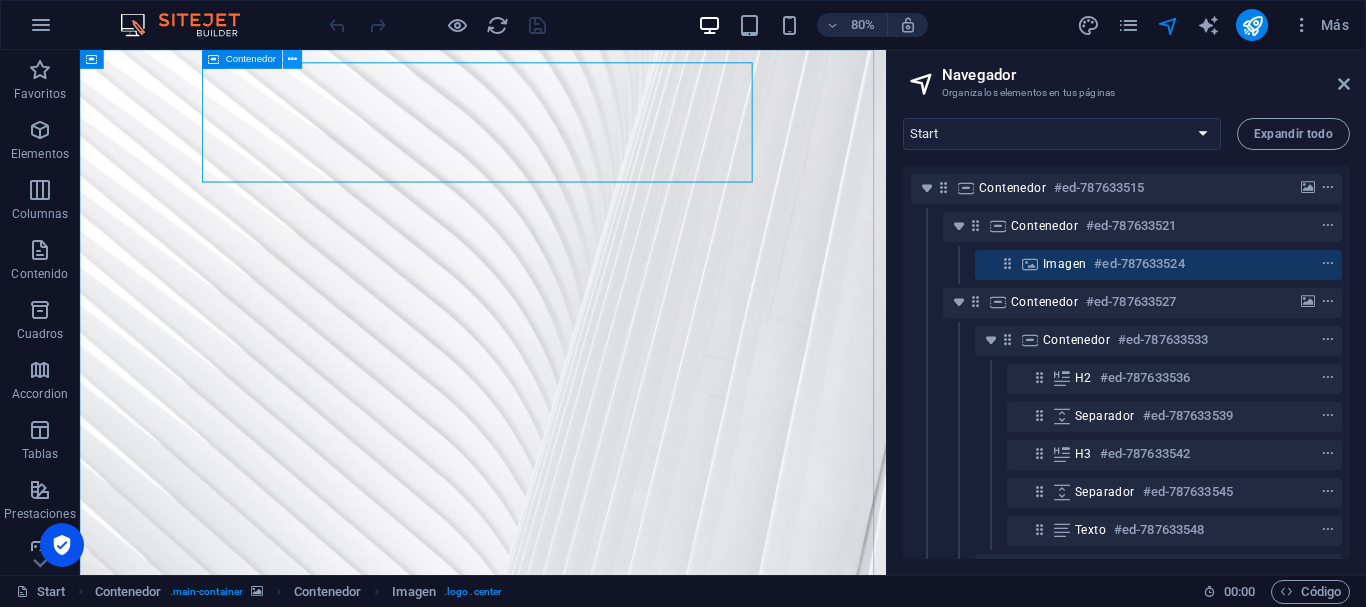click at bounding box center (293, 59) 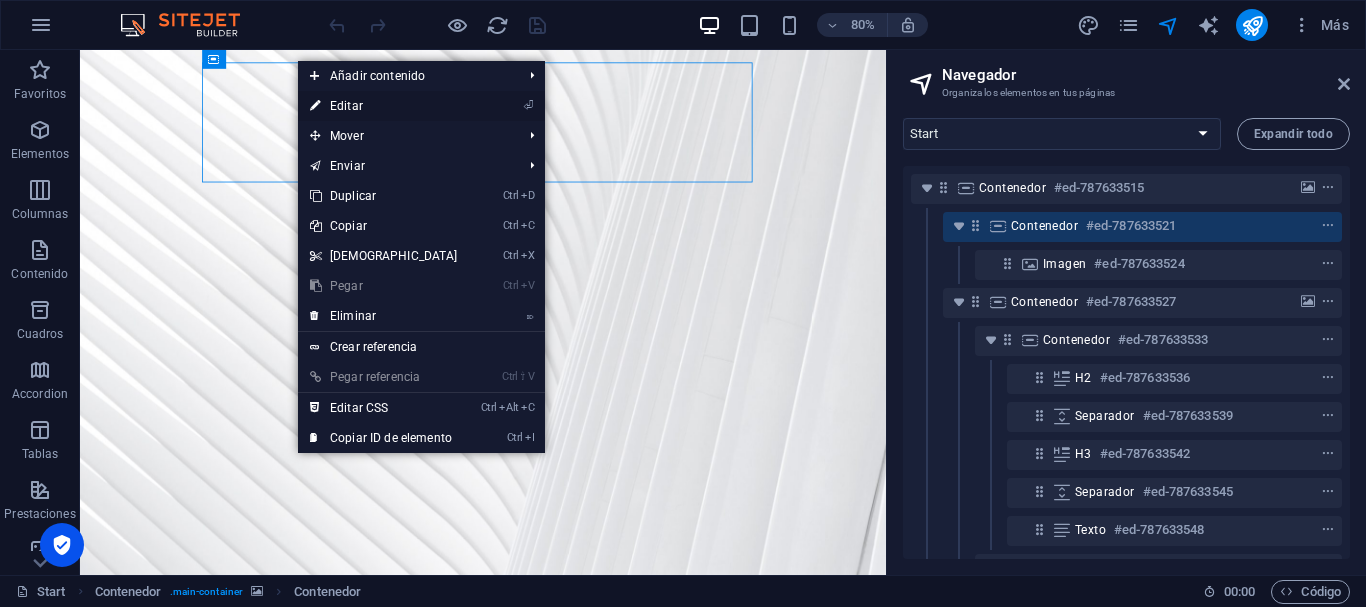 click on "⏎  Editar" at bounding box center (384, 106) 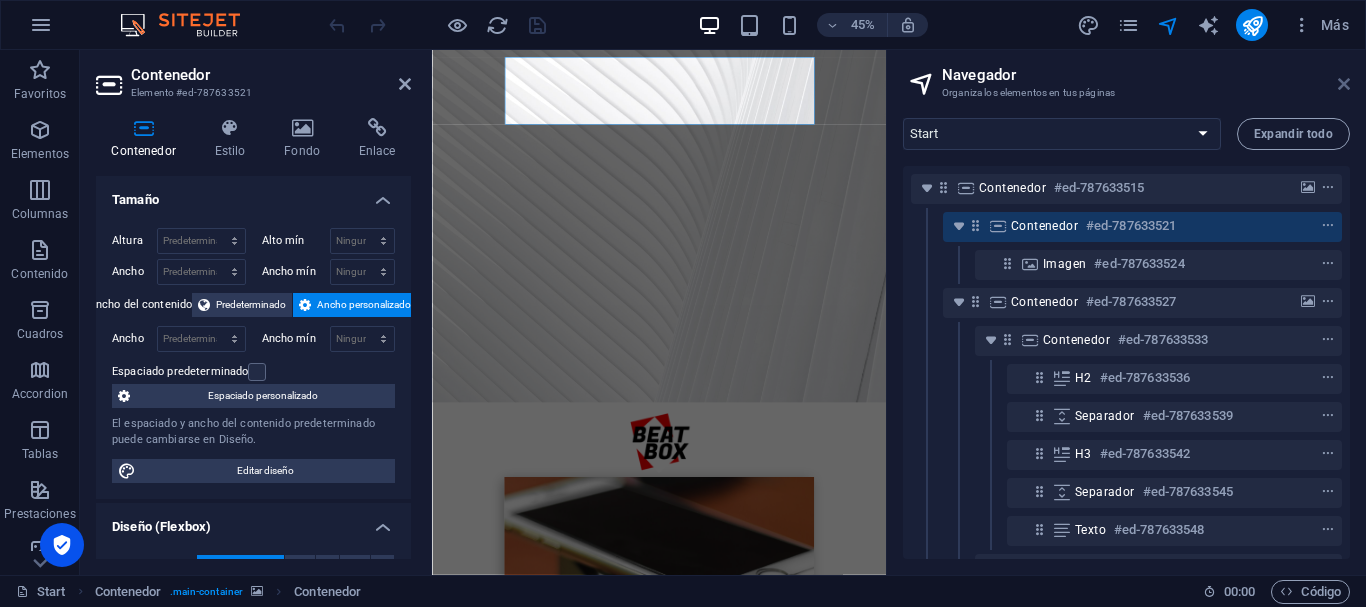 click at bounding box center [1344, 84] 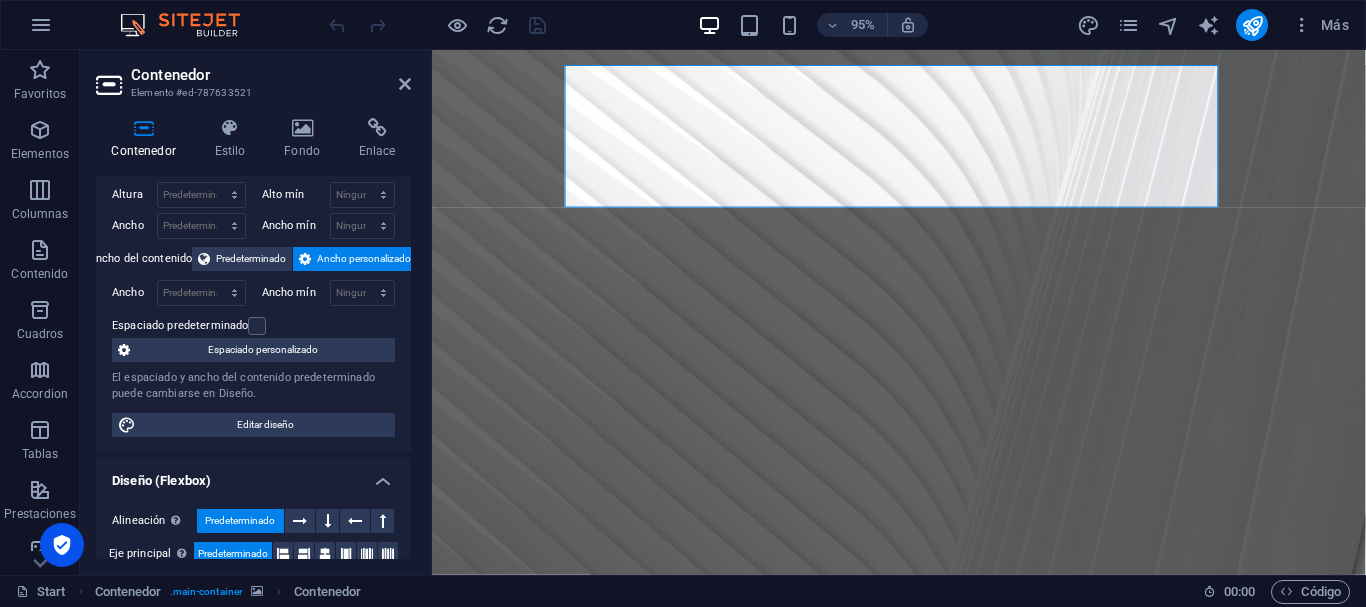 scroll, scrollTop: 0, scrollLeft: 0, axis: both 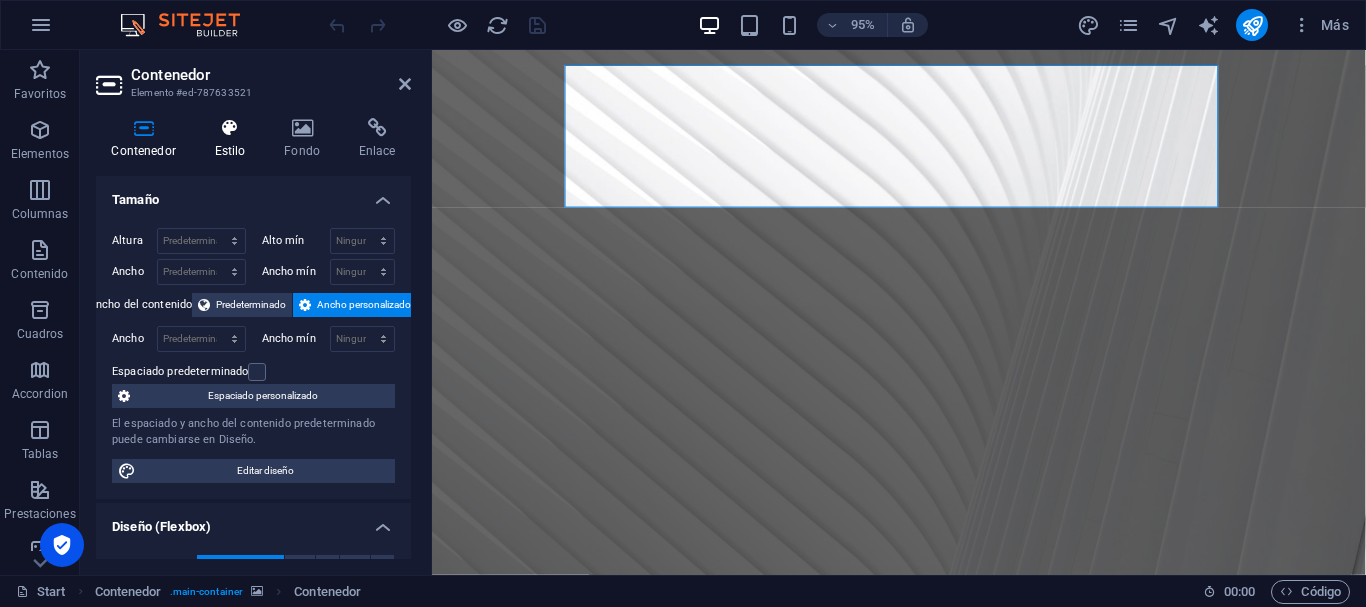 click at bounding box center (230, 128) 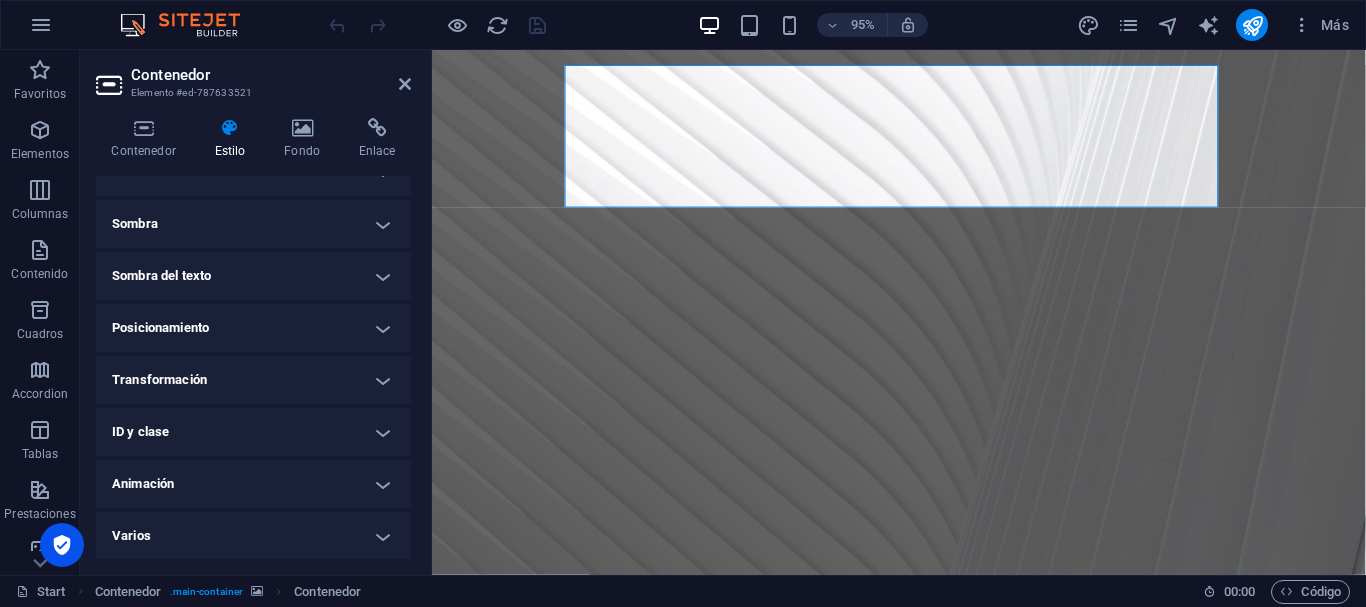 scroll, scrollTop: 479, scrollLeft: 0, axis: vertical 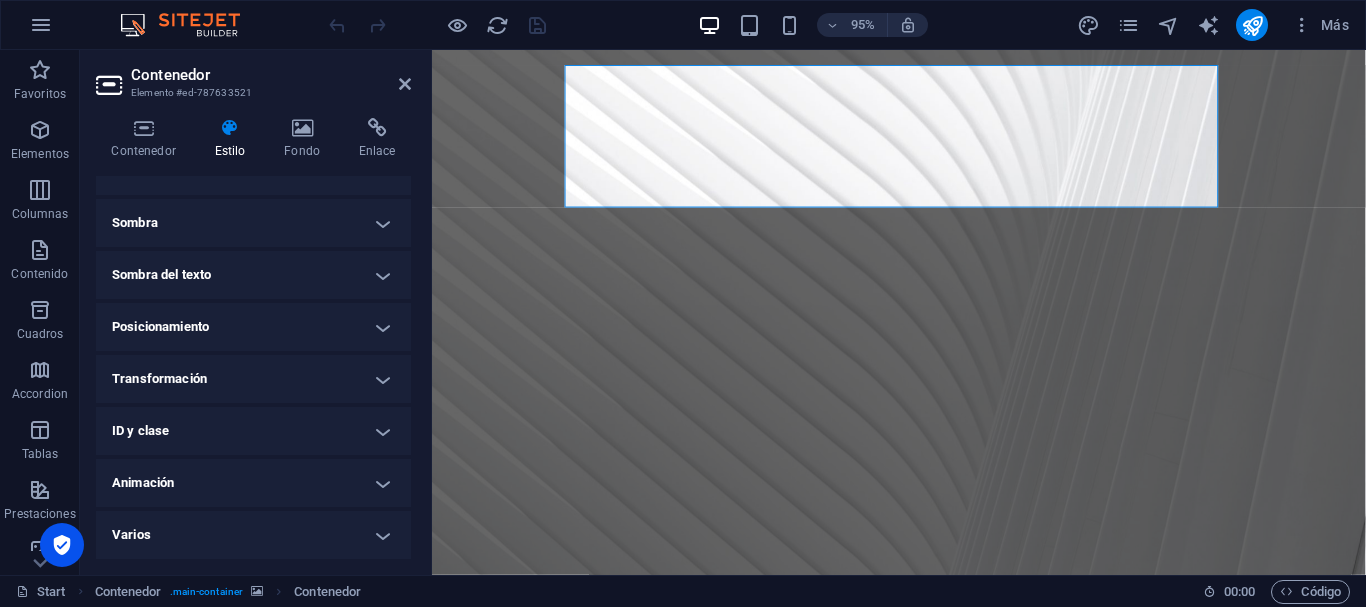 click on "Sombra" at bounding box center [253, 223] 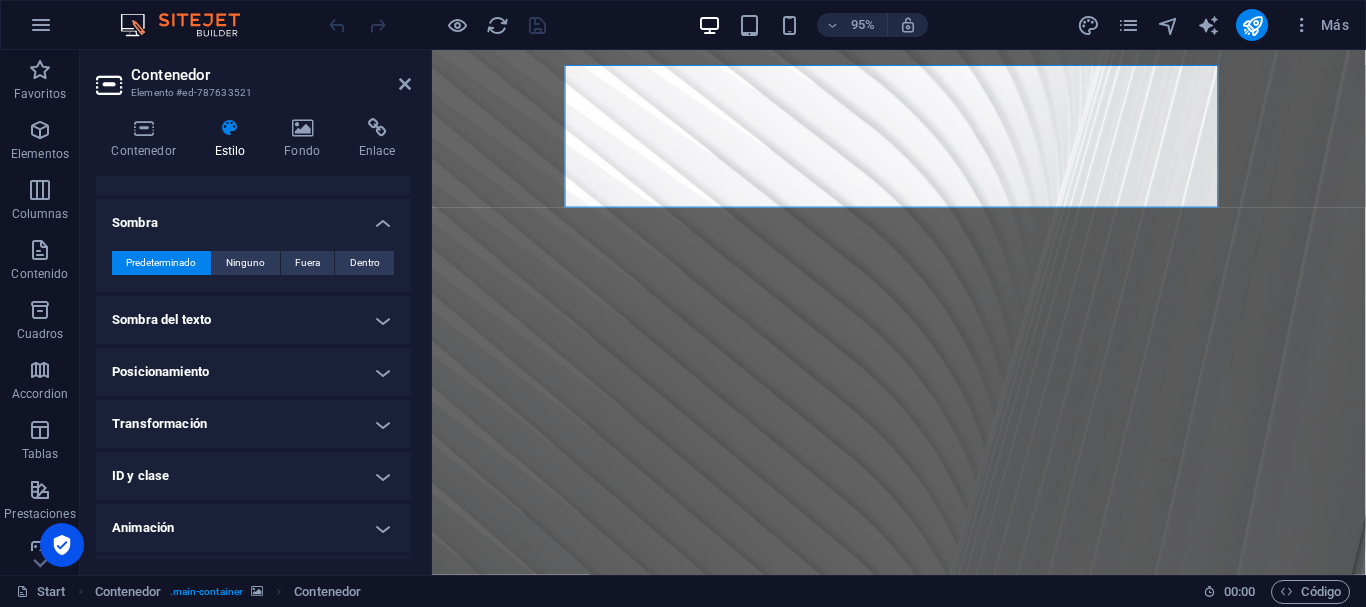 click on "Sombra" at bounding box center (253, 217) 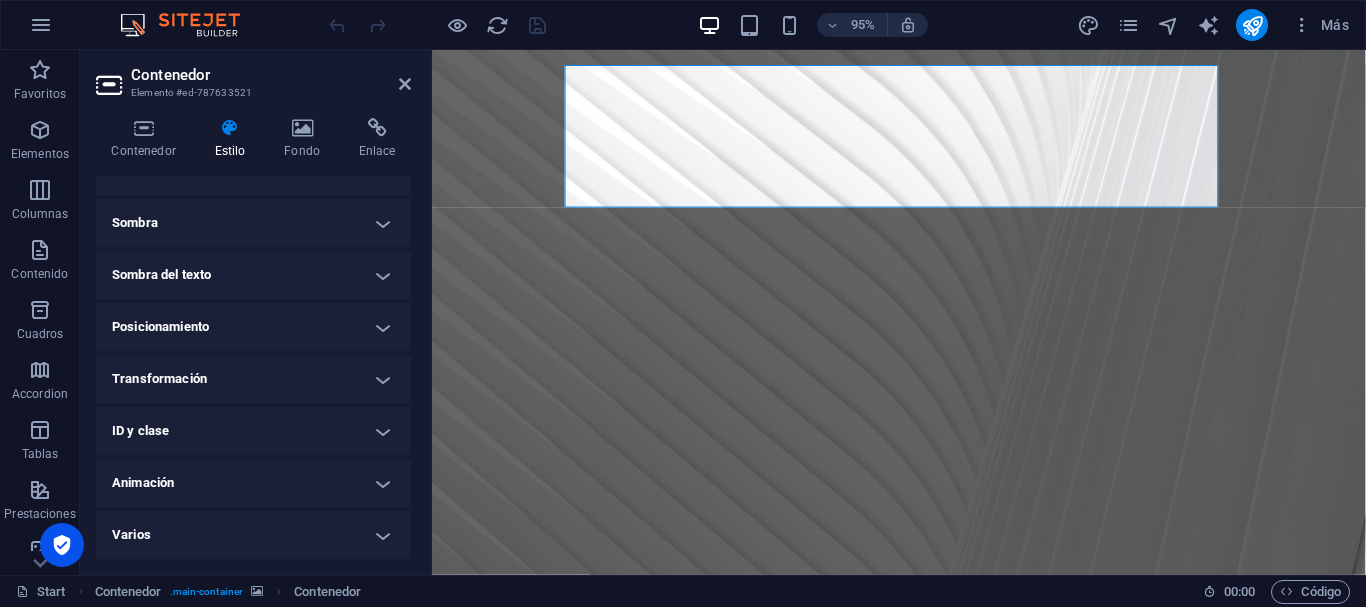 click on "Sombra" at bounding box center (253, 223) 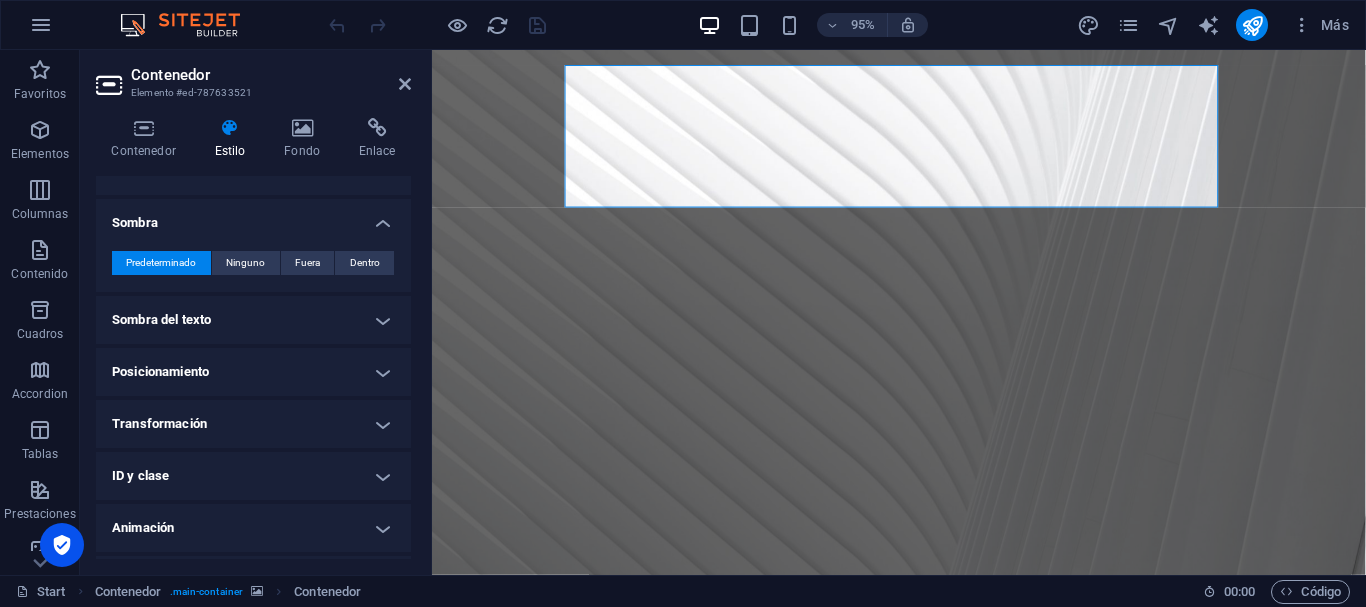 click on "Sombra" at bounding box center (253, 217) 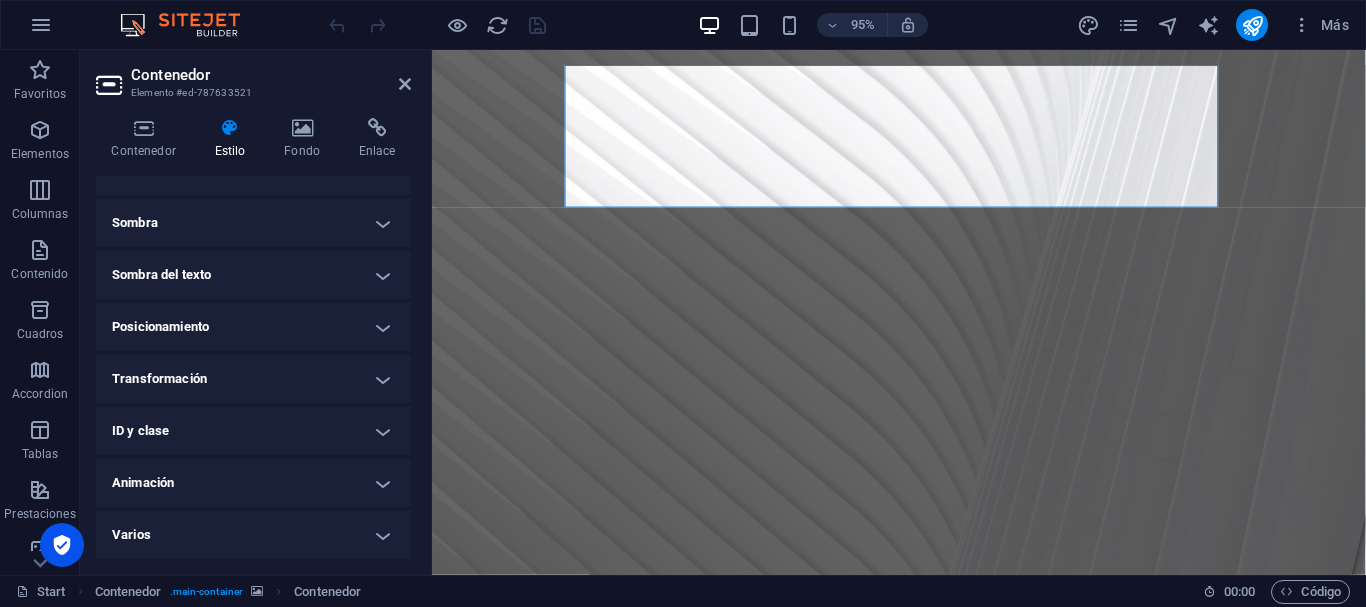 click on "Varios" at bounding box center [253, 535] 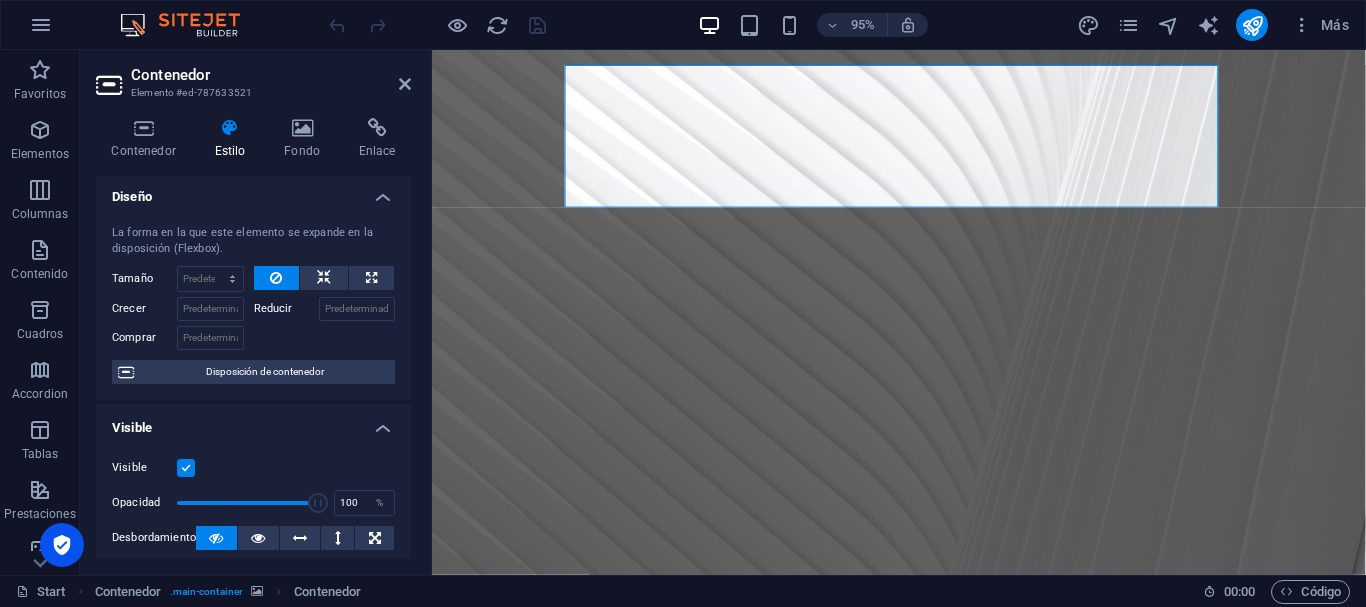 scroll, scrollTop: 0, scrollLeft: 0, axis: both 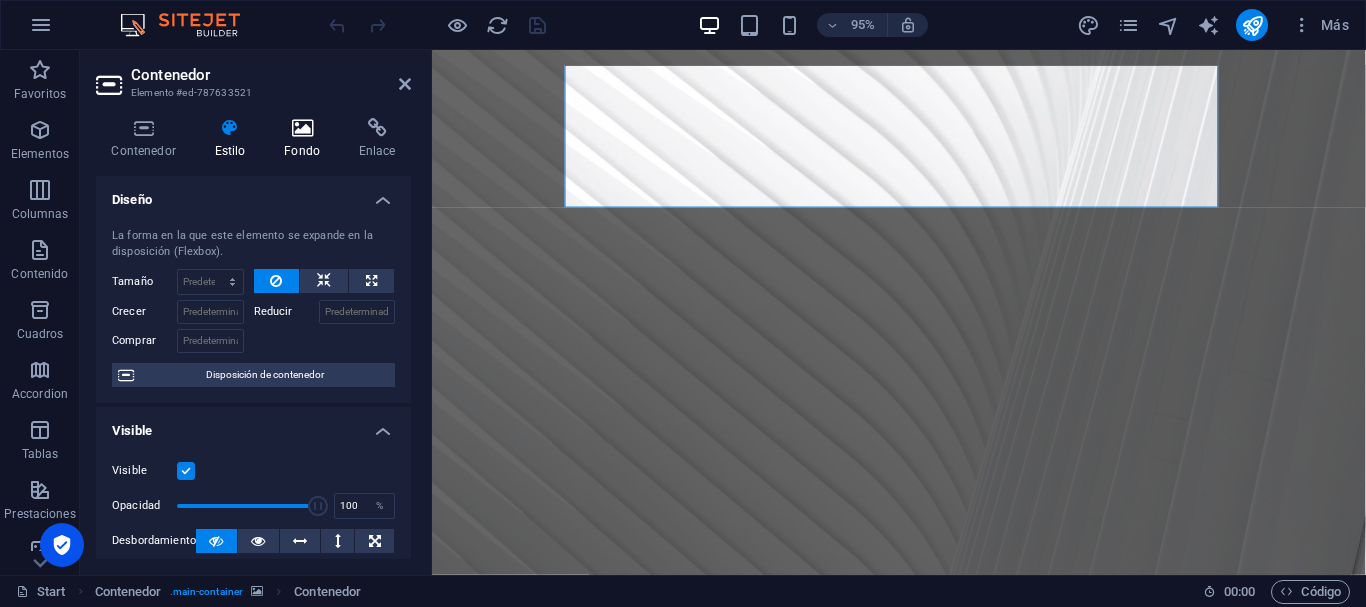 click at bounding box center (302, 128) 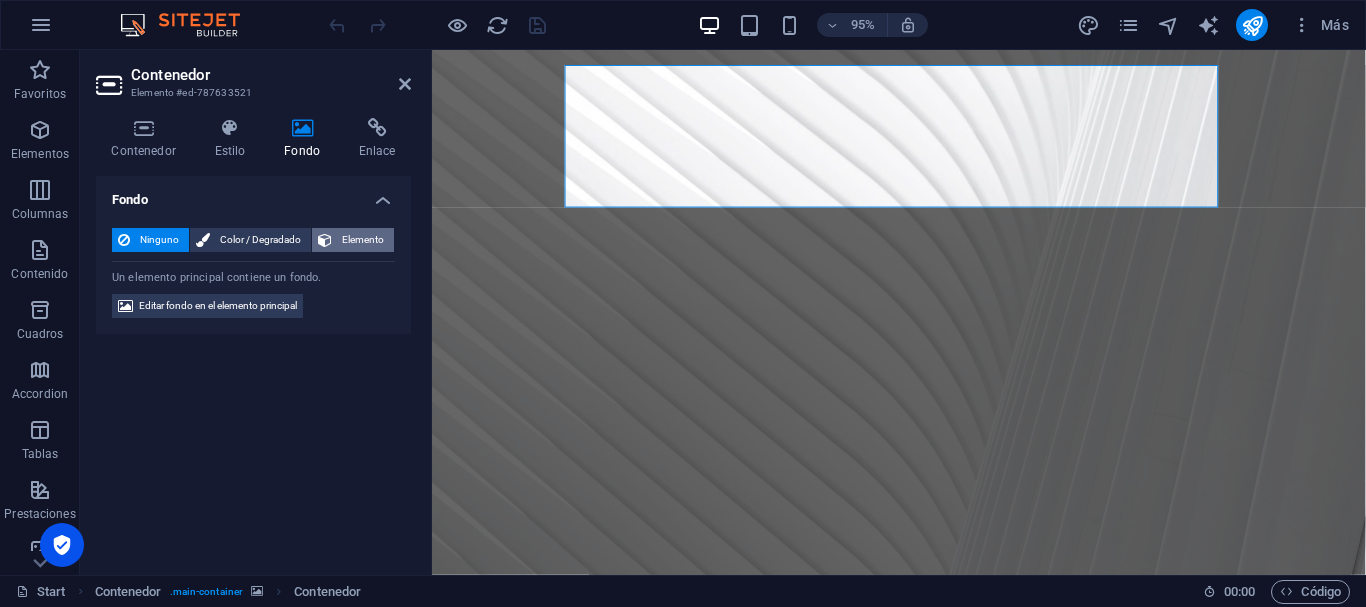 click on "Elemento" at bounding box center (363, 240) 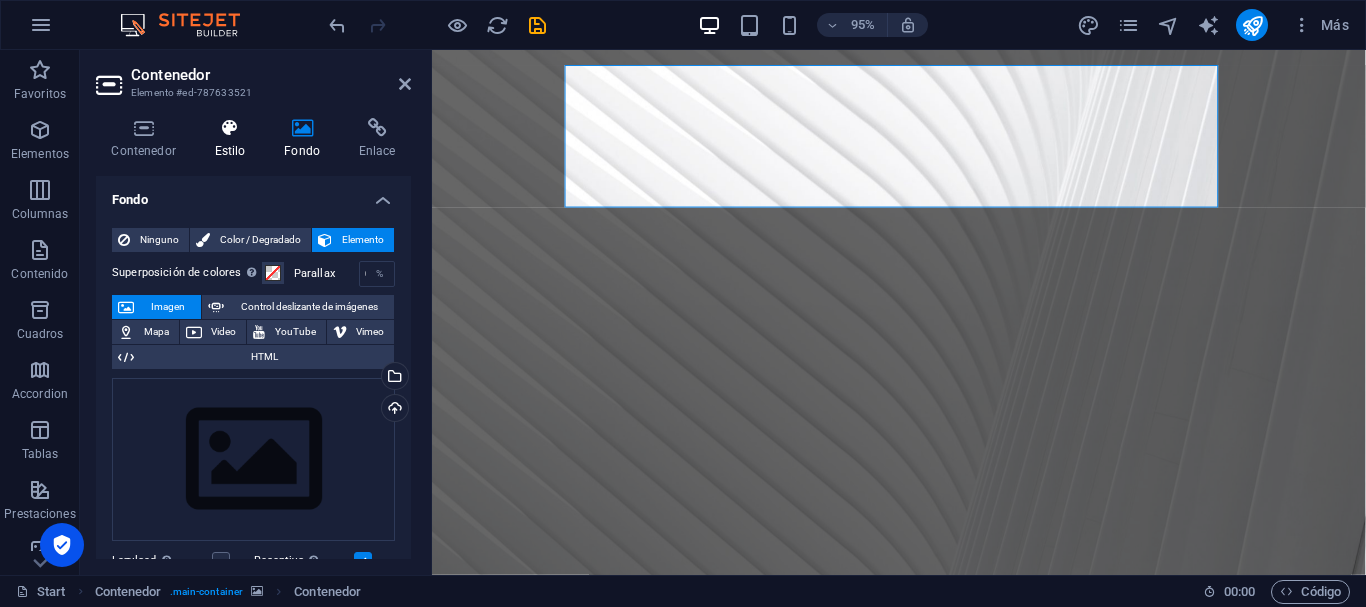 click at bounding box center (230, 128) 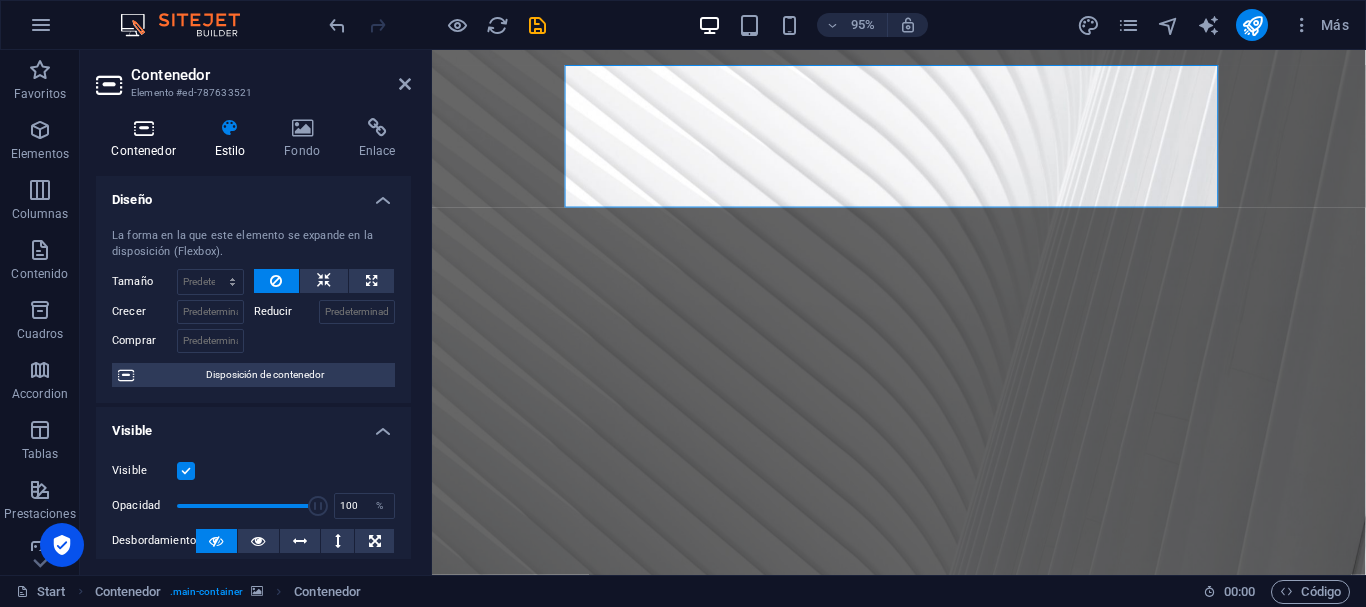 click at bounding box center [143, 128] 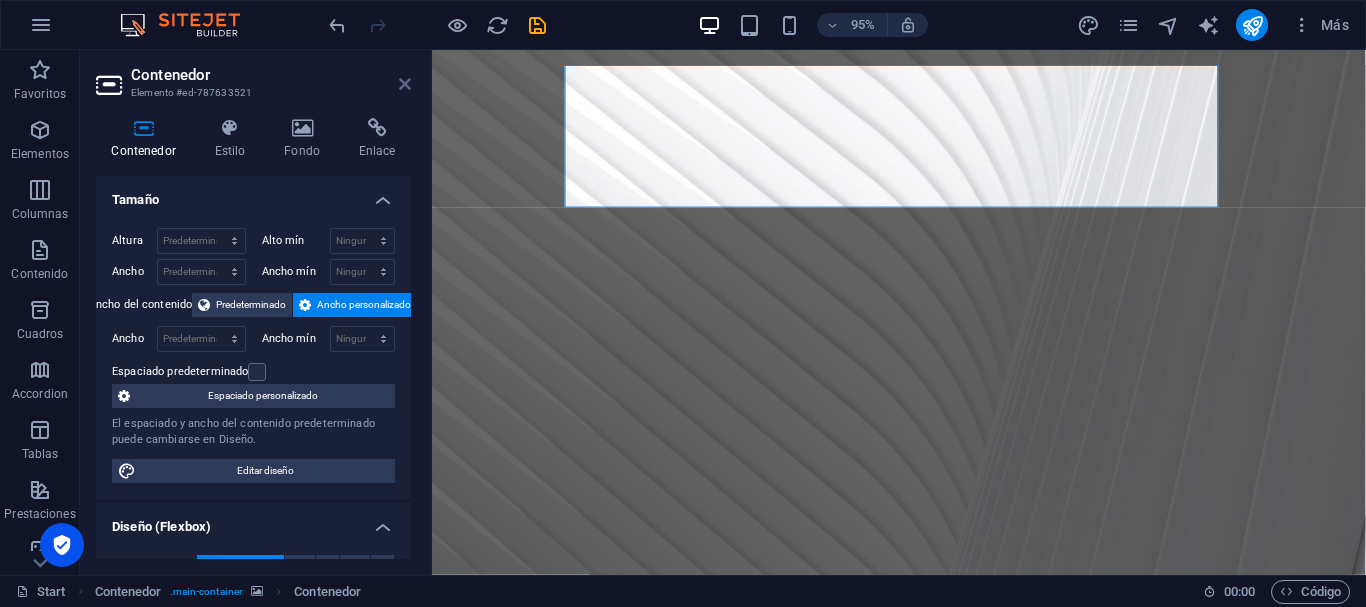 click at bounding box center (405, 84) 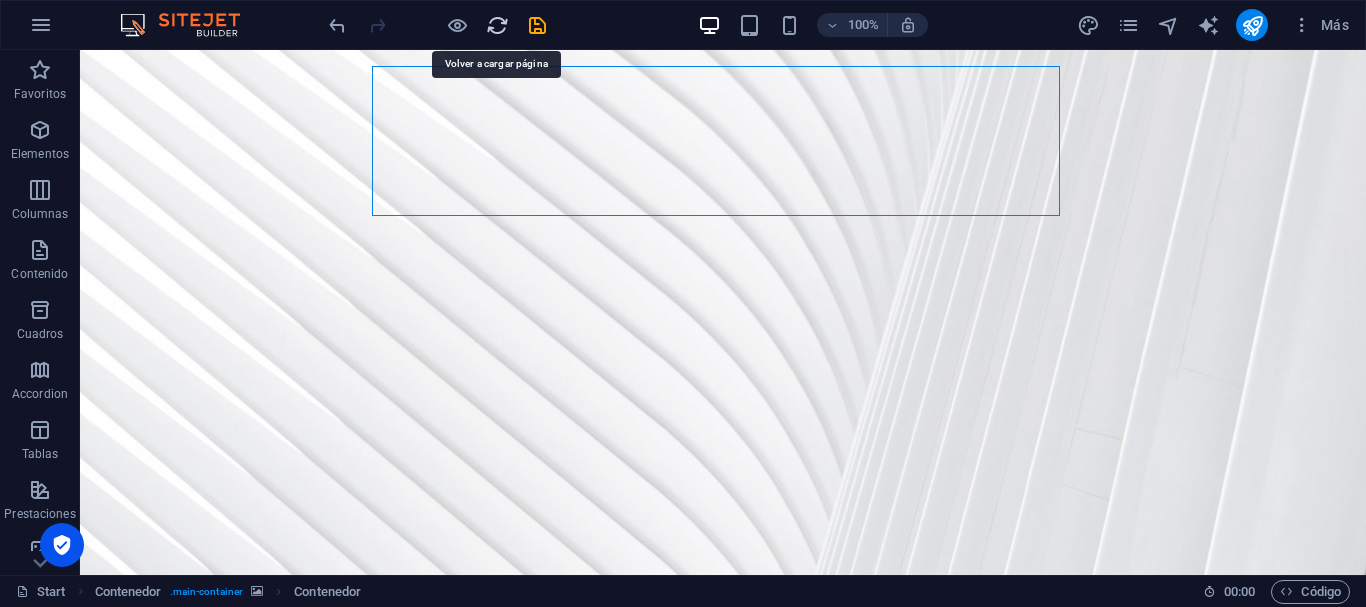 click at bounding box center (497, 25) 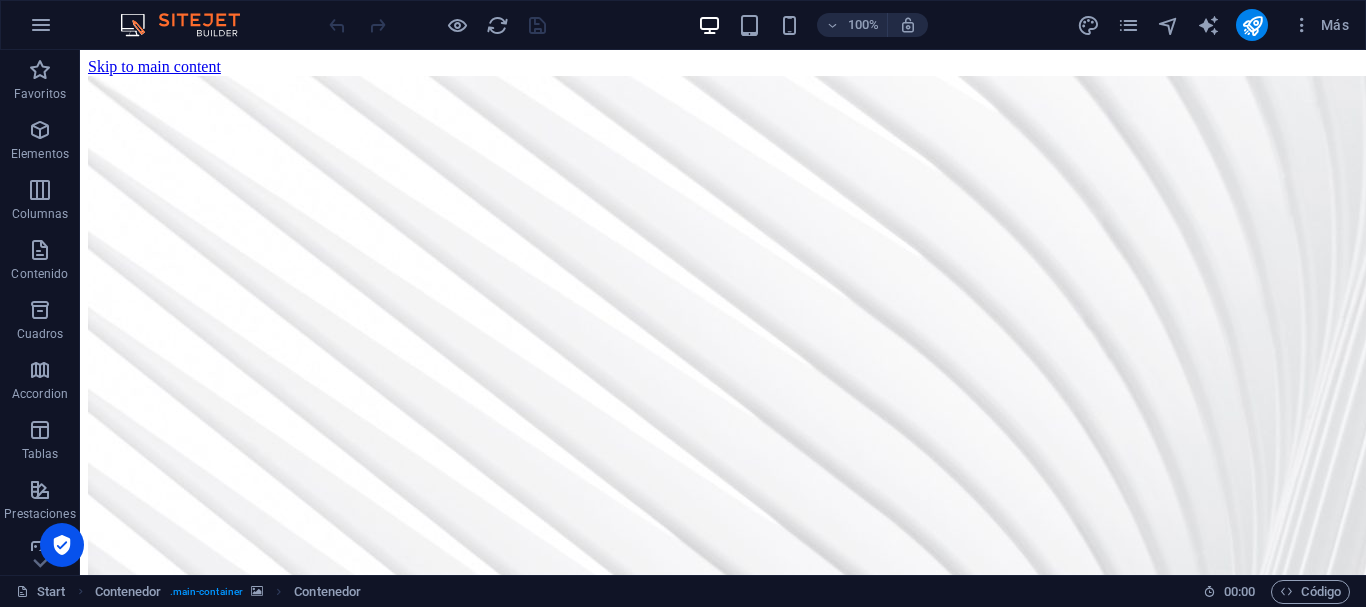 scroll, scrollTop: 0, scrollLeft: 0, axis: both 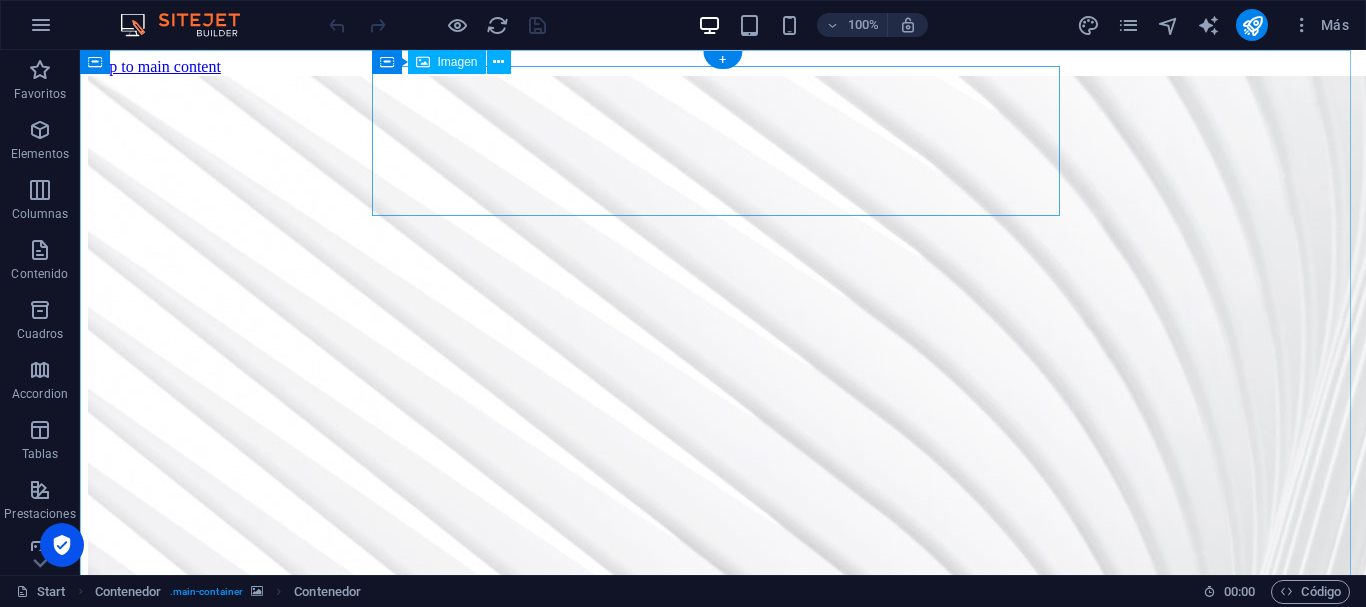 click at bounding box center [723, 828] 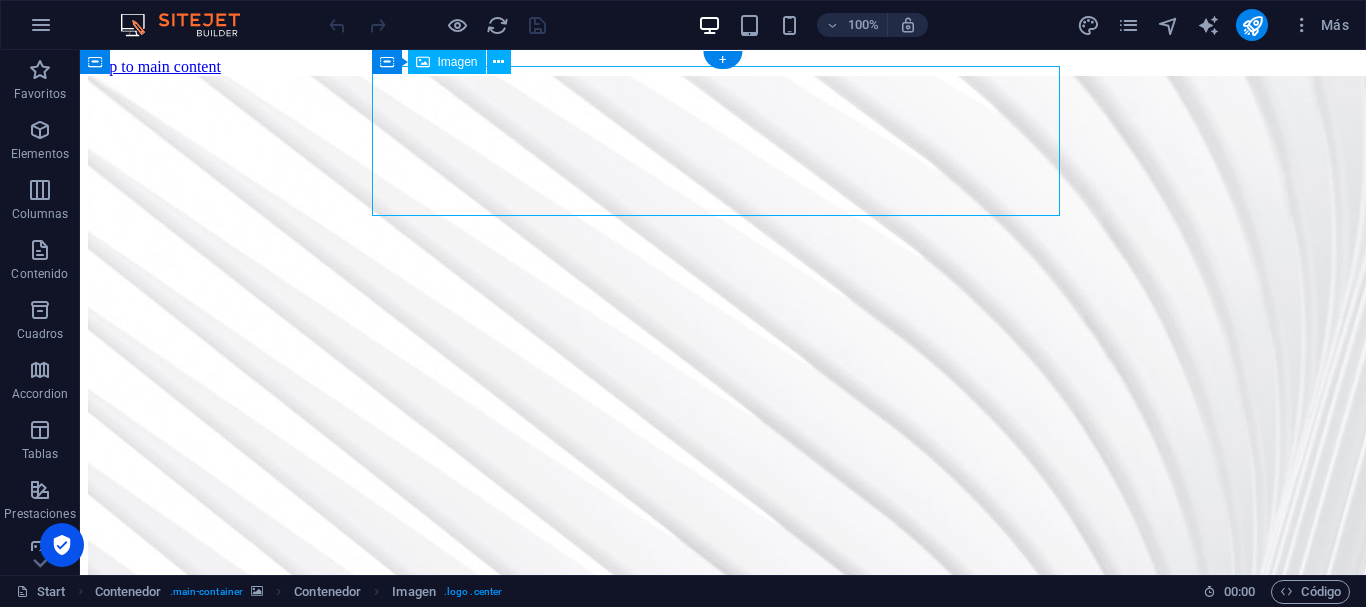 click at bounding box center [723, 828] 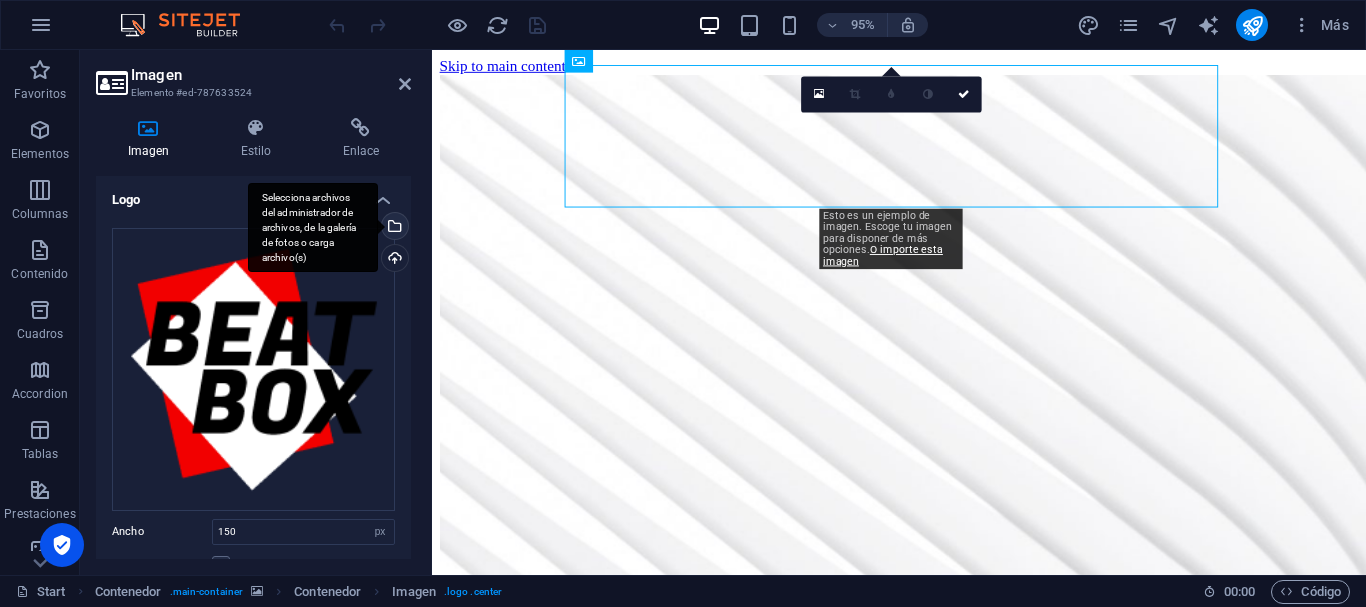 click on "Selecciona archivos del administrador de archivos, de la galería de fotos o carga archivo(s)" at bounding box center [393, 228] 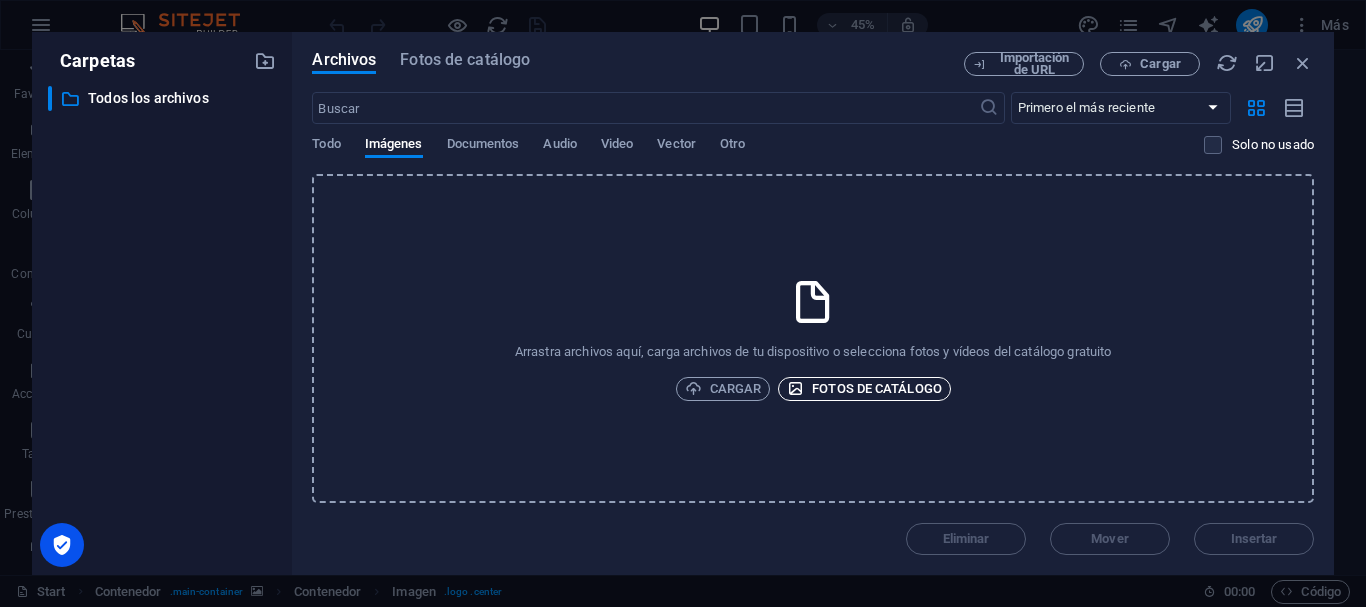 click on "Fotos de catálogo" at bounding box center [864, 389] 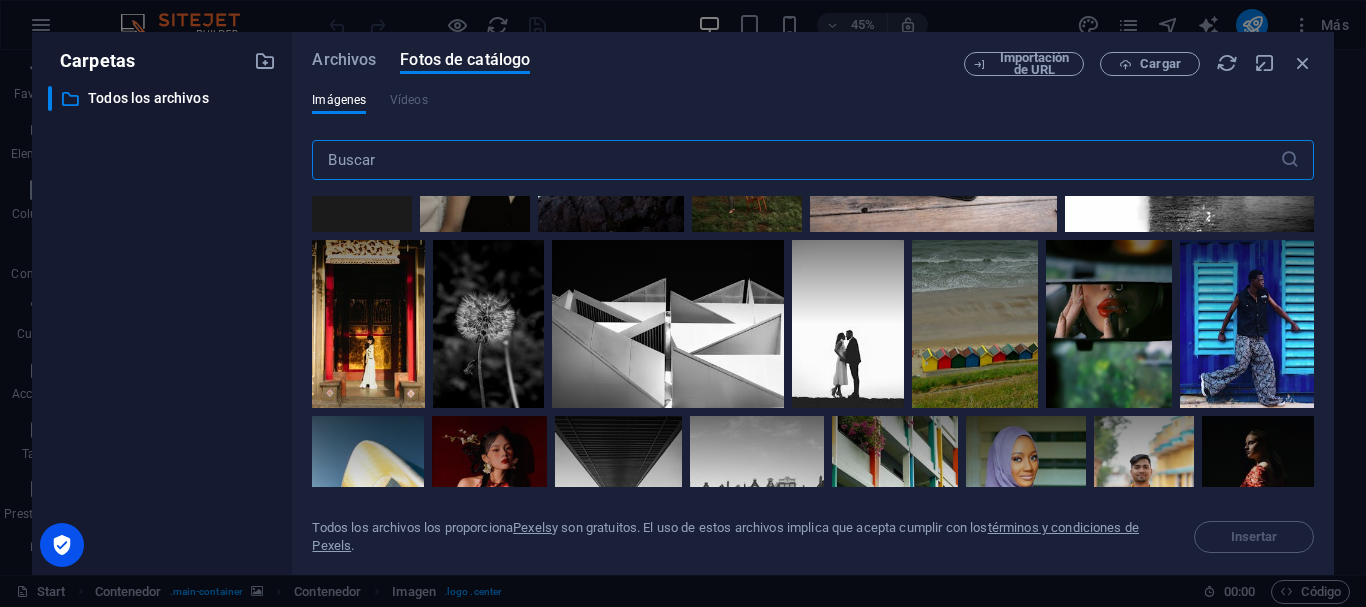 scroll, scrollTop: 300, scrollLeft: 0, axis: vertical 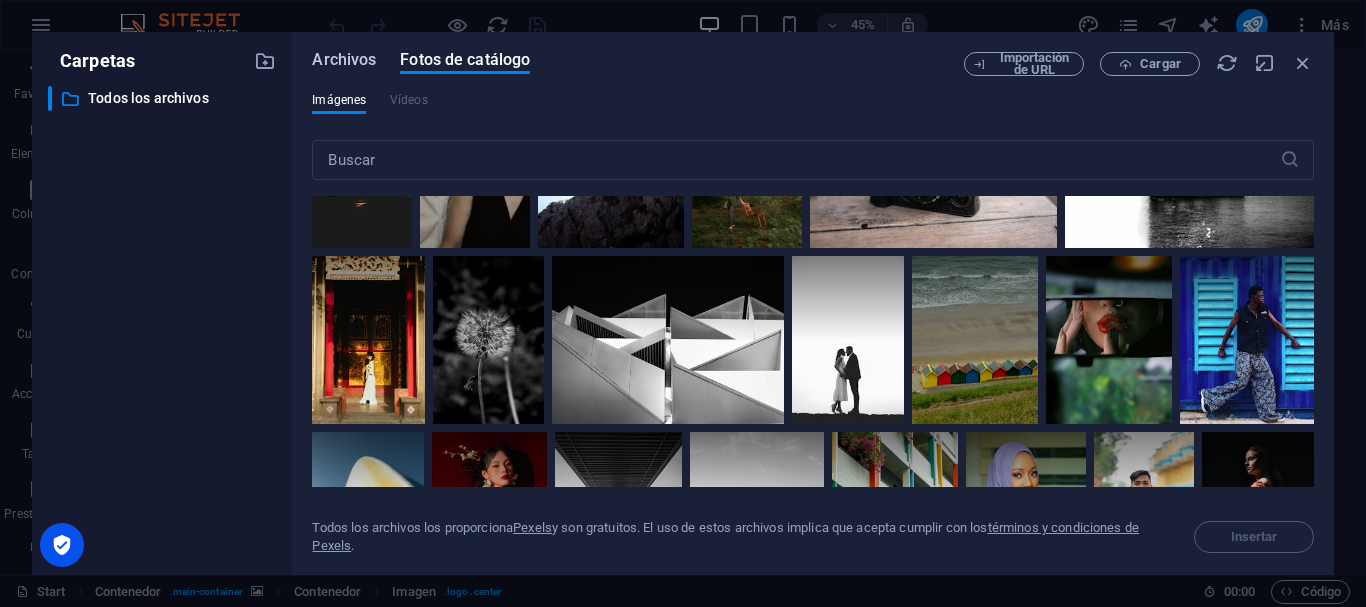 click on "Archivos" at bounding box center (344, 60) 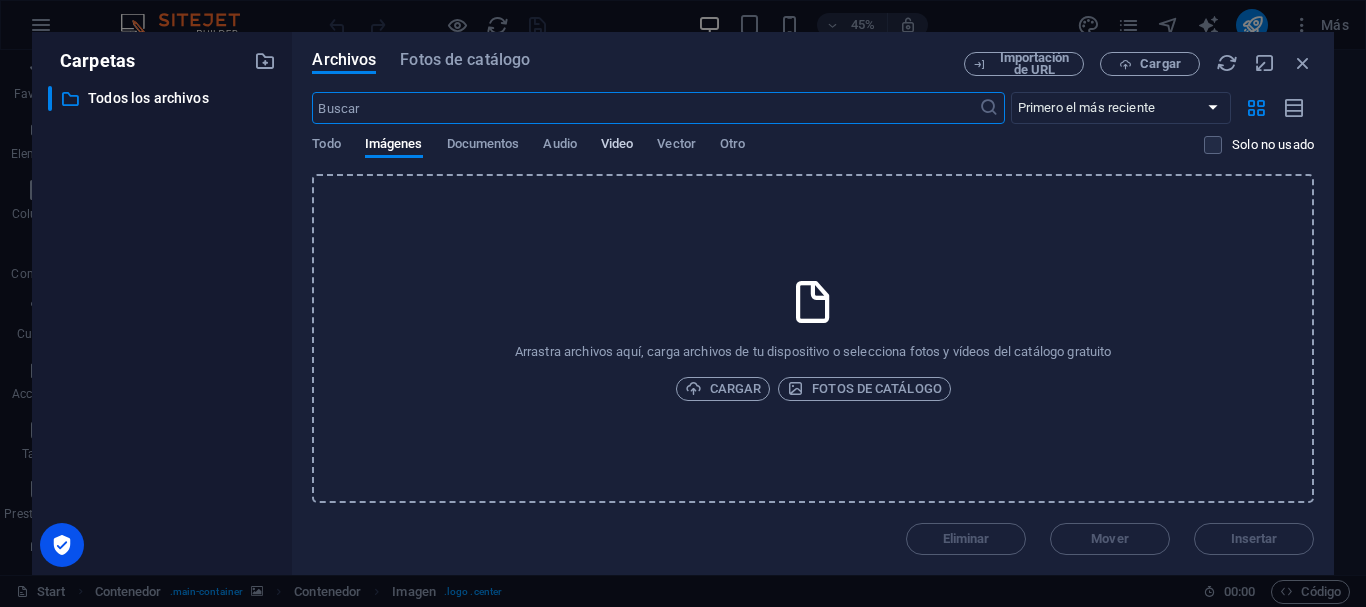 click on "Video" at bounding box center (617, 146) 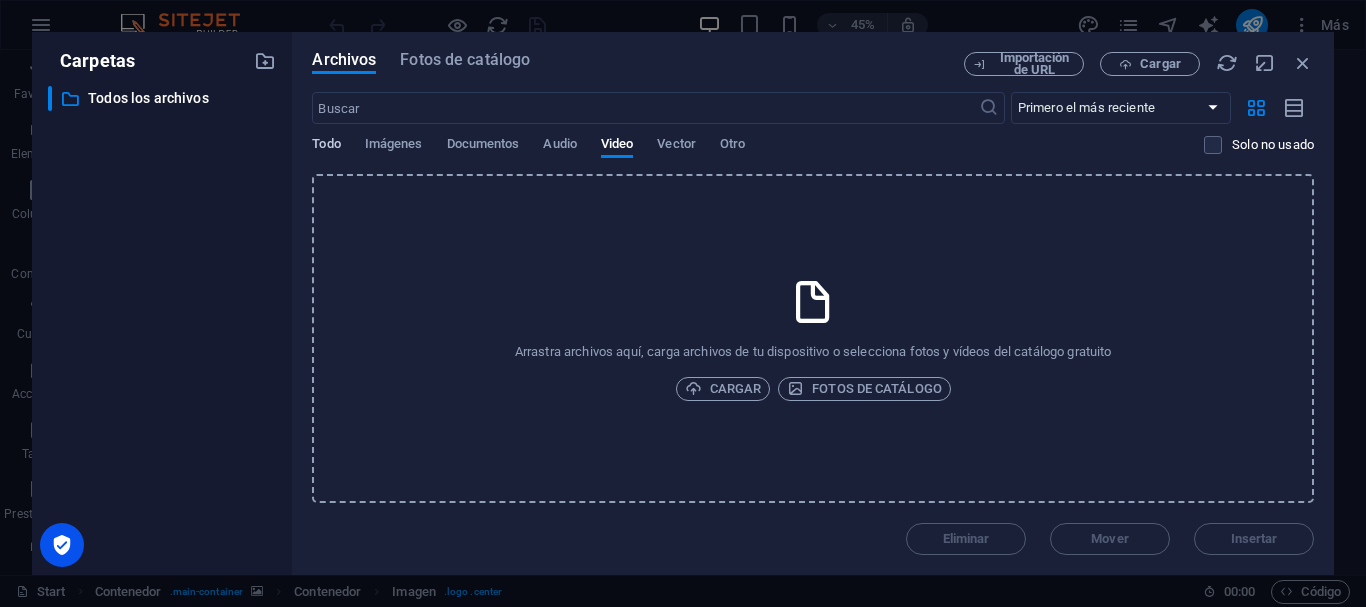 click on "Todo" at bounding box center (326, 146) 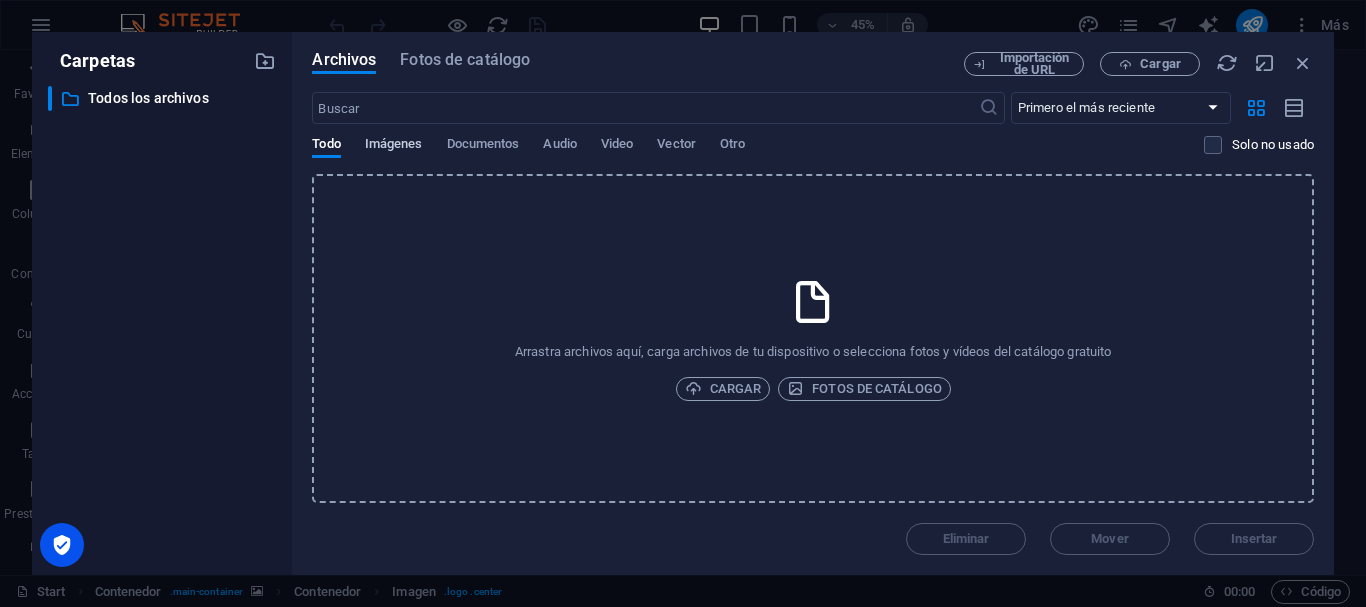 click on "Imágenes" at bounding box center [394, 146] 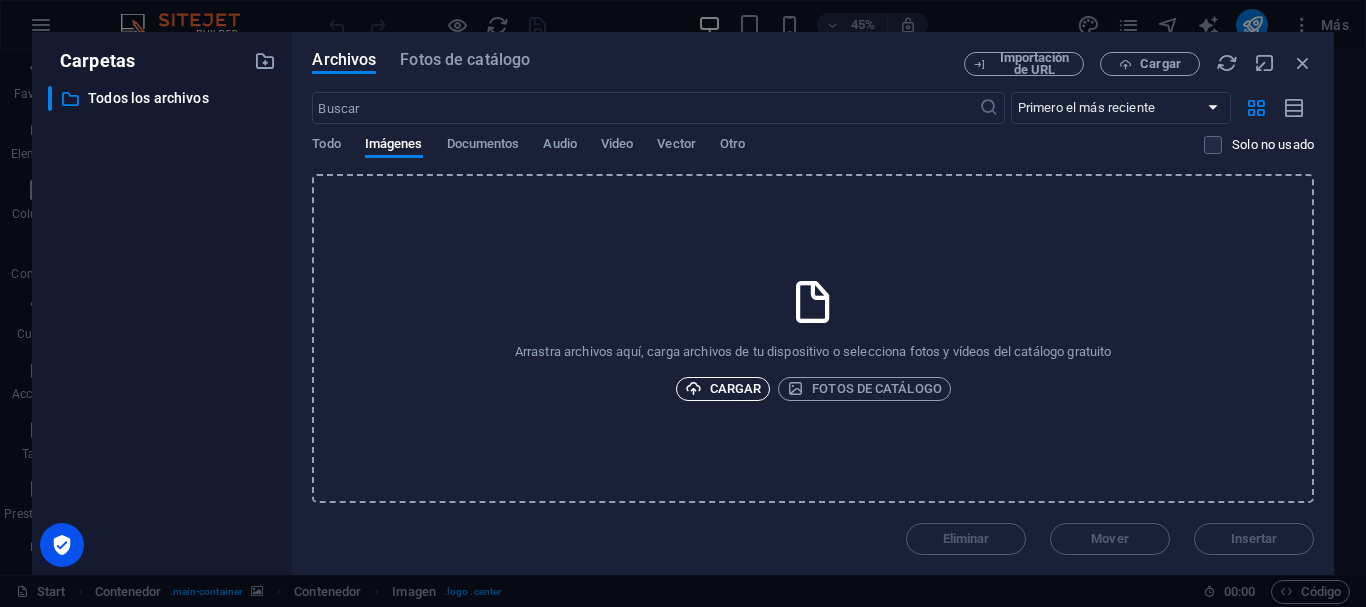 click on "Cargar" at bounding box center [723, 389] 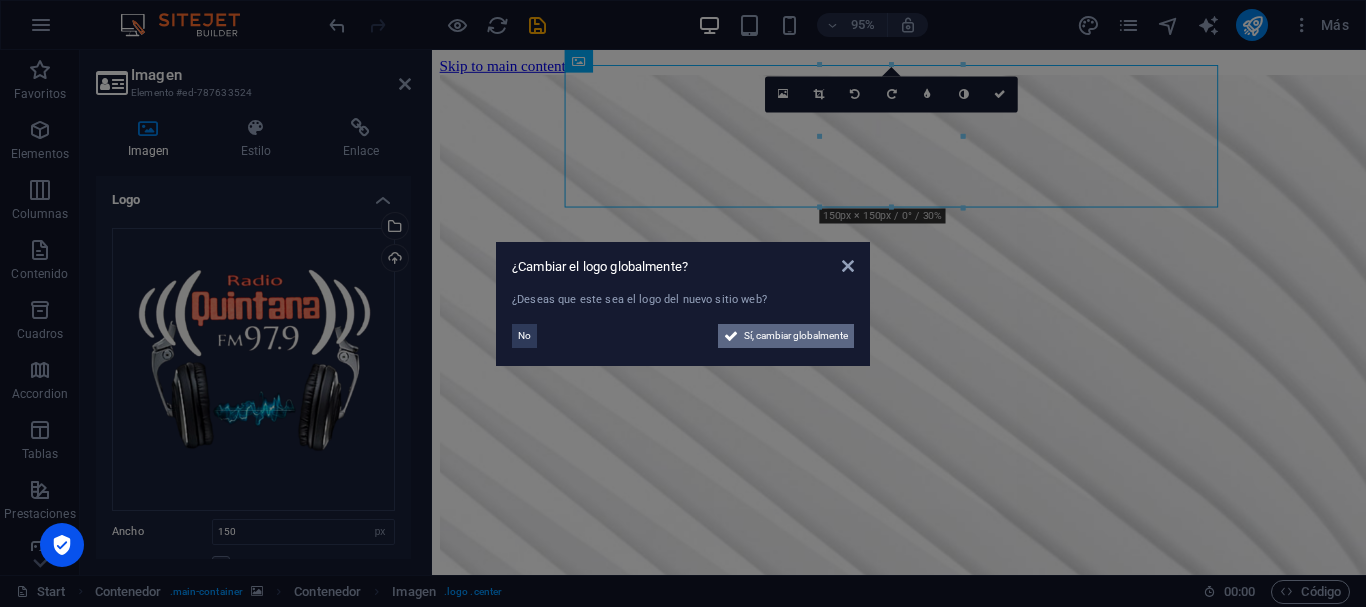 click on "Sí, cambiar globalmente" at bounding box center (796, 336) 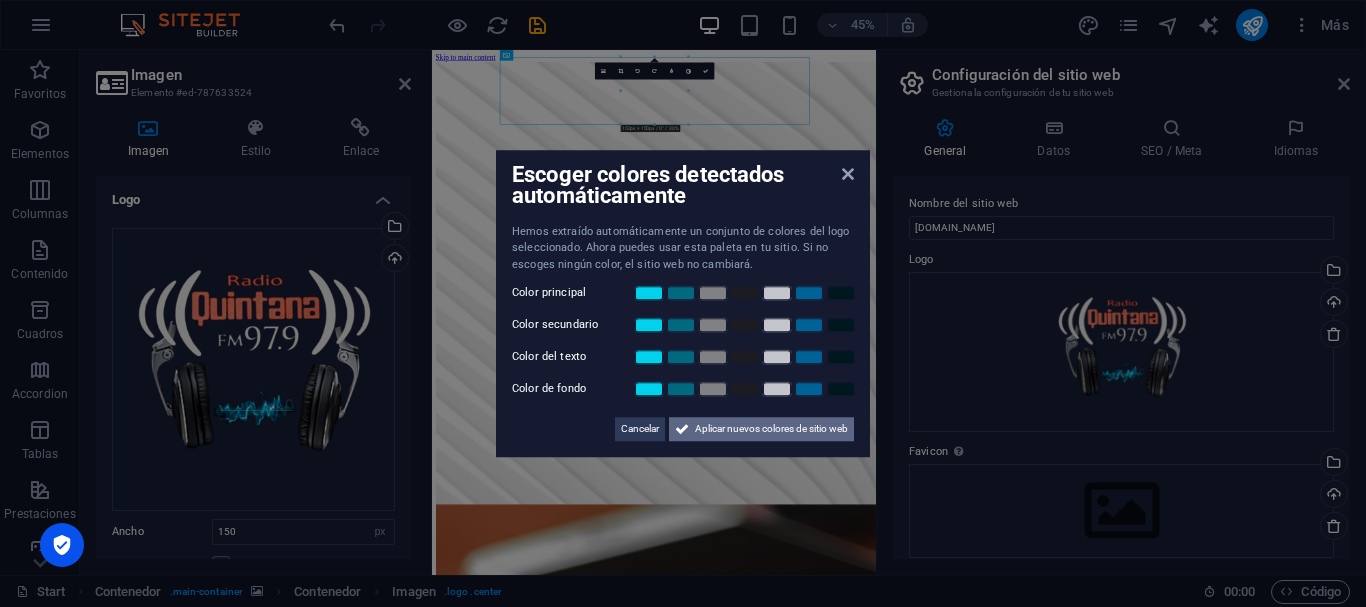 click on "Aplicar nuevos colores de sitio web" at bounding box center (771, 429) 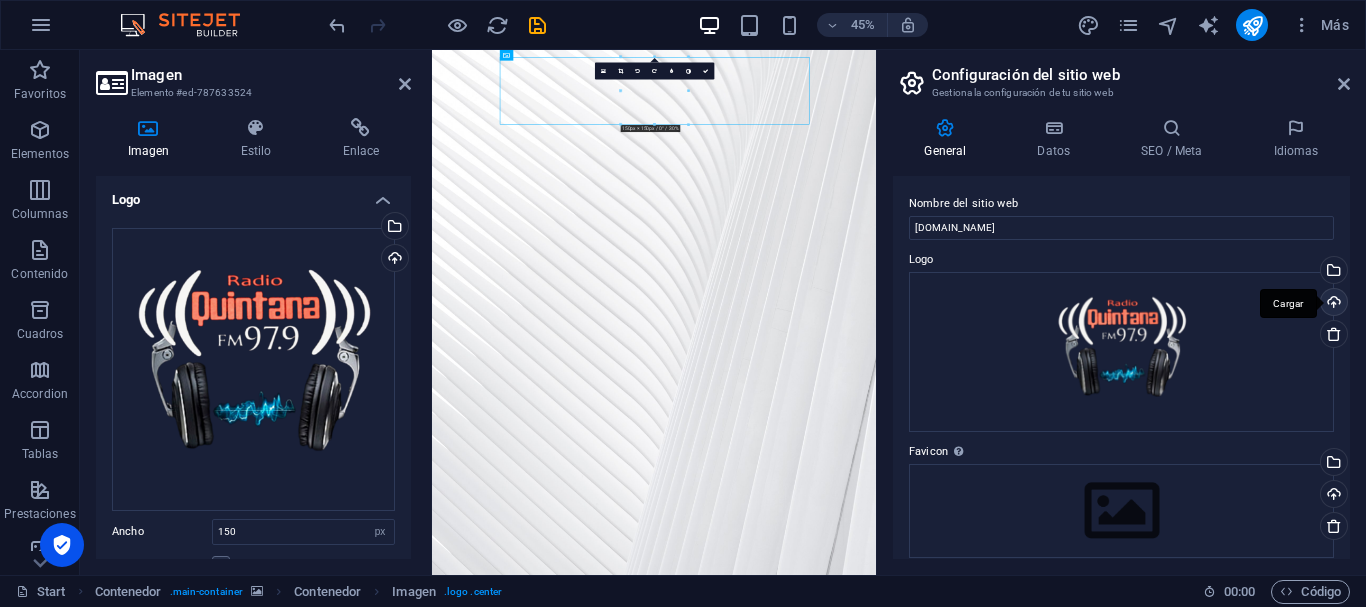 click on "Cargar" at bounding box center [1332, 304] 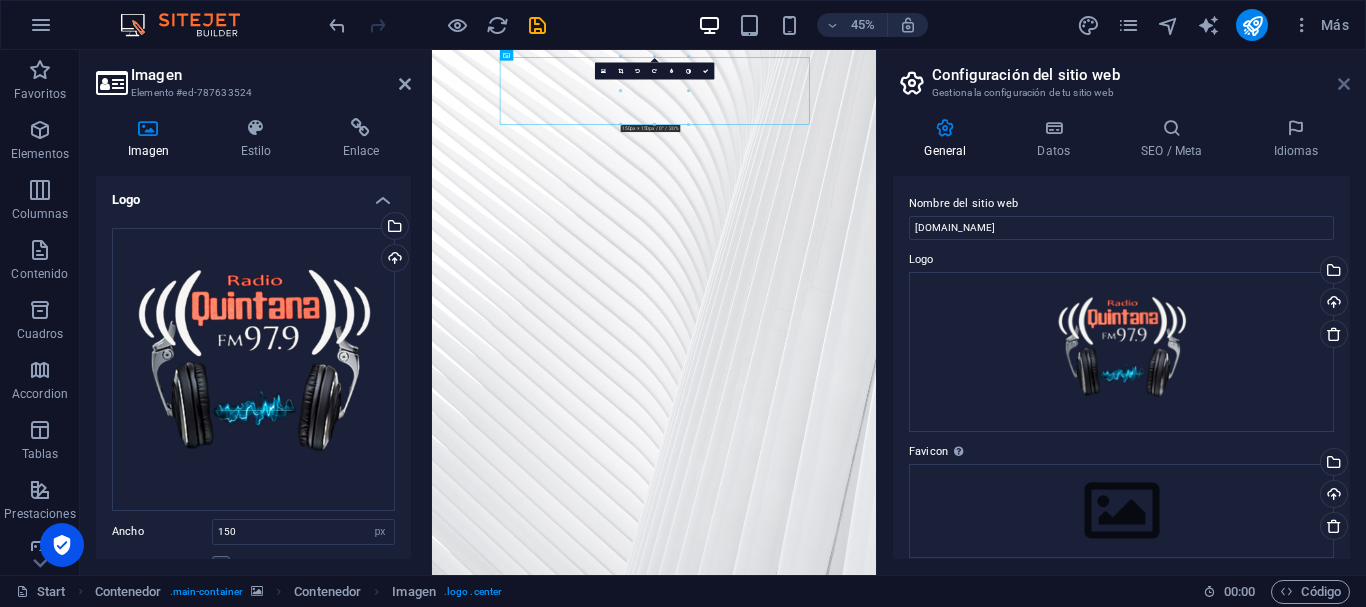 click at bounding box center [1344, 84] 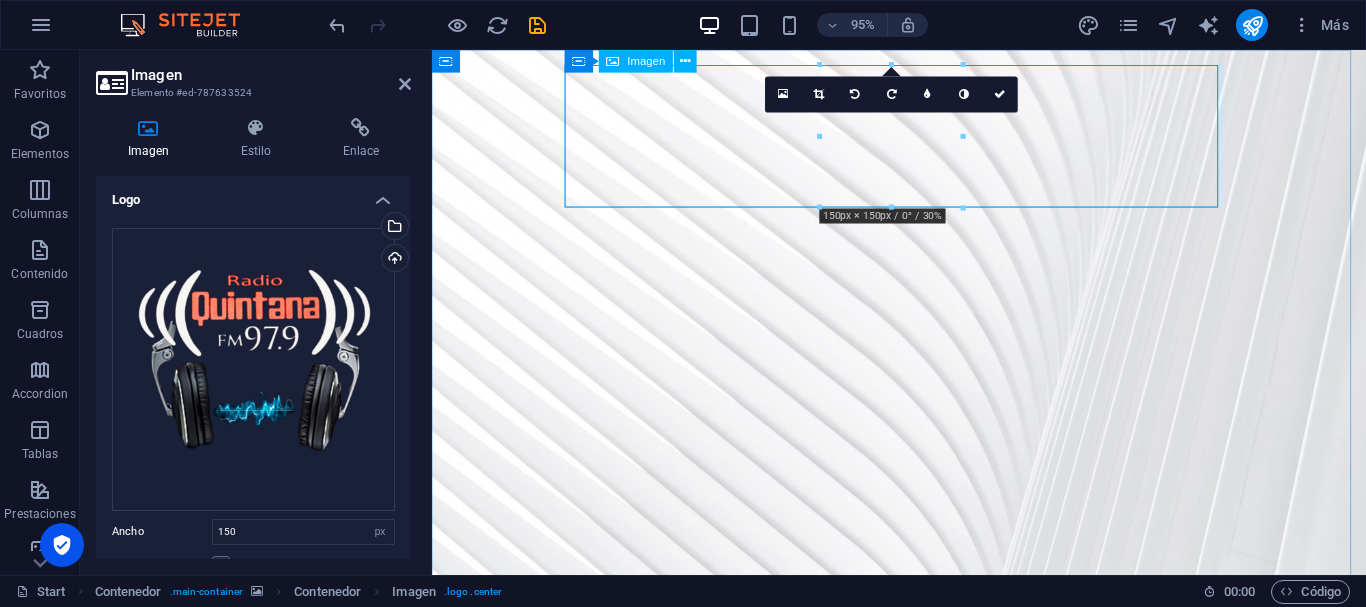 click at bounding box center (924, 1308) 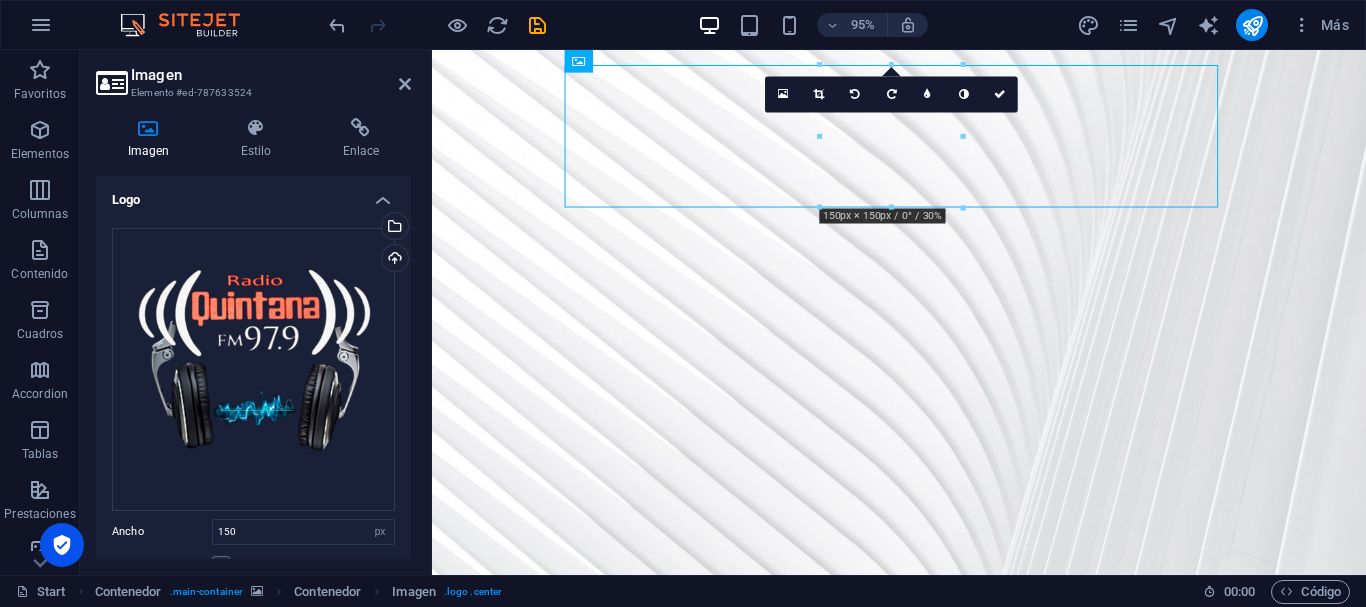 click at bounding box center (923, 633) 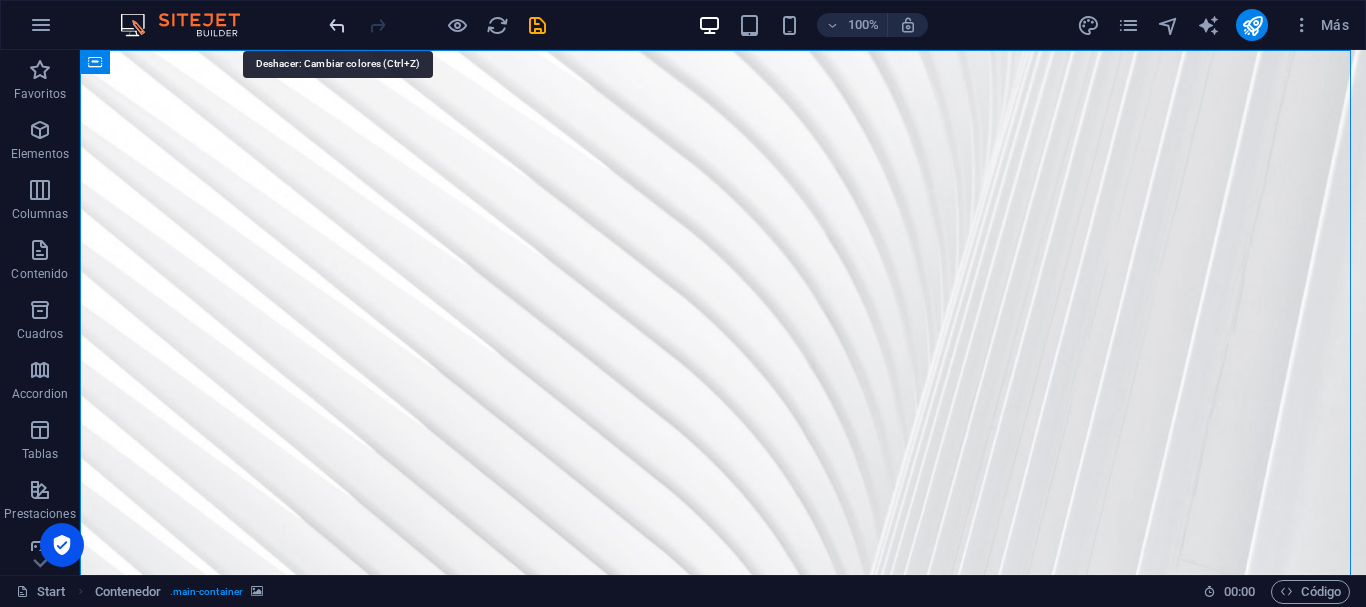 click at bounding box center [337, 25] 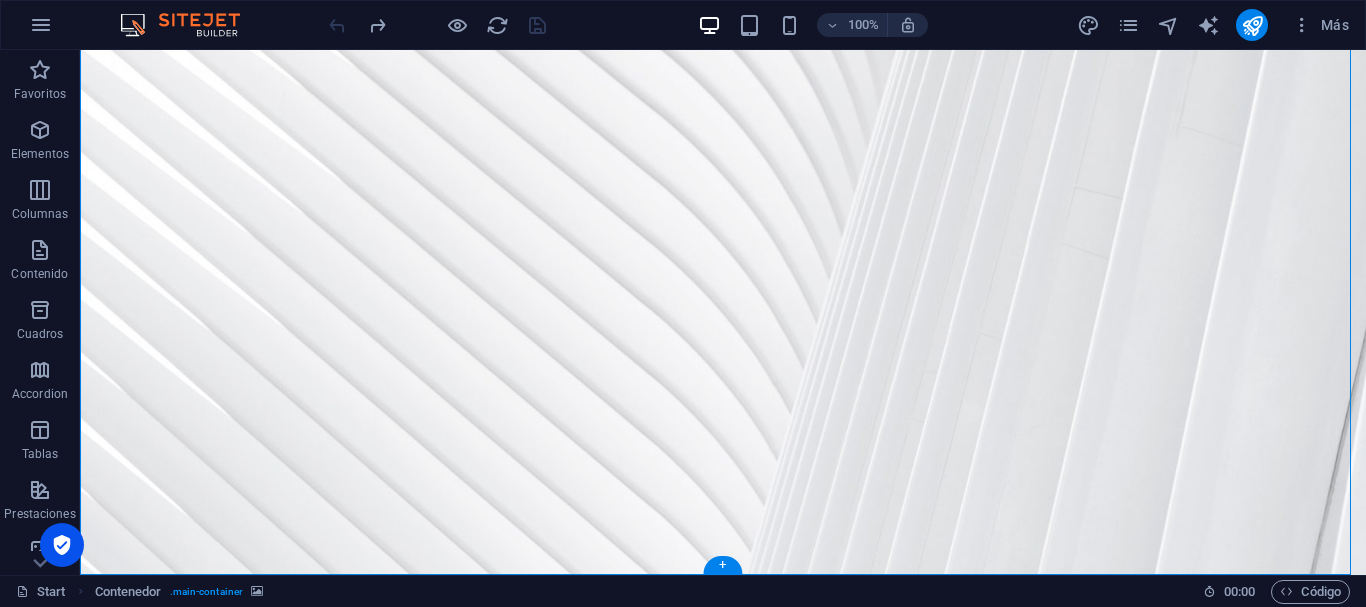 scroll, scrollTop: 258, scrollLeft: 0, axis: vertical 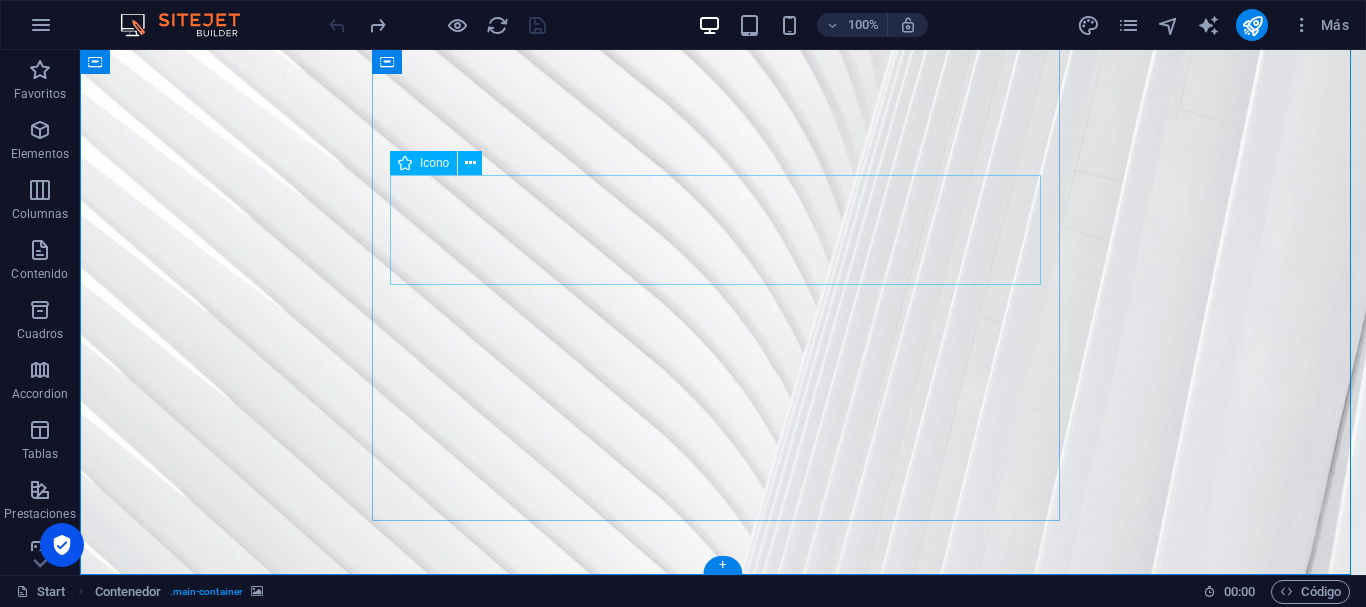 click at bounding box center [722, 1579] 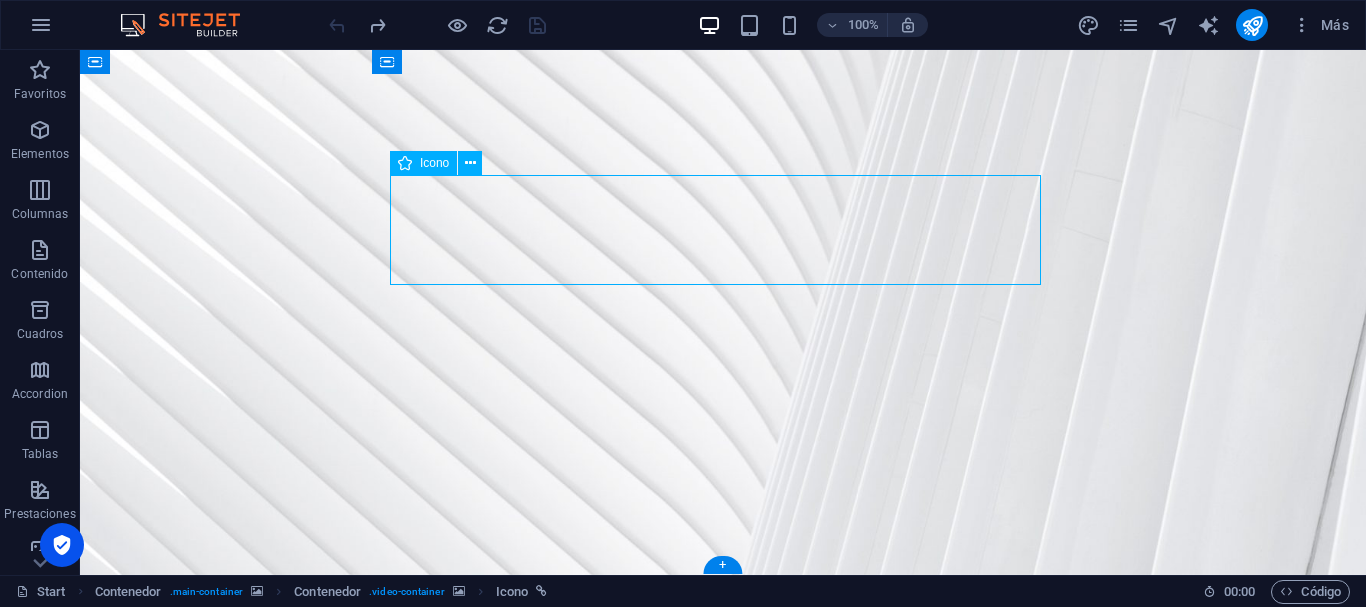 click at bounding box center (722, 1579) 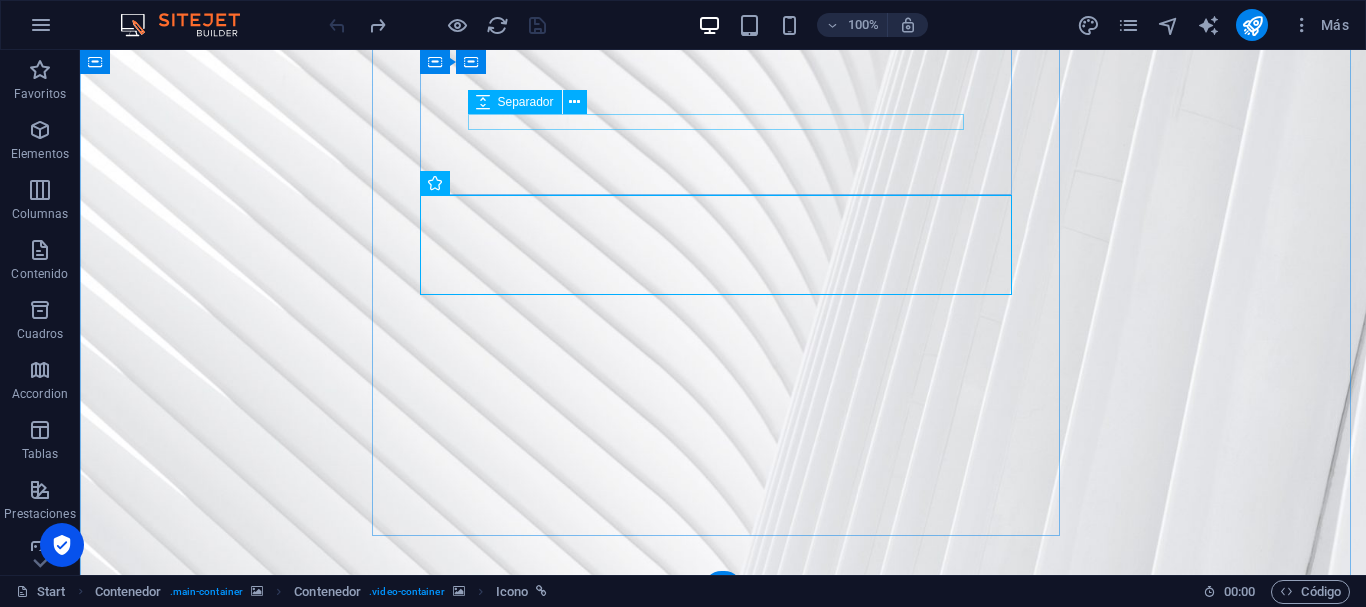 scroll, scrollTop: 0, scrollLeft: 0, axis: both 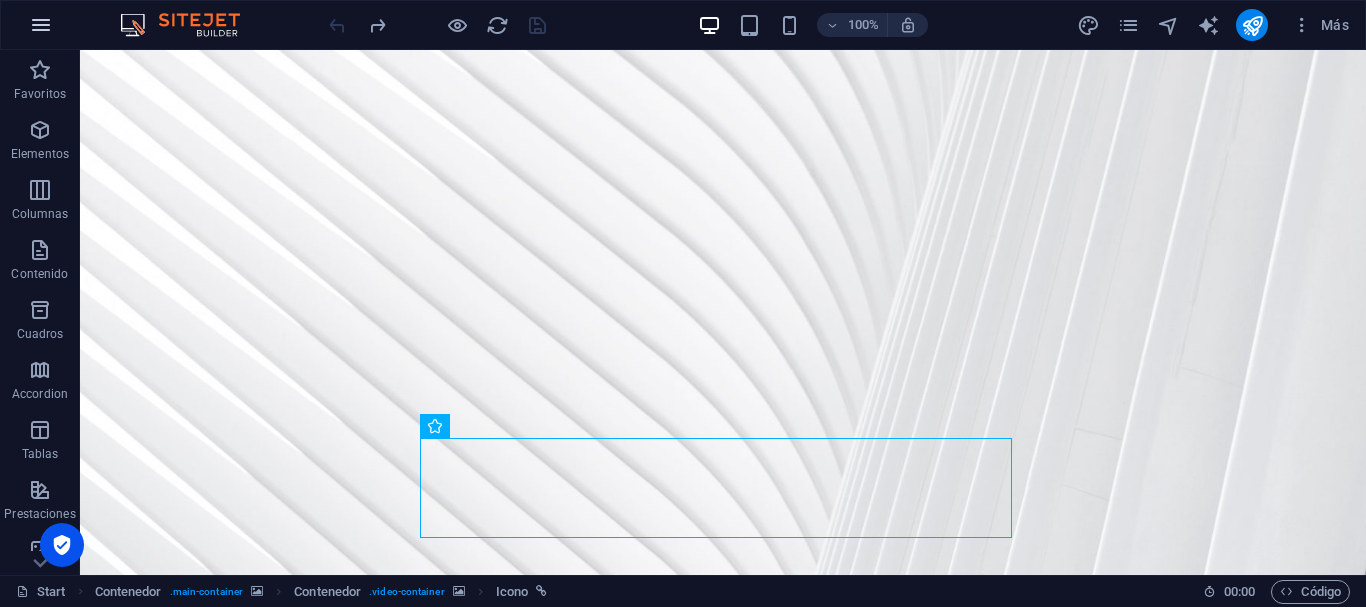 click at bounding box center (41, 25) 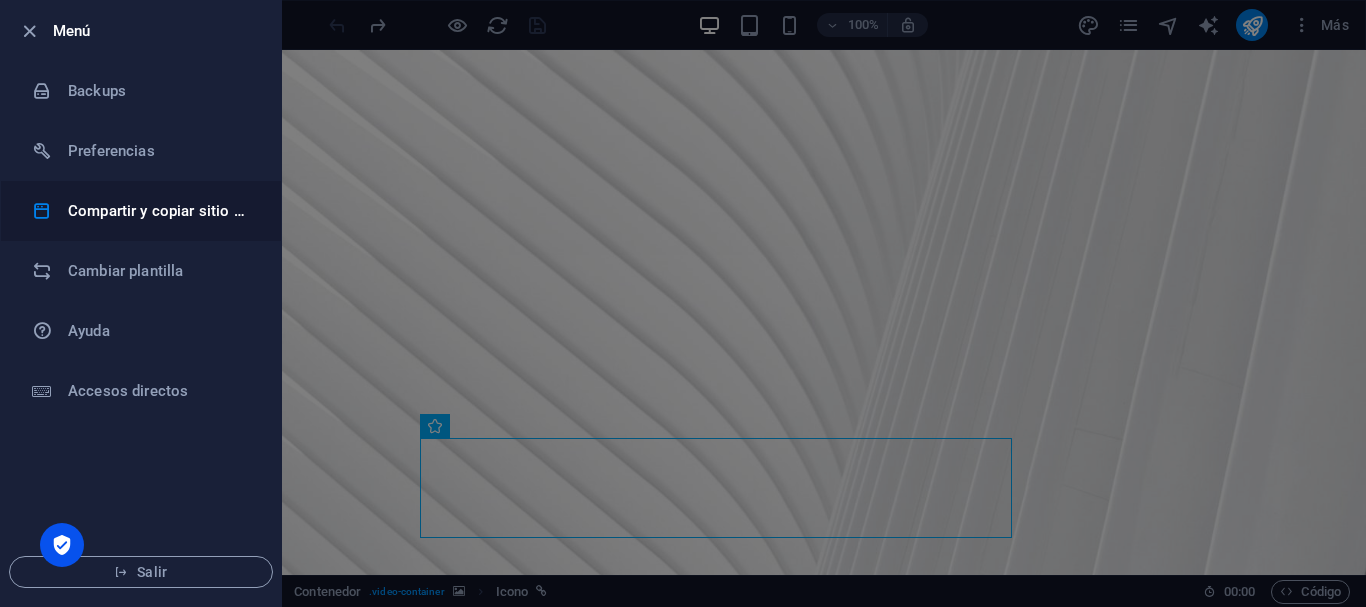 click on "Compartir y copiar sitio web" at bounding box center [160, 211] 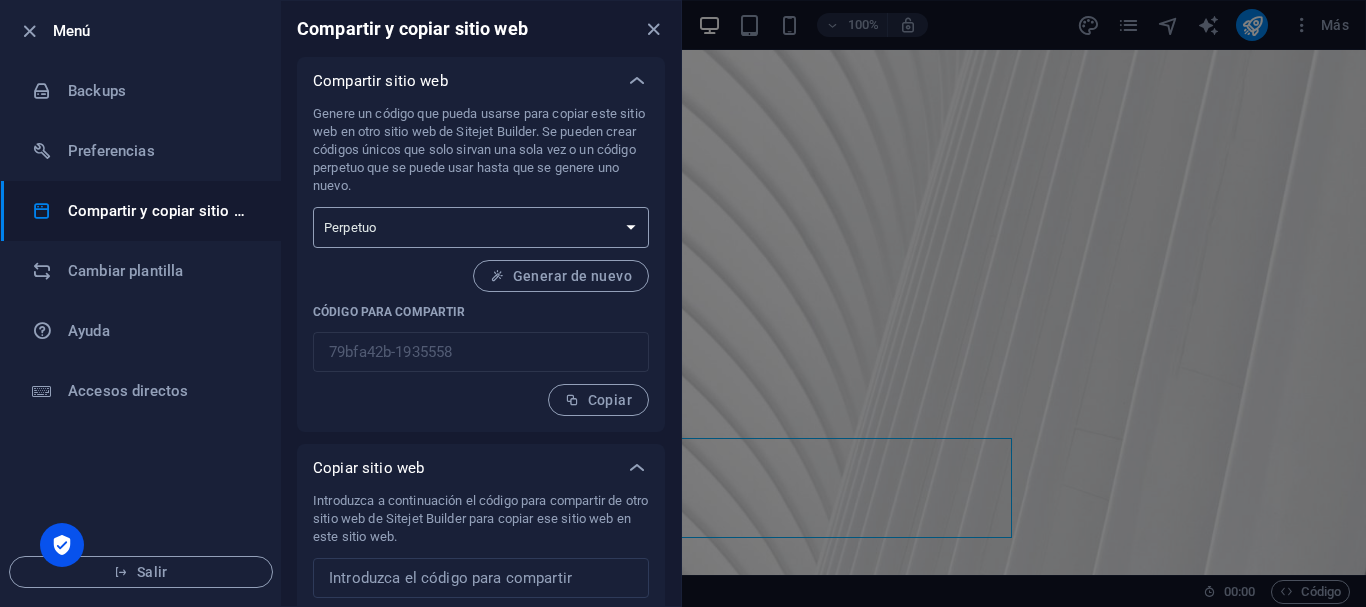 click on "Único Perpetuo" at bounding box center (481, 227) 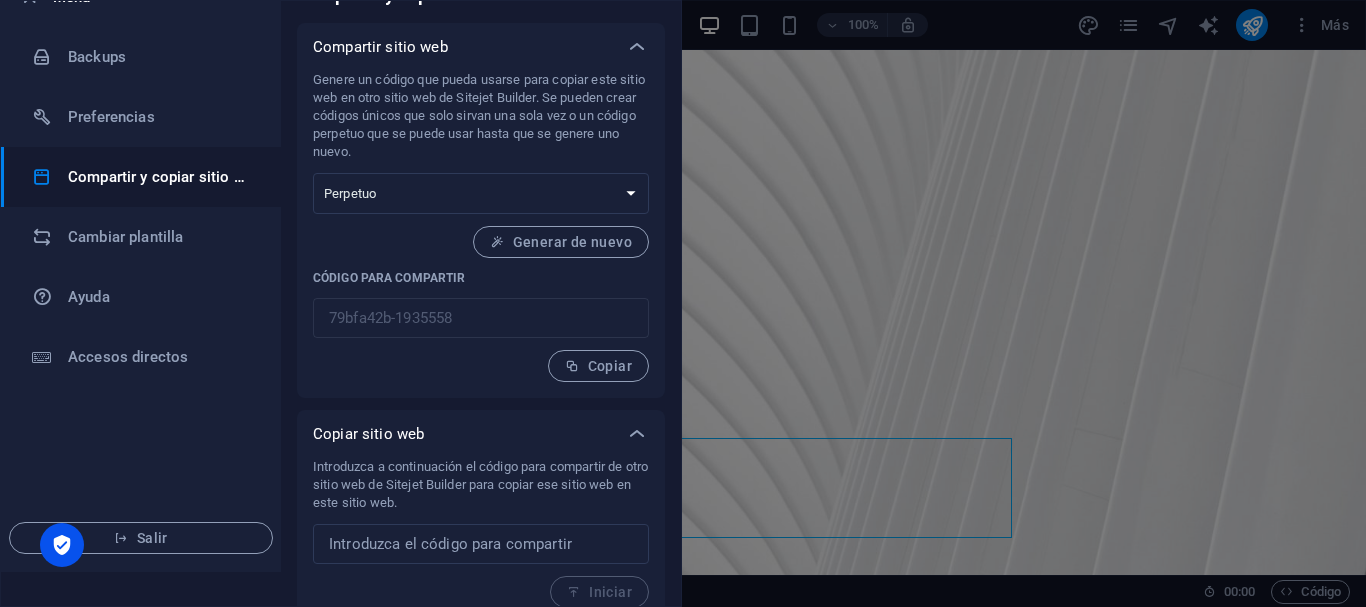 scroll, scrollTop: 52, scrollLeft: 0, axis: vertical 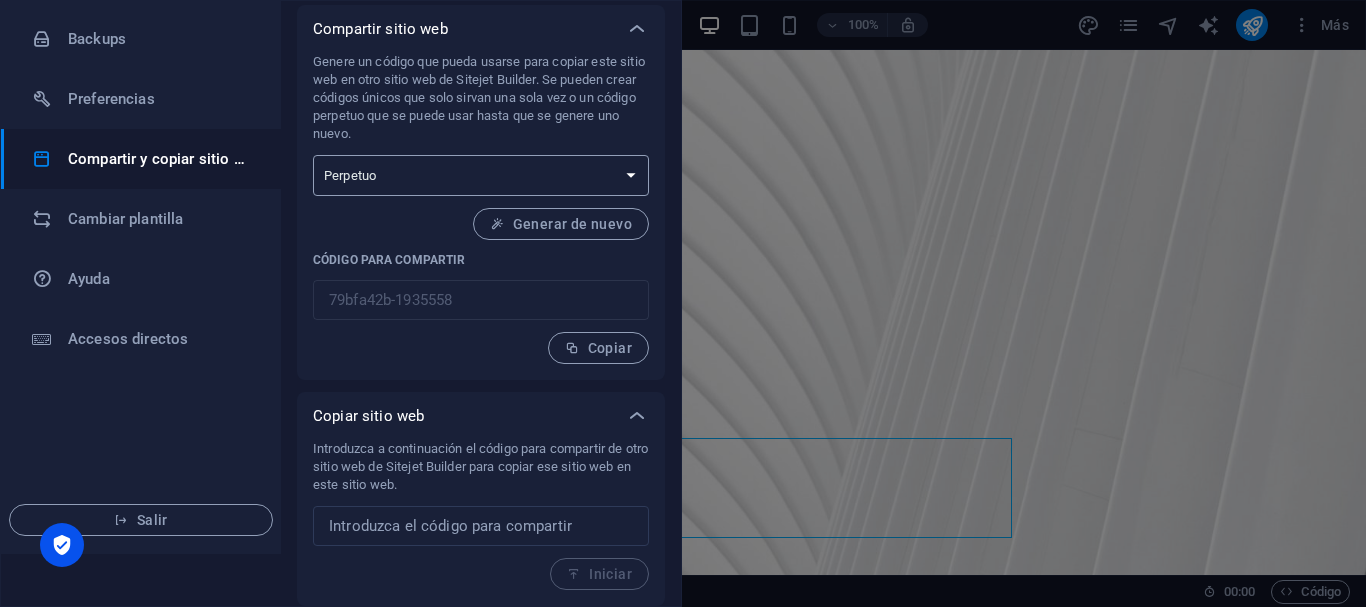 click on "Único Perpetuo" at bounding box center [481, 175] 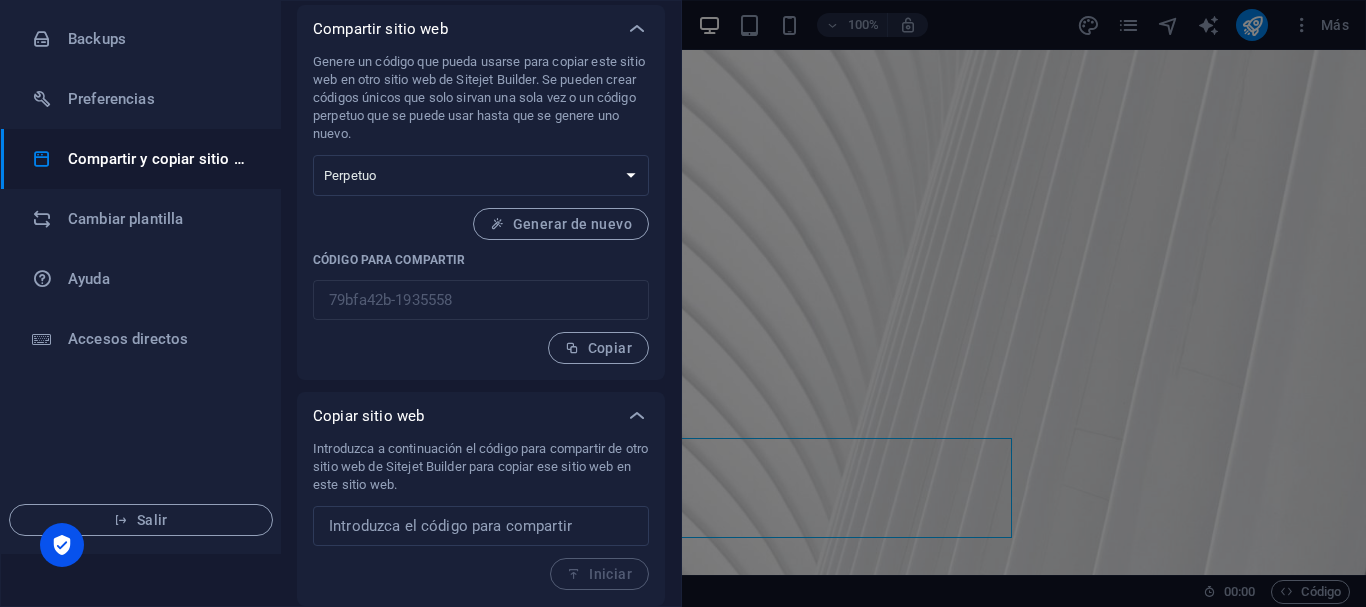 click on "Compartir sitio web Genere un código que pueda usarse para copiar este sitio web en otro sitio web de Sitejet Builder. Se pueden crear códigos únicos que solo sirvan una sola vez o un código perpetuo que se puede usar hasta que se genere uno nuevo. Único Perpetuo Generar de nuevo Código para compartir 79bfa42b-1935558 ​ Copiar Copiar sitio web Introduzca a continuación el código para compartir de otro sitio web de Sitejet Builder para copiar ese sitio web en este sitio web. ​ Iniciar" at bounding box center [481, 305] 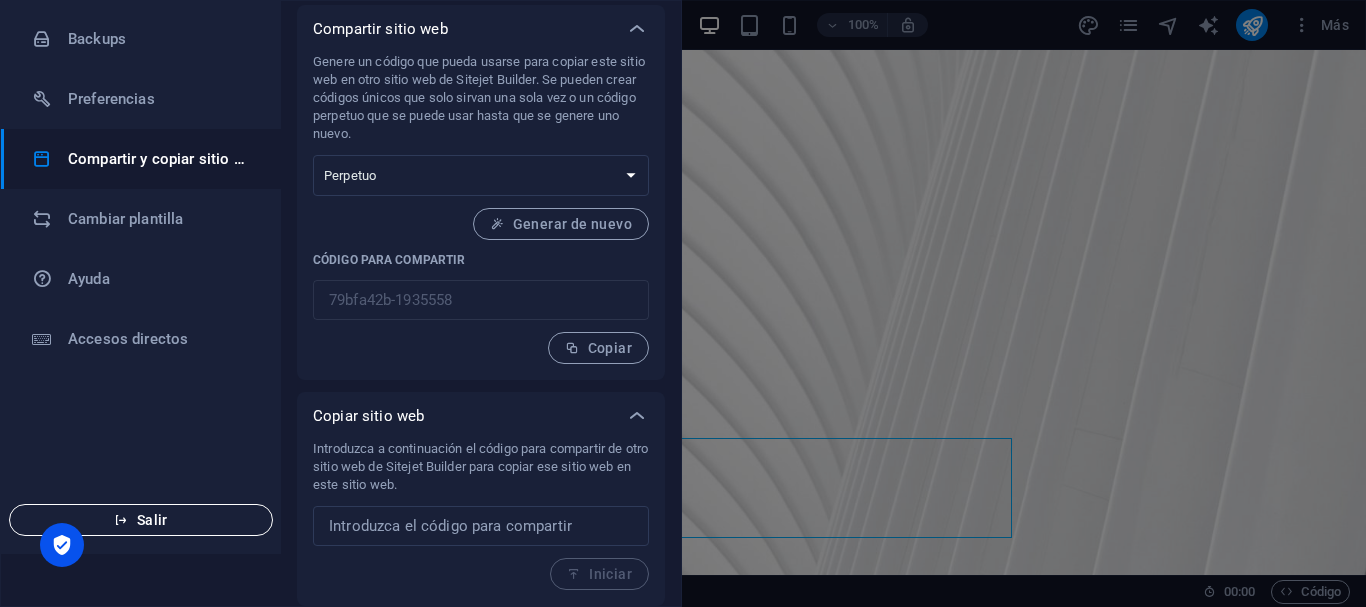 click on "Salir" at bounding box center [141, 520] 